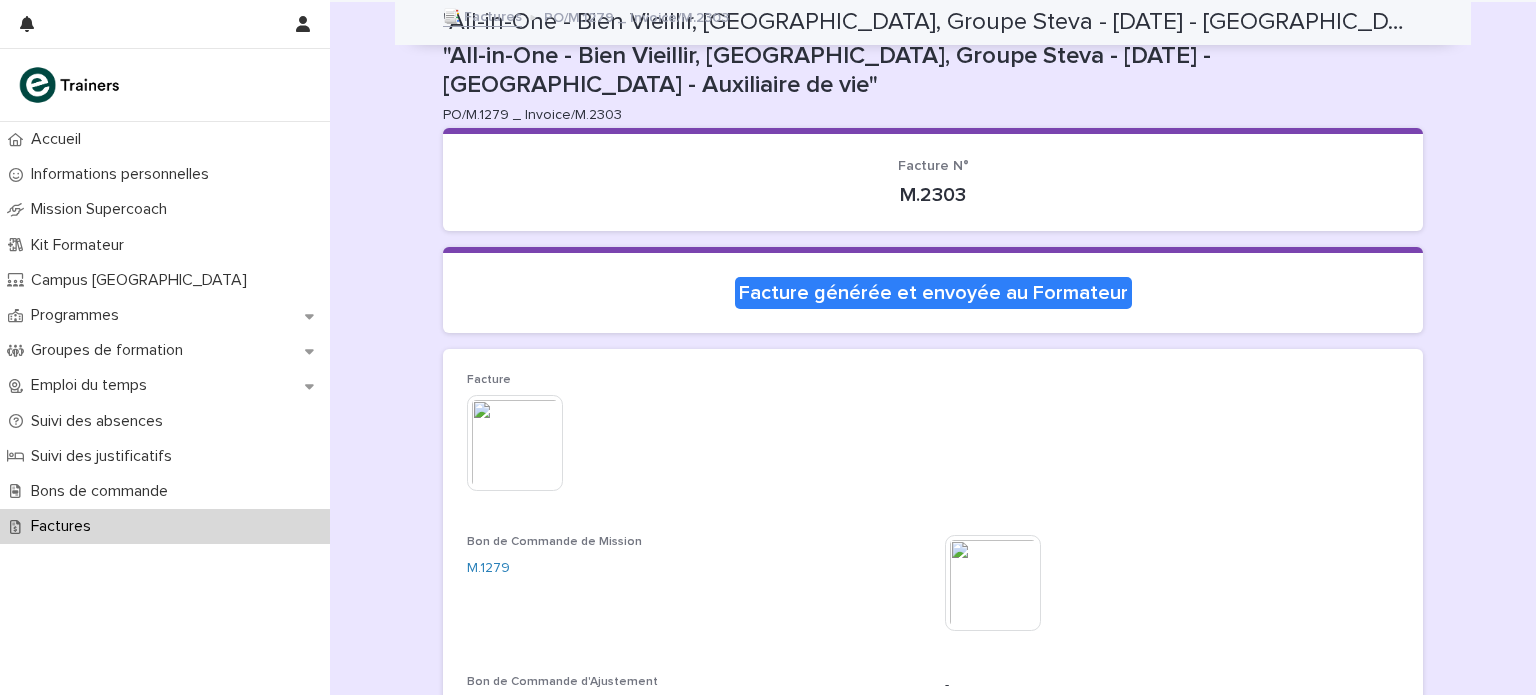 scroll, scrollTop: 0, scrollLeft: 0, axis: both 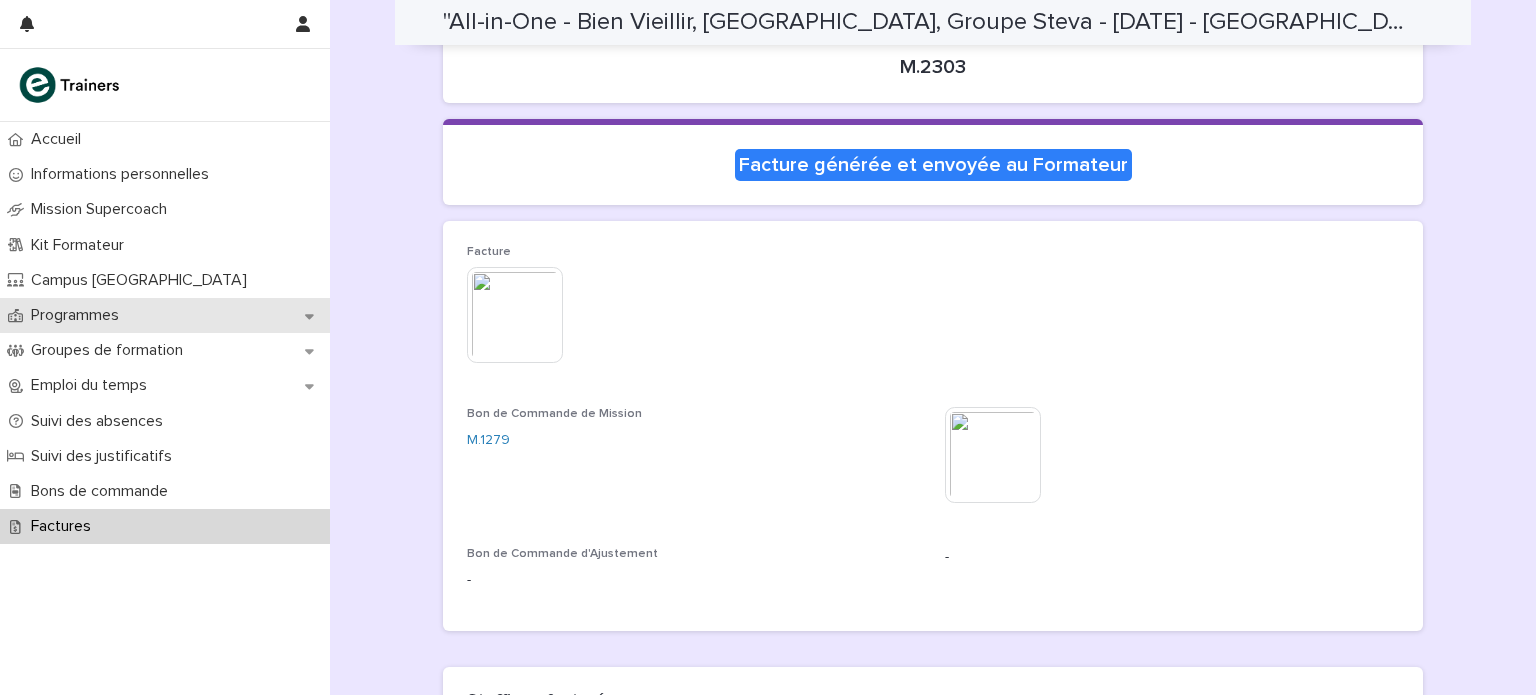 click on "Programmes" at bounding box center [79, 315] 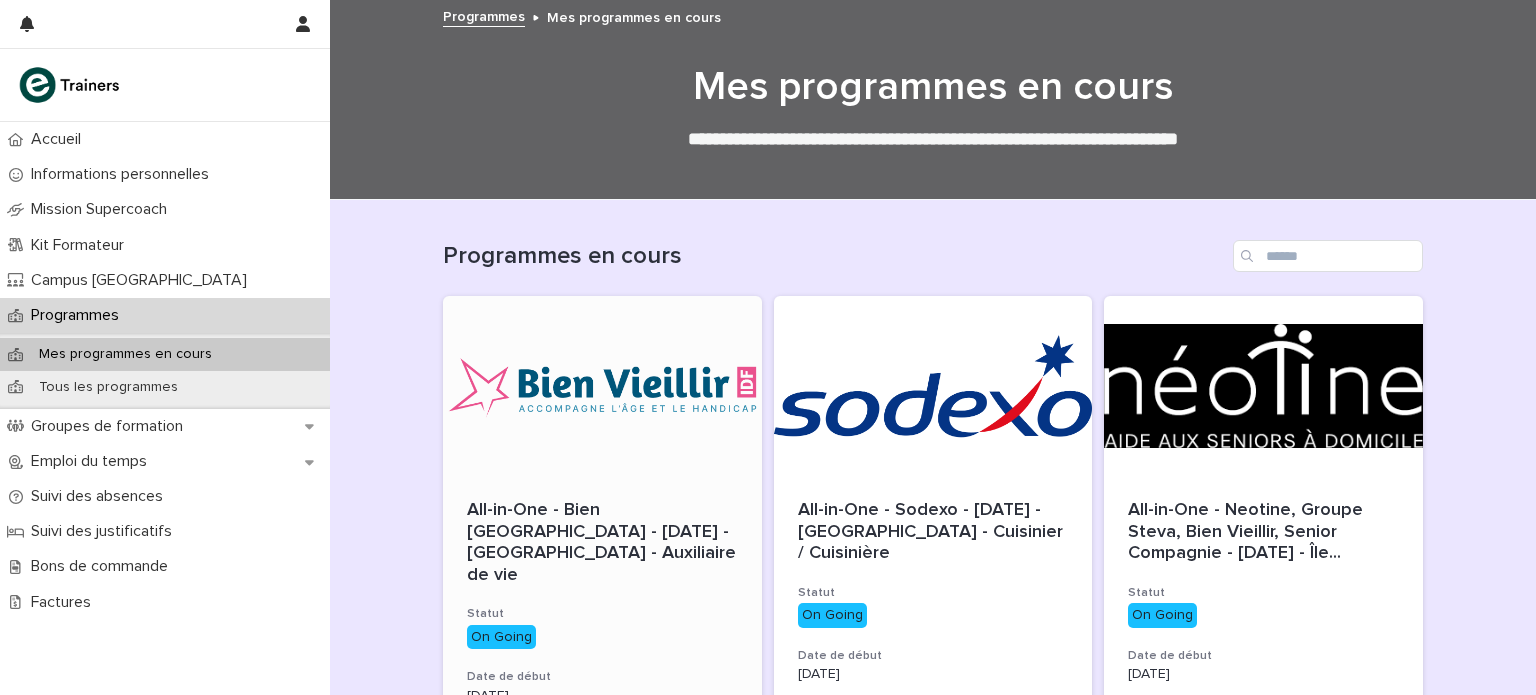 scroll, scrollTop: 156, scrollLeft: 0, axis: vertical 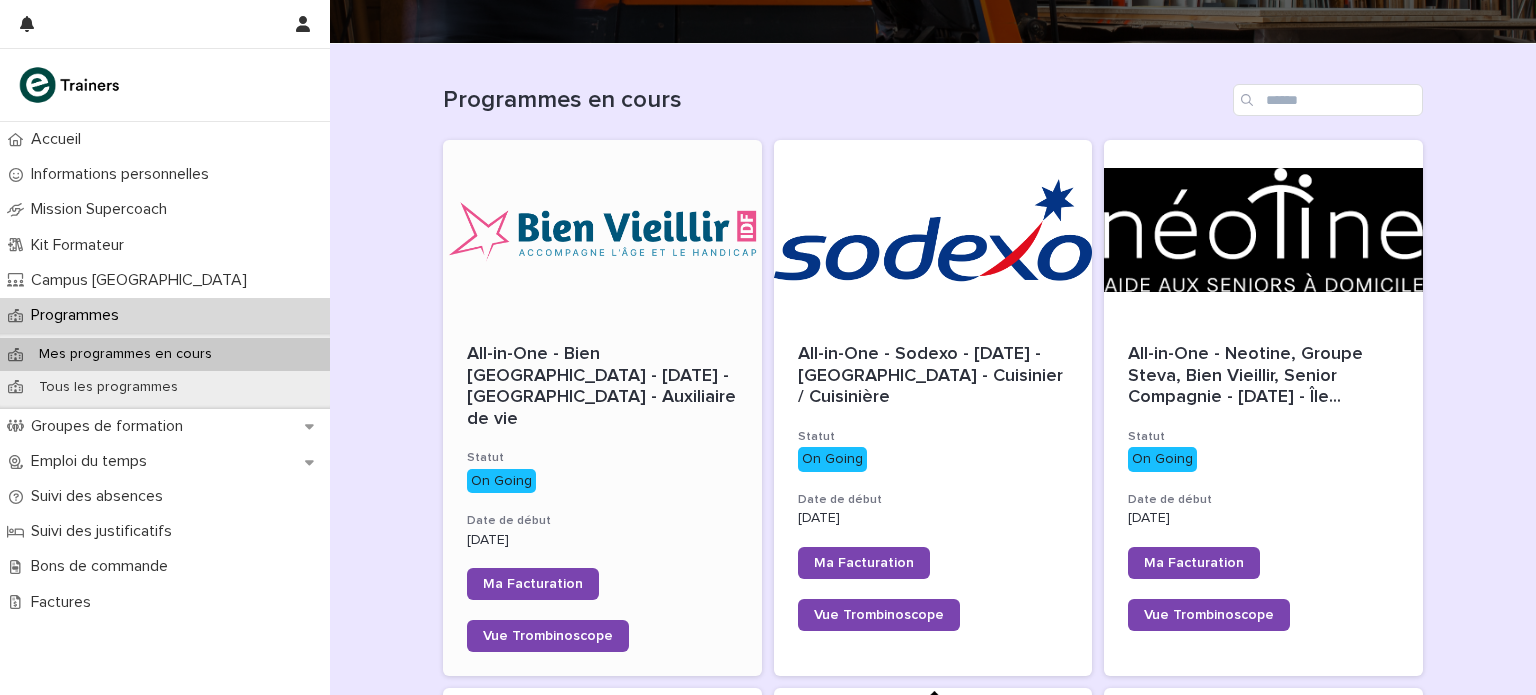click on "All-in-One - Bien [GEOGRAPHIC_DATA] - [DATE] - [GEOGRAPHIC_DATA] - Auxiliaire de vie" at bounding box center [604, 386] 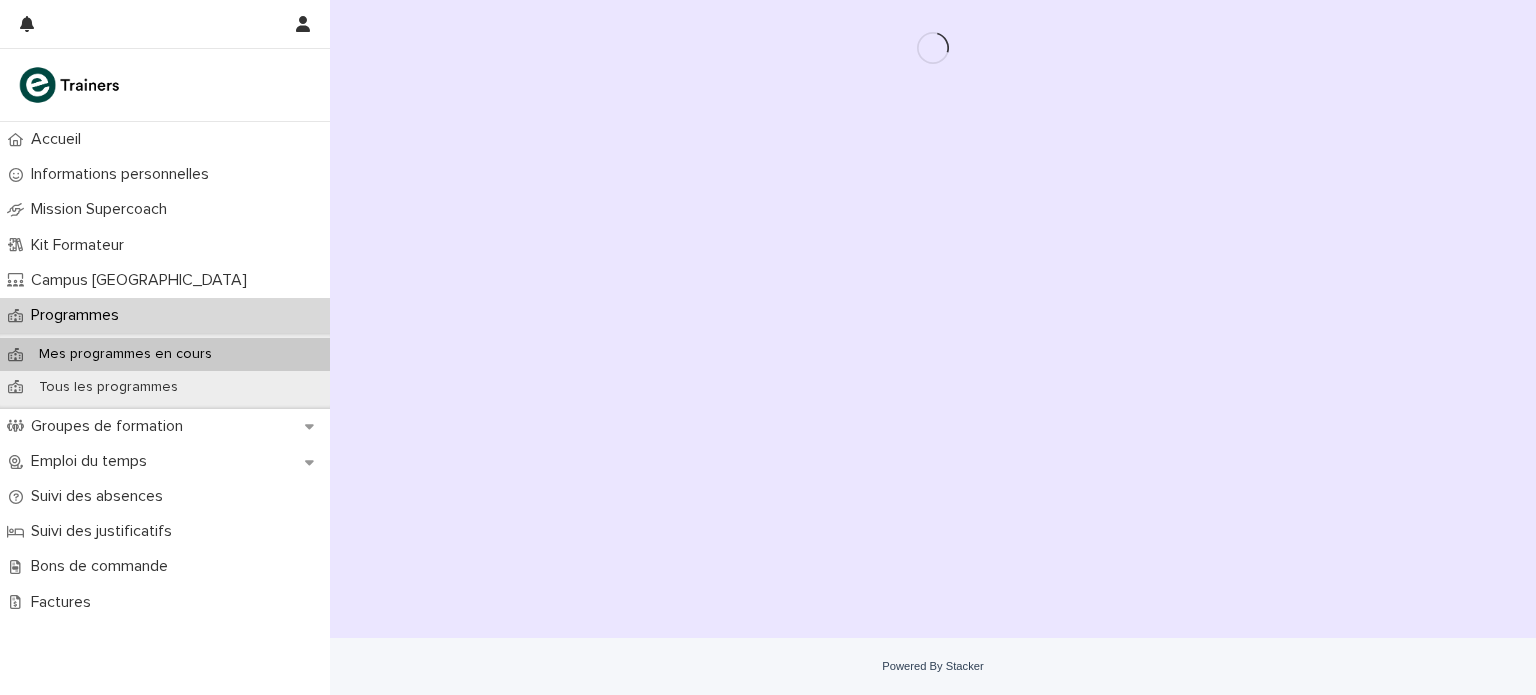 scroll, scrollTop: 0, scrollLeft: 0, axis: both 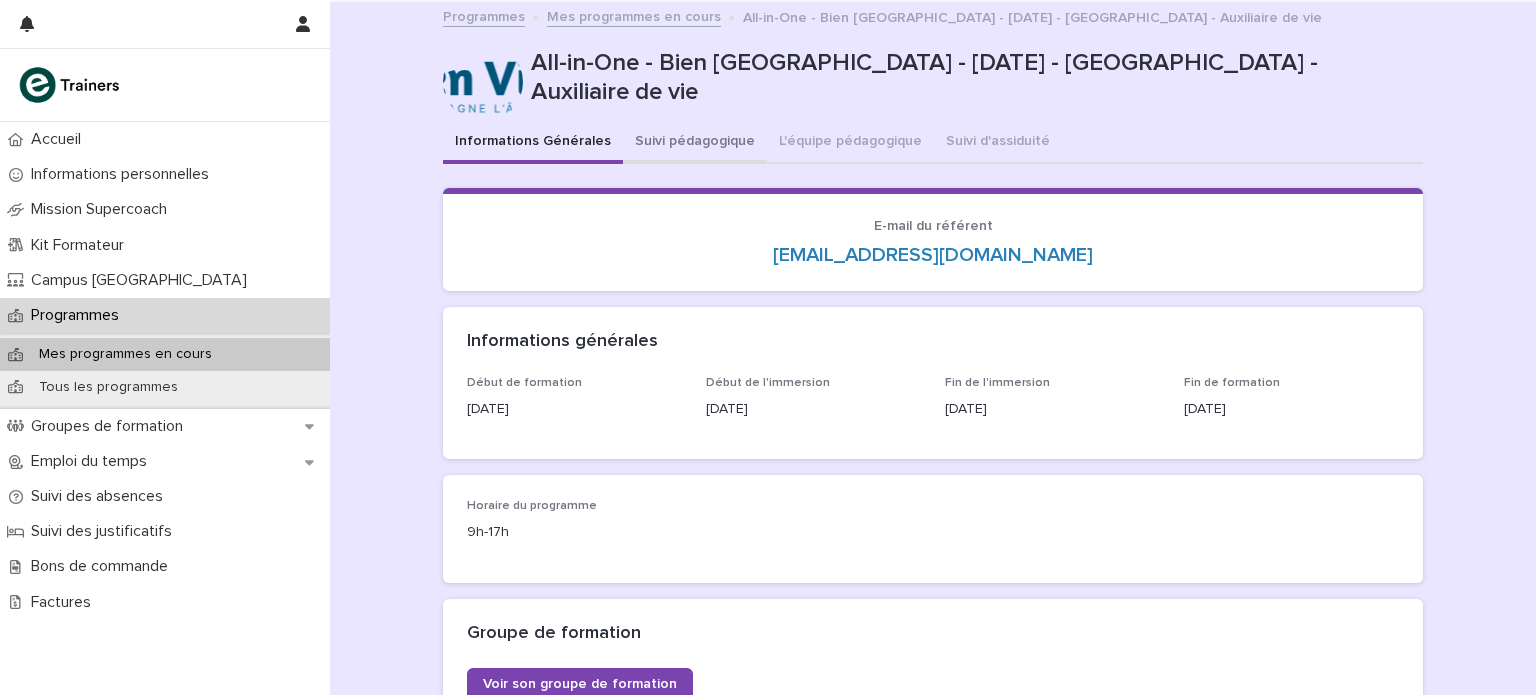 click on "Suivi pédagogique" at bounding box center (695, 143) 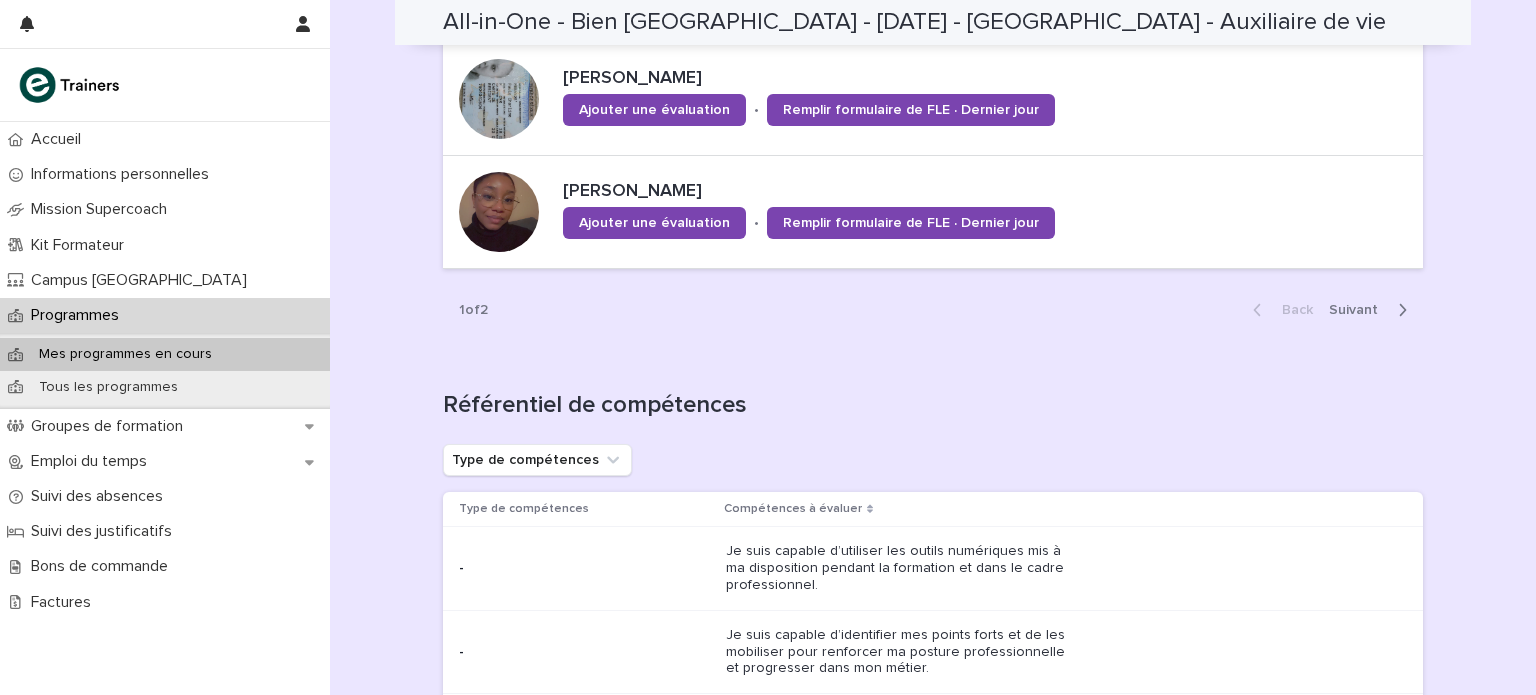 scroll, scrollTop: 1526, scrollLeft: 0, axis: vertical 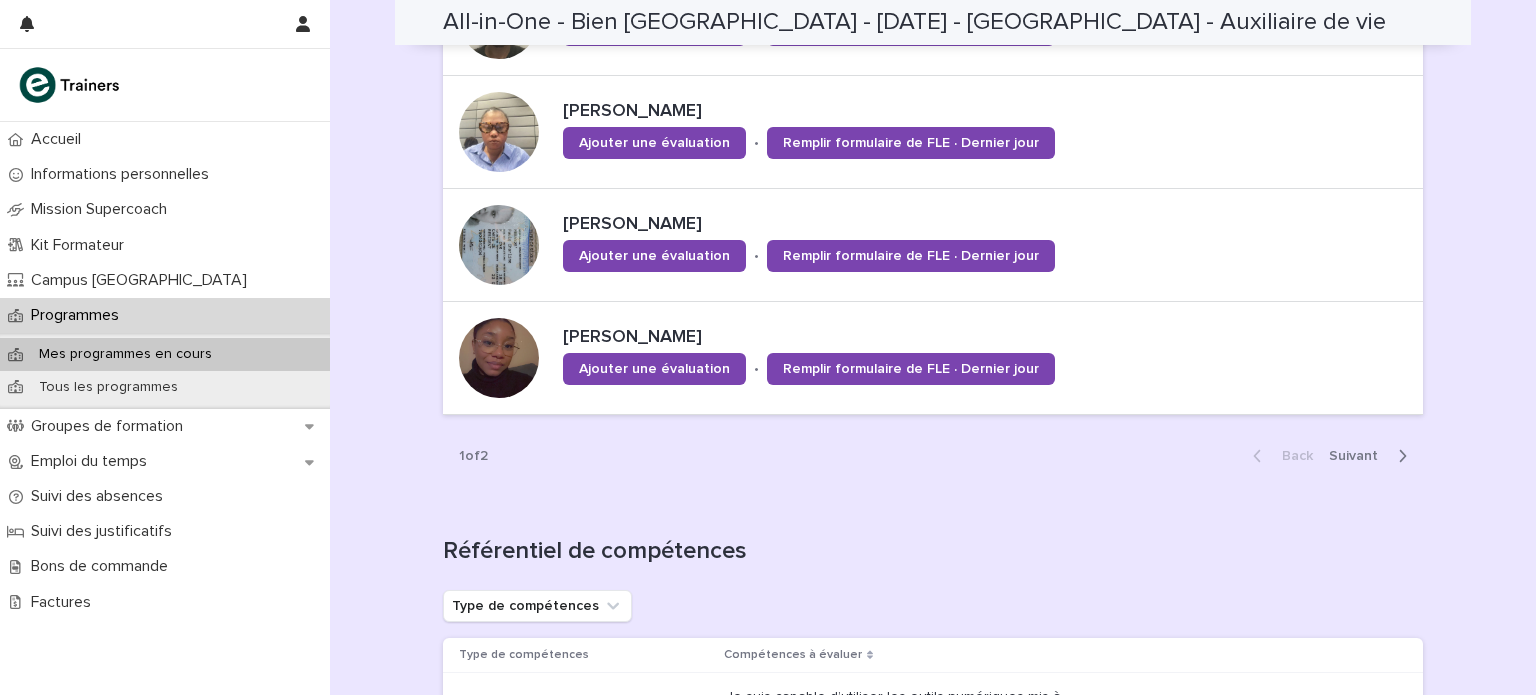 click on "Next" at bounding box center (1359, 456) 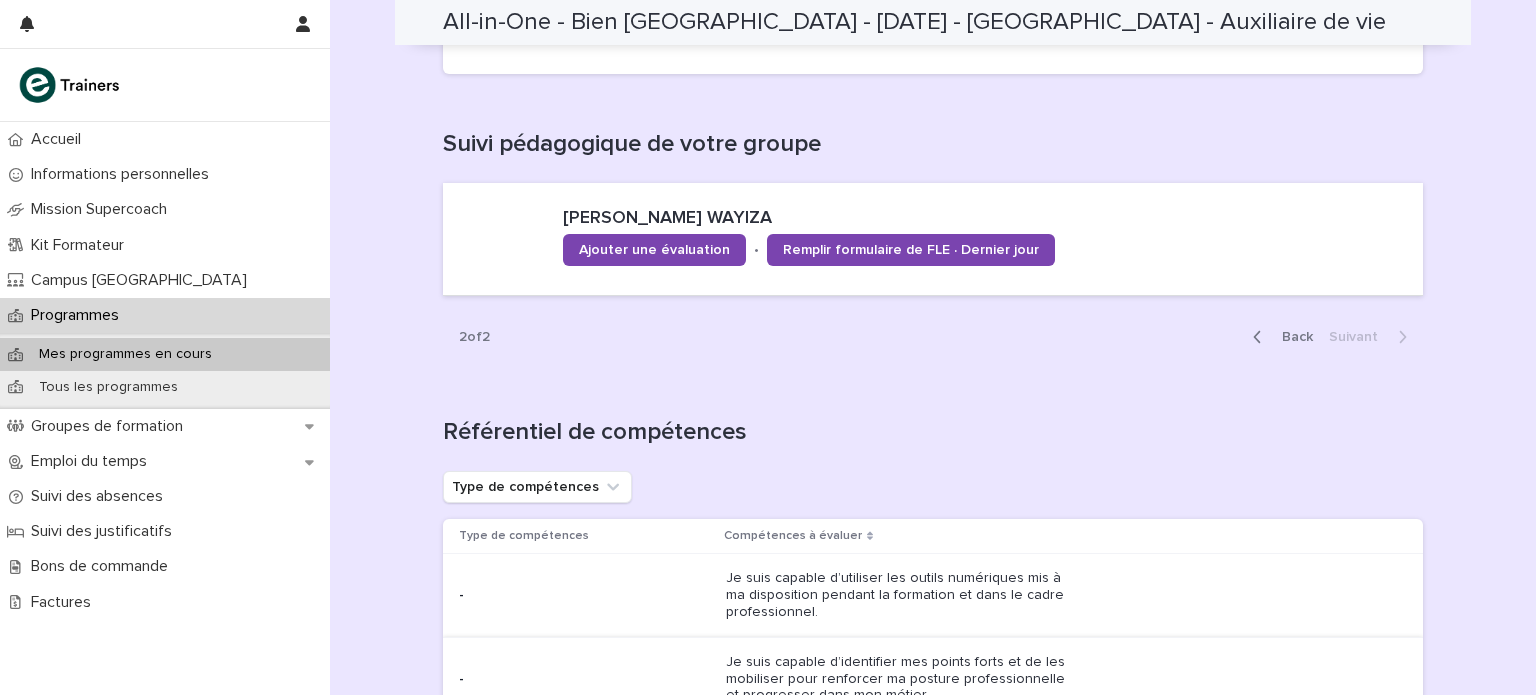 scroll, scrollTop: 628, scrollLeft: 0, axis: vertical 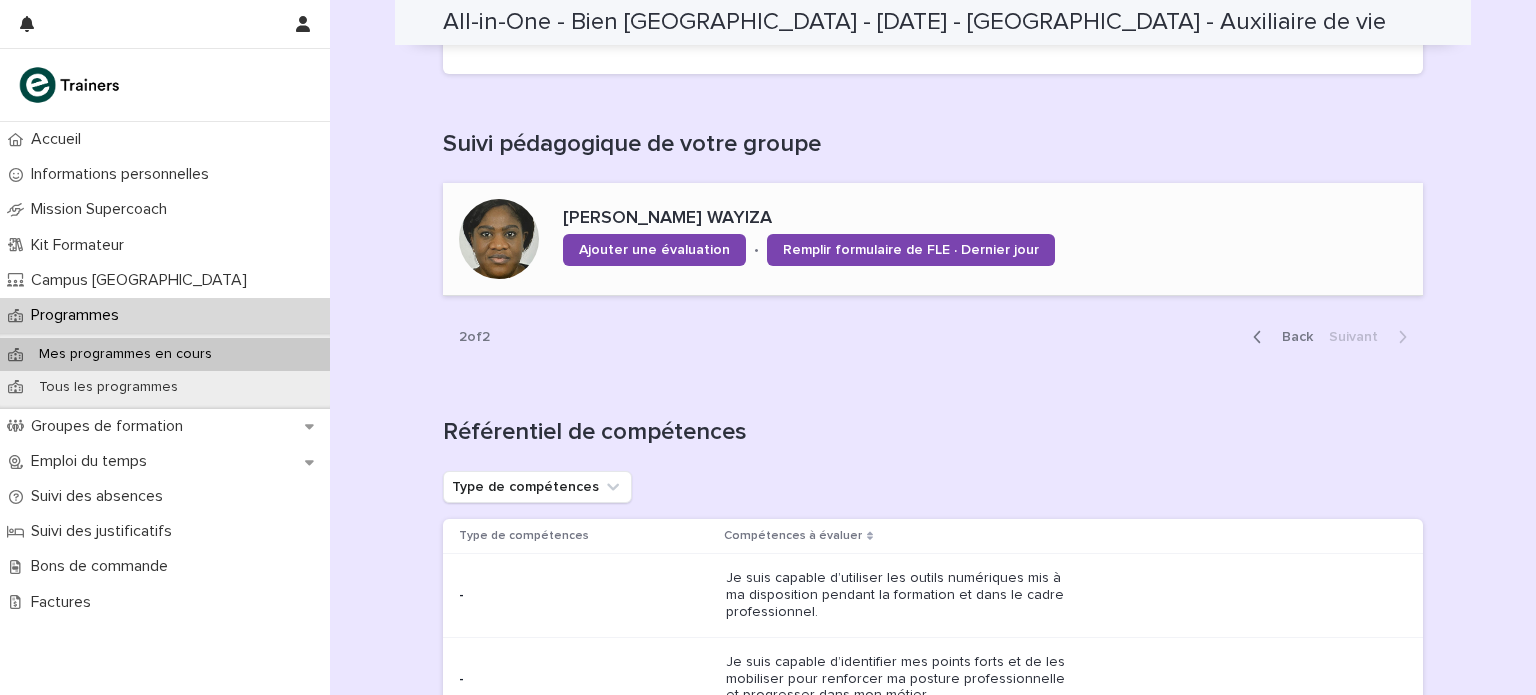 click on "Sandrine NKENDA WAYIZA" at bounding box center [913, 217] 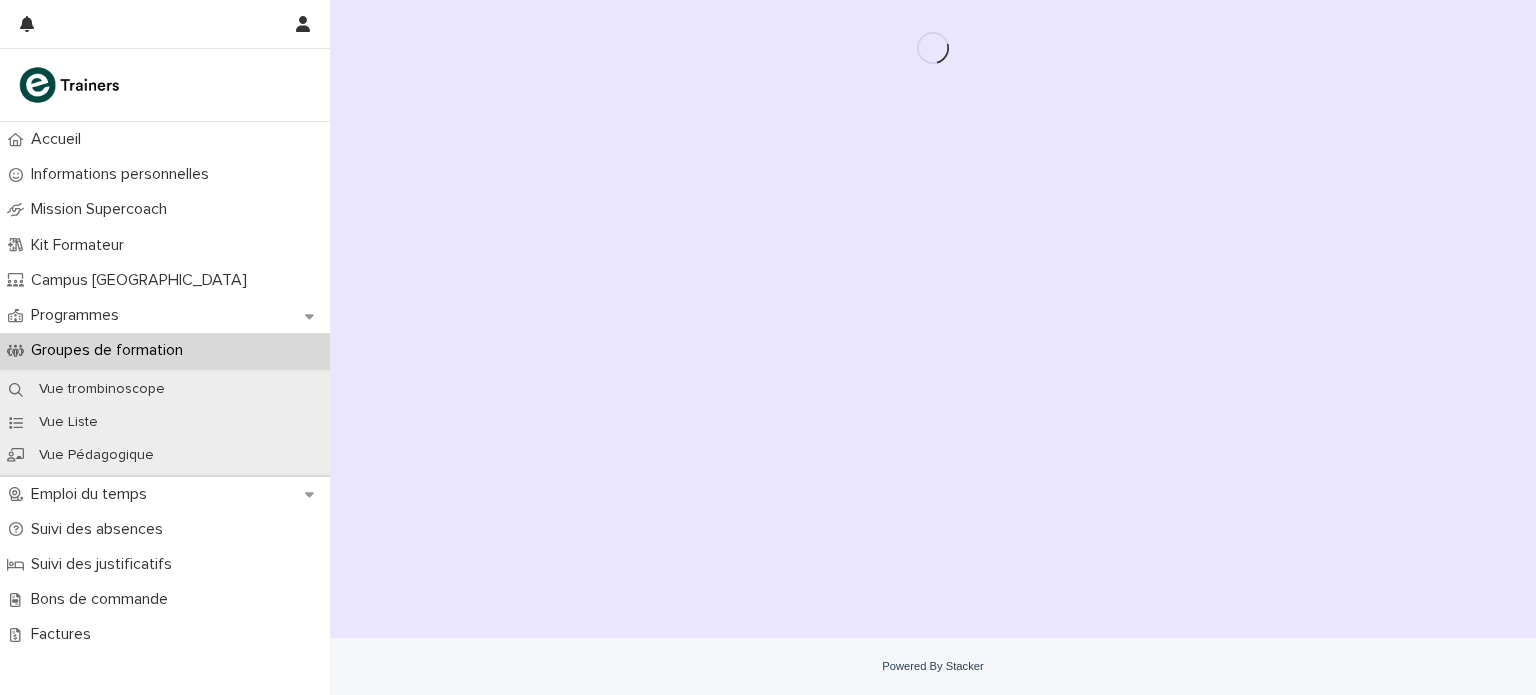 scroll, scrollTop: 0, scrollLeft: 0, axis: both 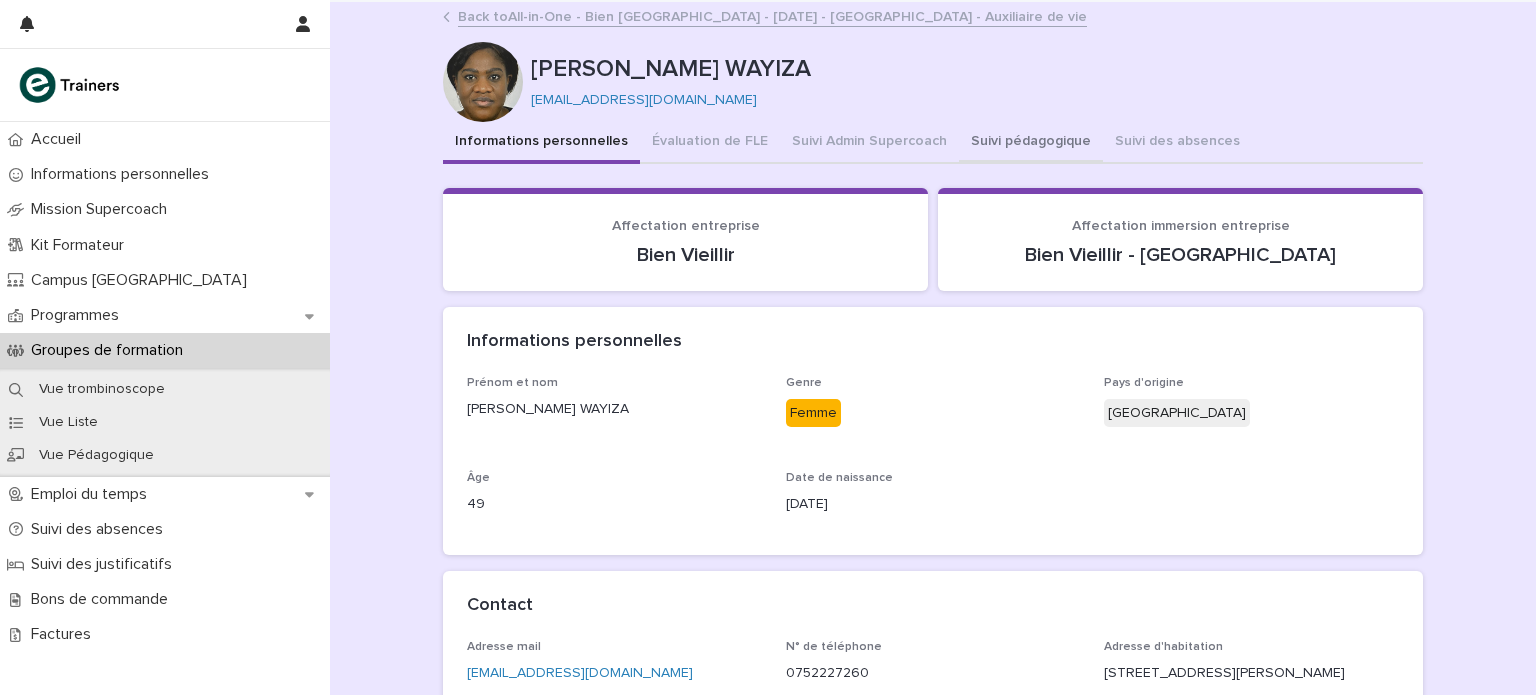 click on "Suivi pédagogique" at bounding box center (1031, 143) 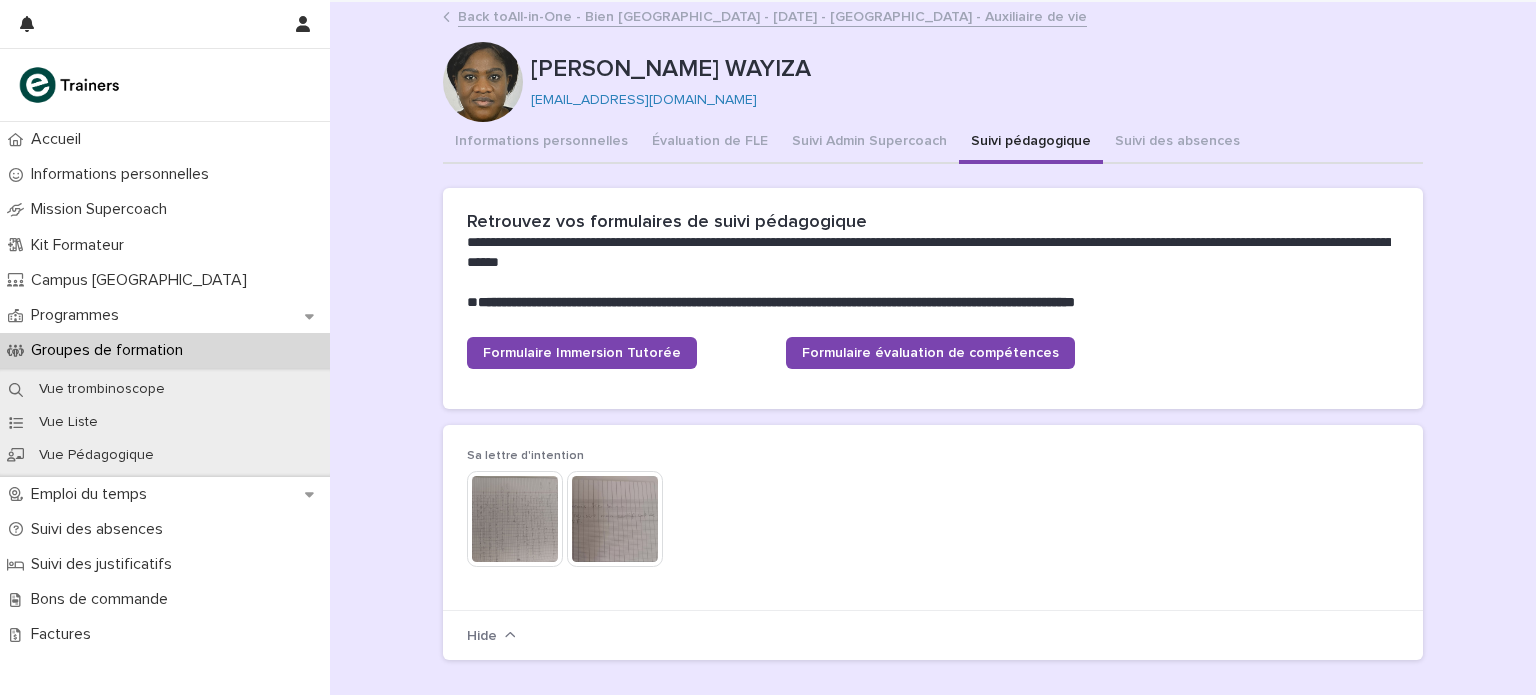 click at bounding box center [515, 519] 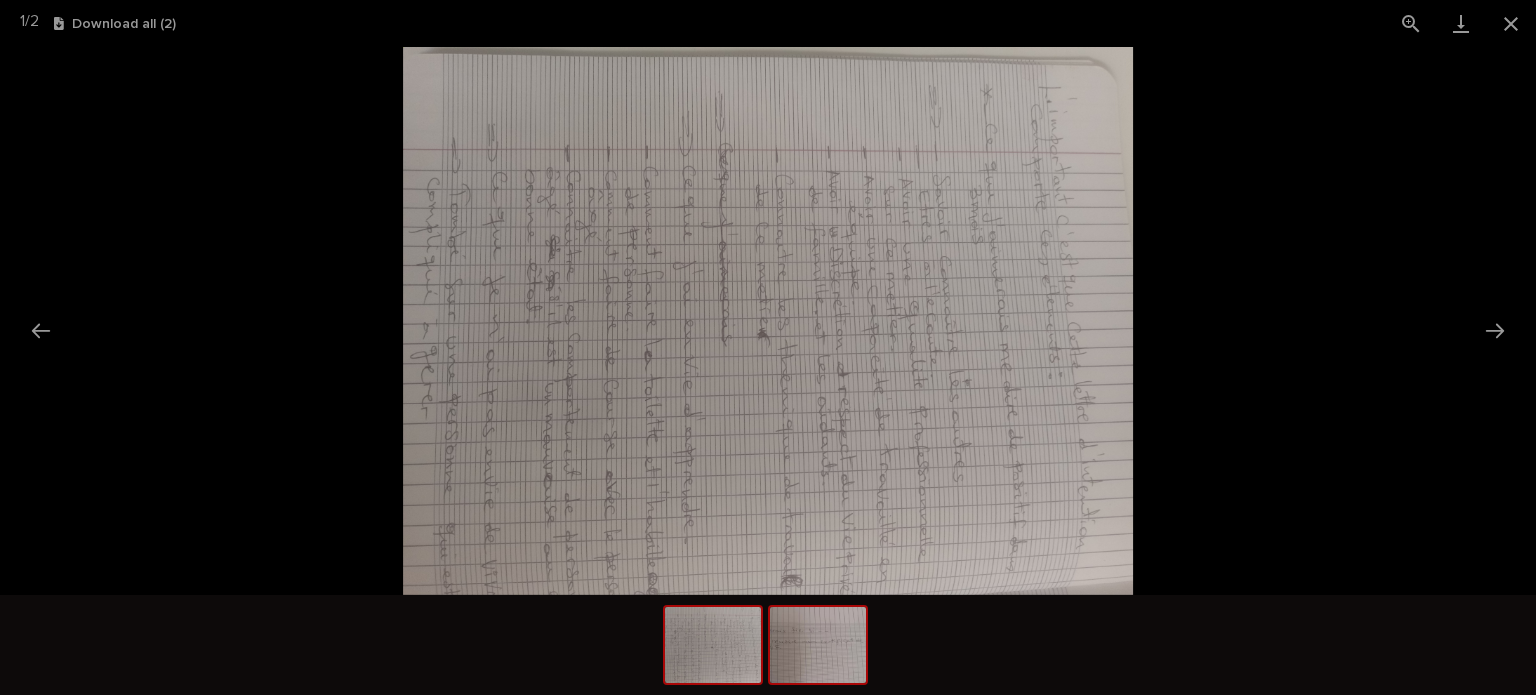 click at bounding box center (818, 645) 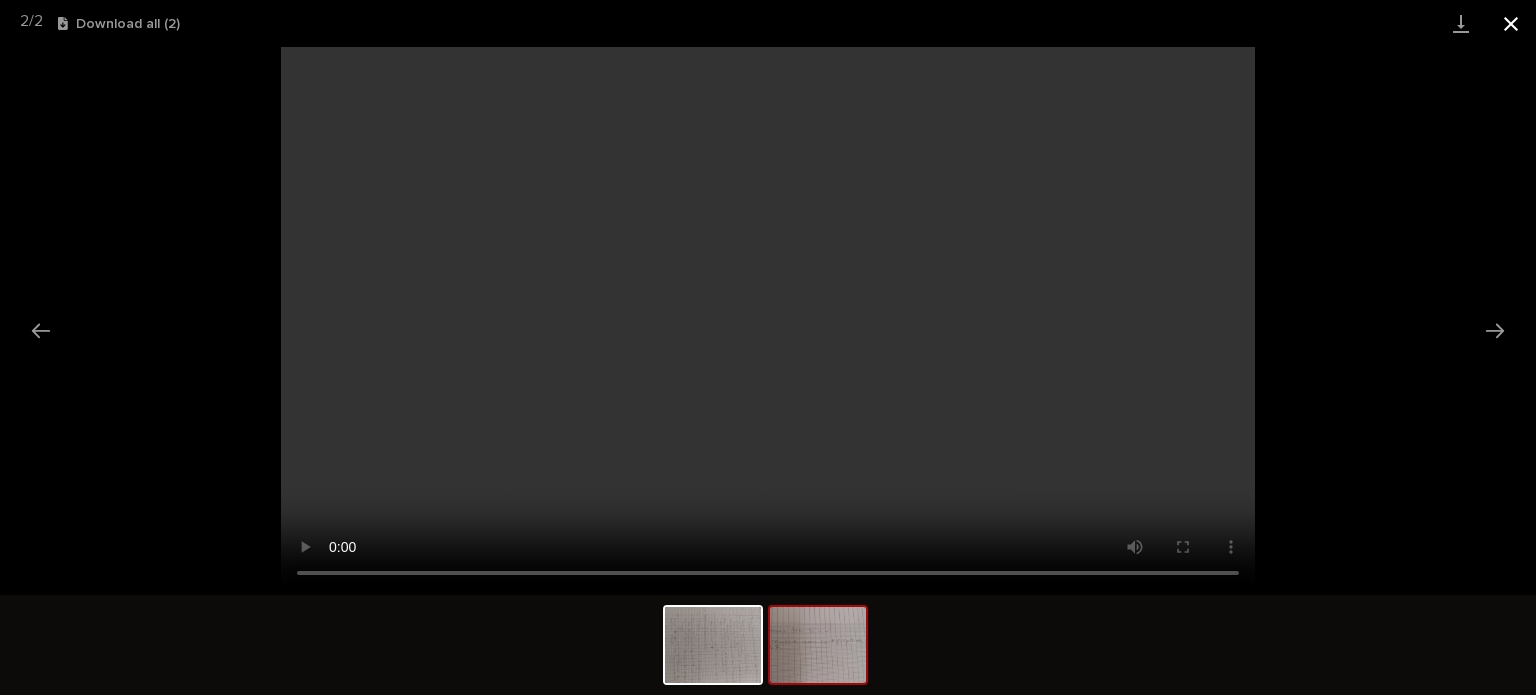 click at bounding box center [1511, 23] 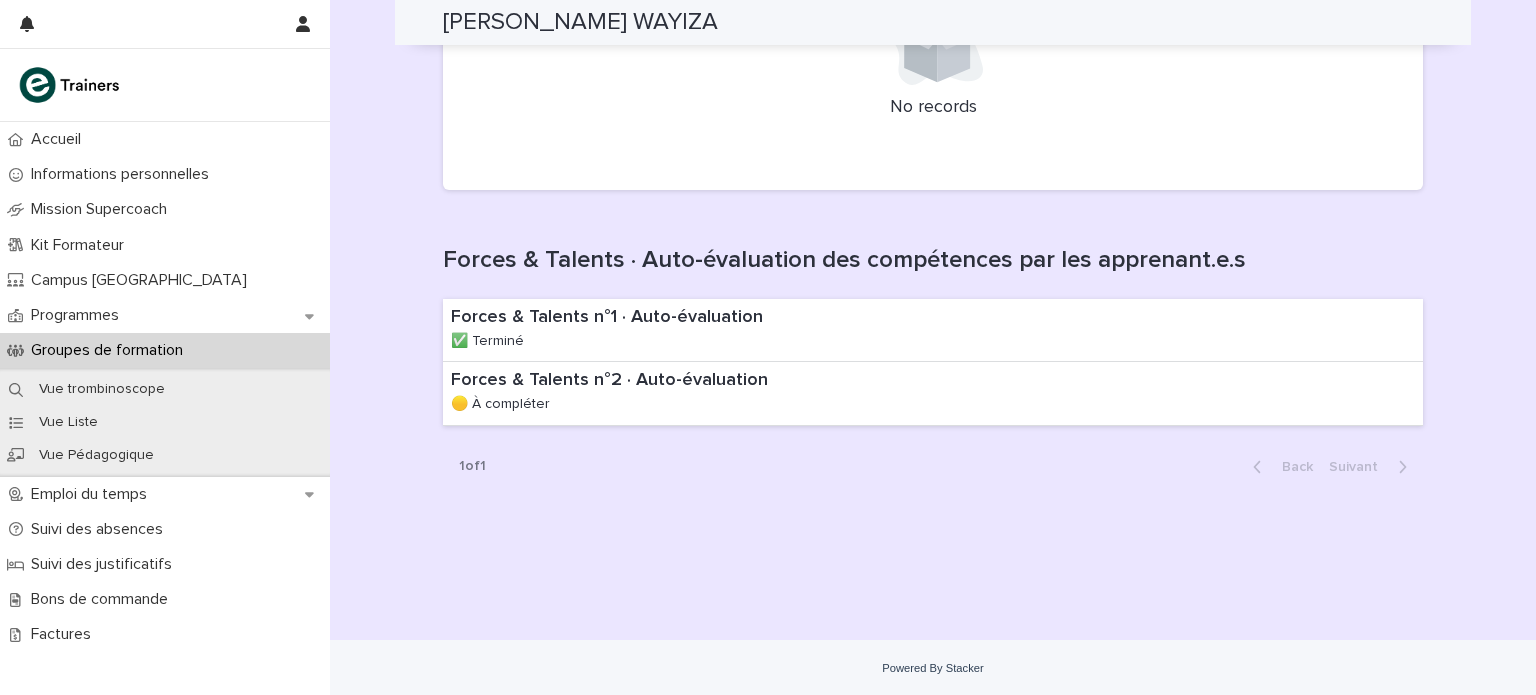 scroll, scrollTop: 1637, scrollLeft: 0, axis: vertical 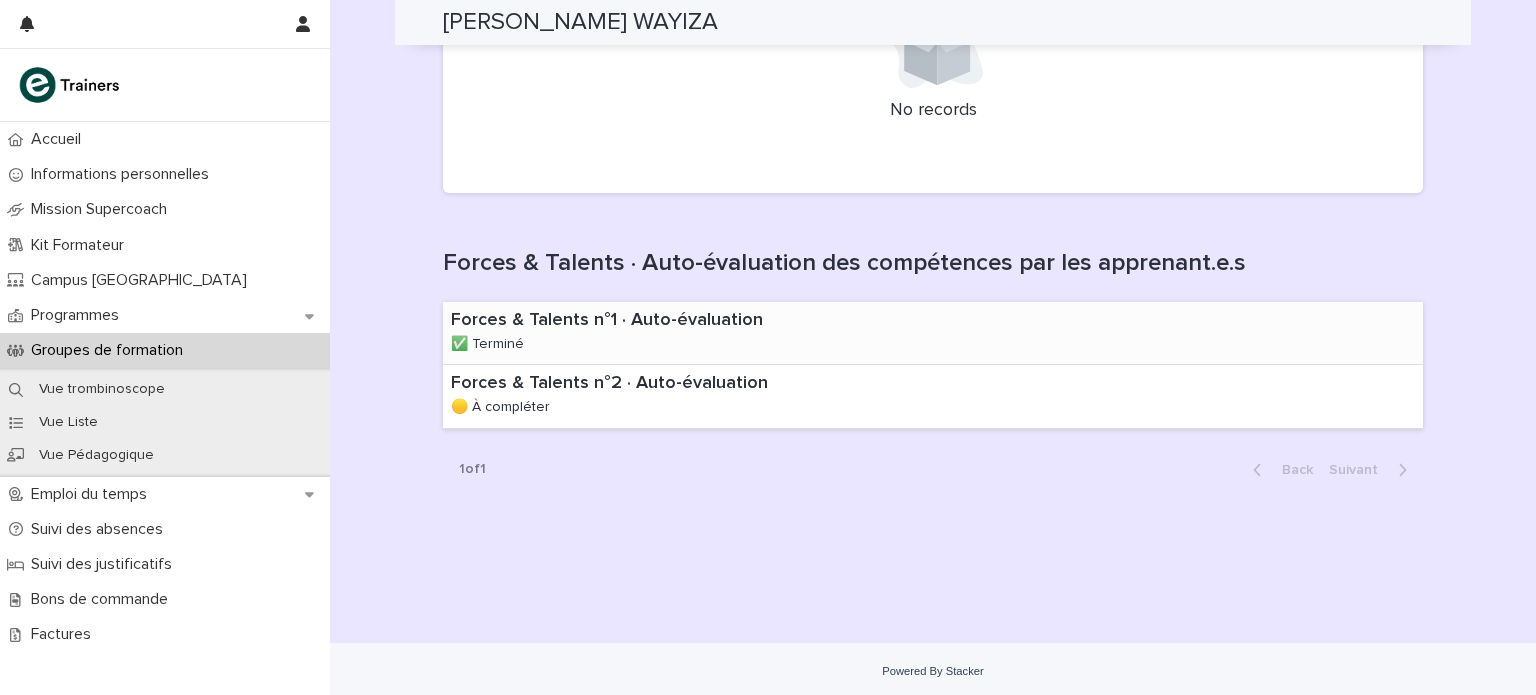 click on "Forces & Talents n°1 · Auto-évaluation" at bounding box center [643, 321] 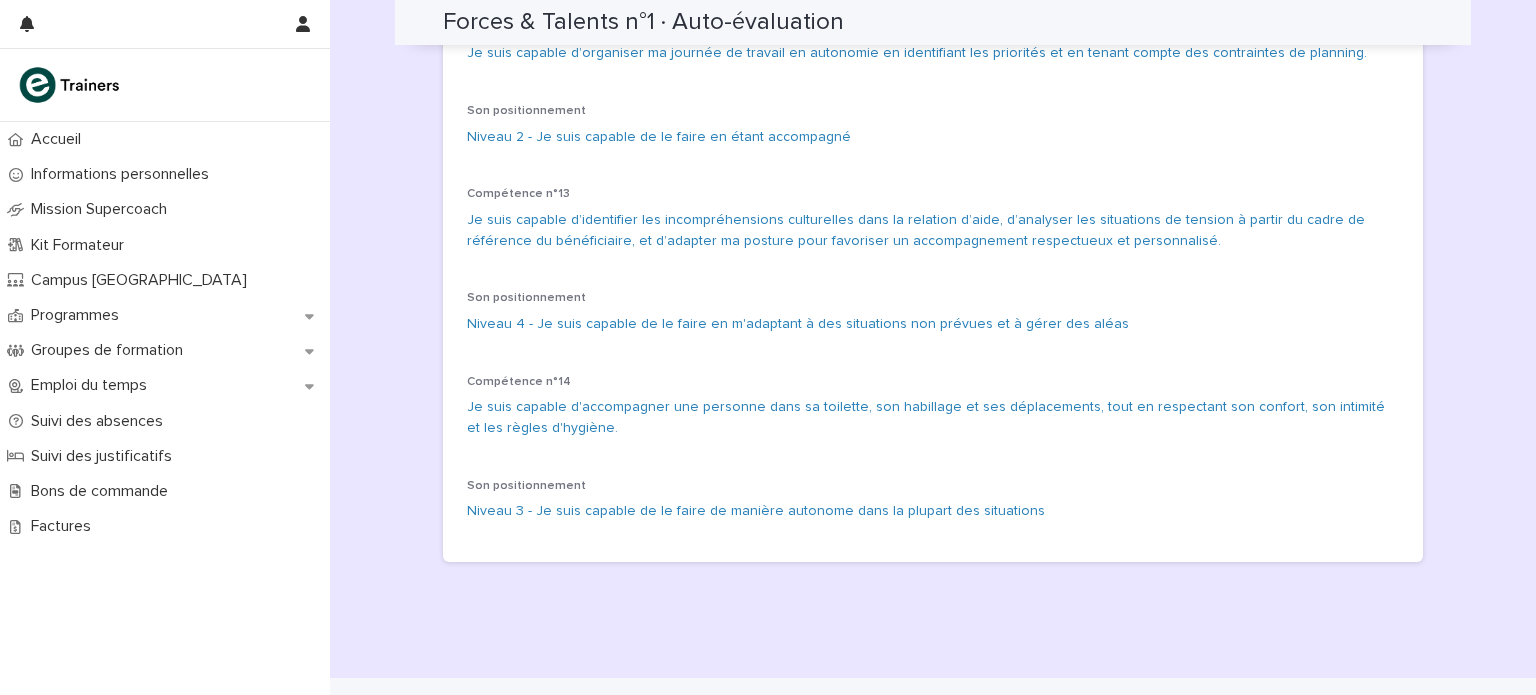 scroll, scrollTop: 0, scrollLeft: 0, axis: both 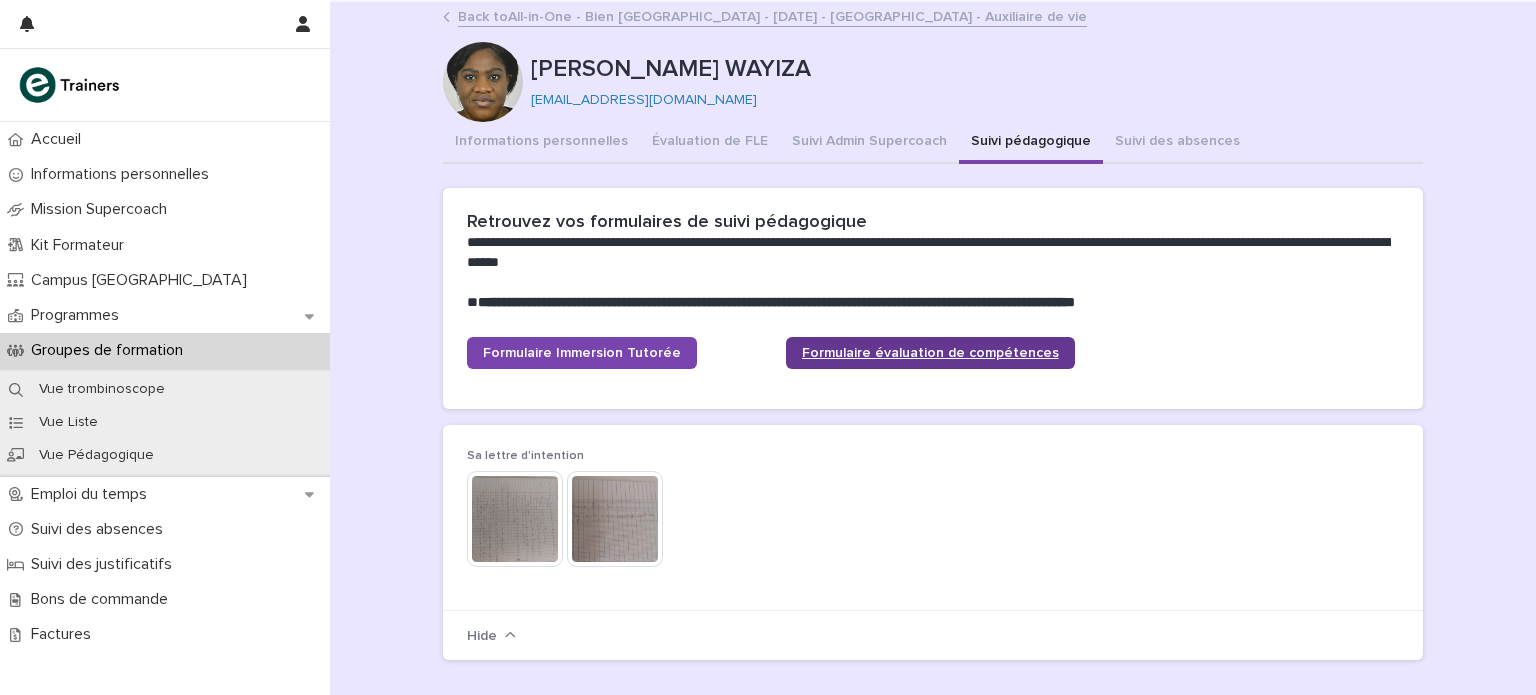 click on "Formulaire évaluation de compétences" at bounding box center [930, 353] 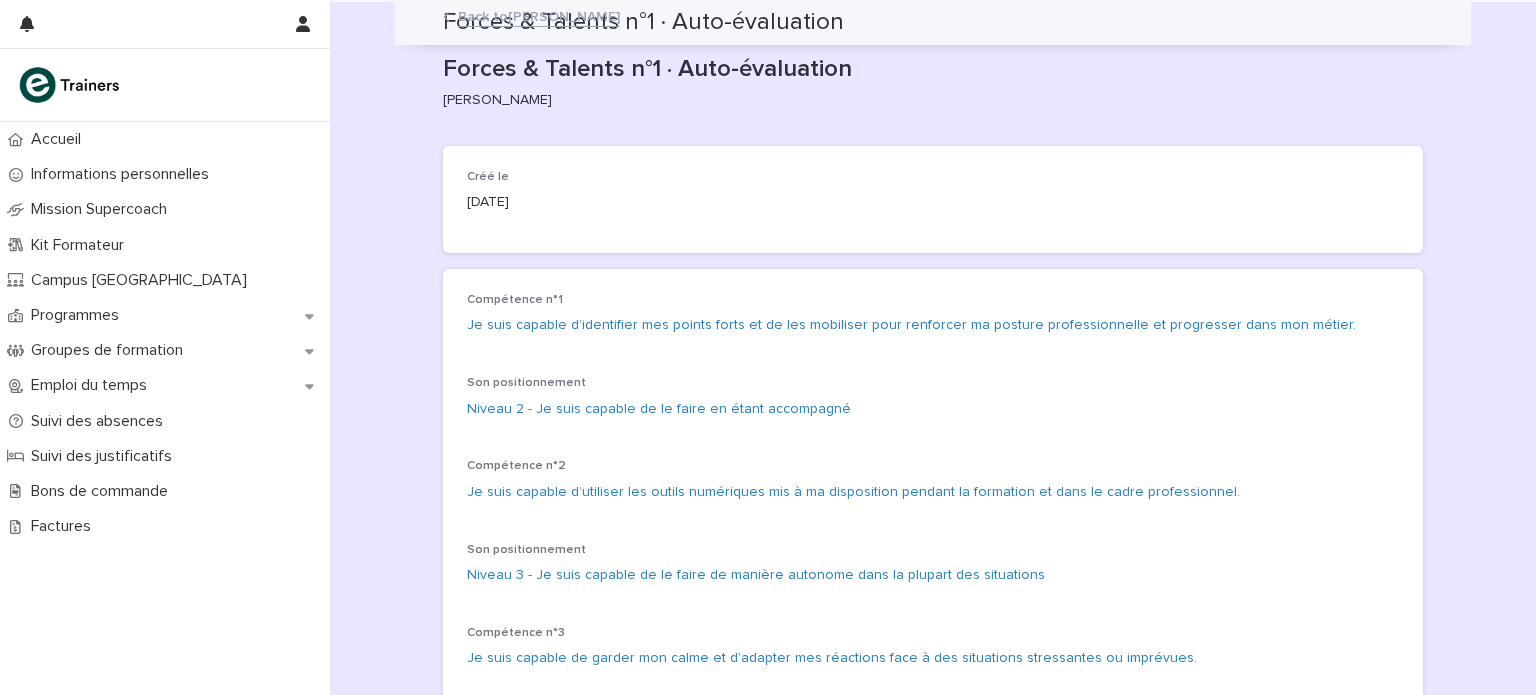 scroll, scrollTop: 0, scrollLeft: 0, axis: both 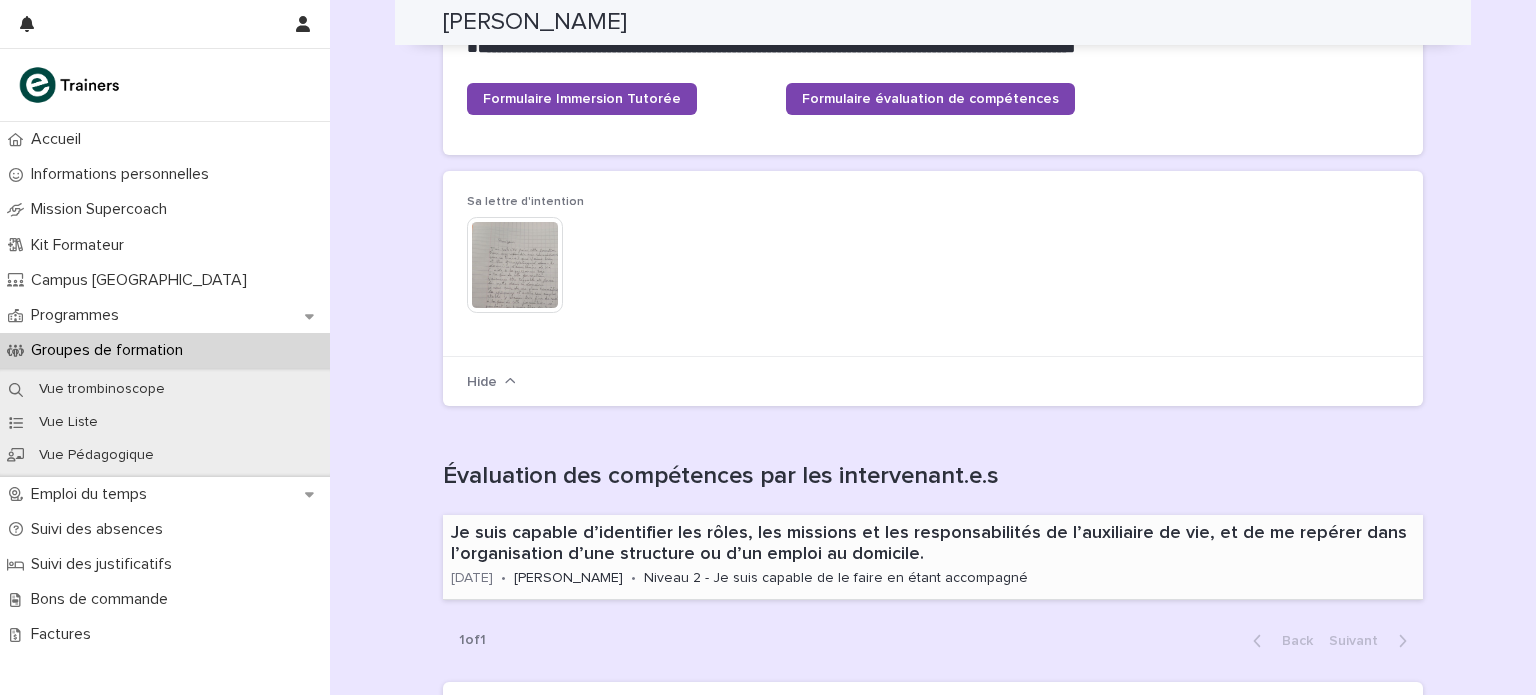click on "Je suis capable d’identifier les rôles, les missions et les responsabilités de l’auxiliaire de vie, et de me repérer dans l’organisation d’une structure ou d’un emploi au domicile." at bounding box center (933, 544) 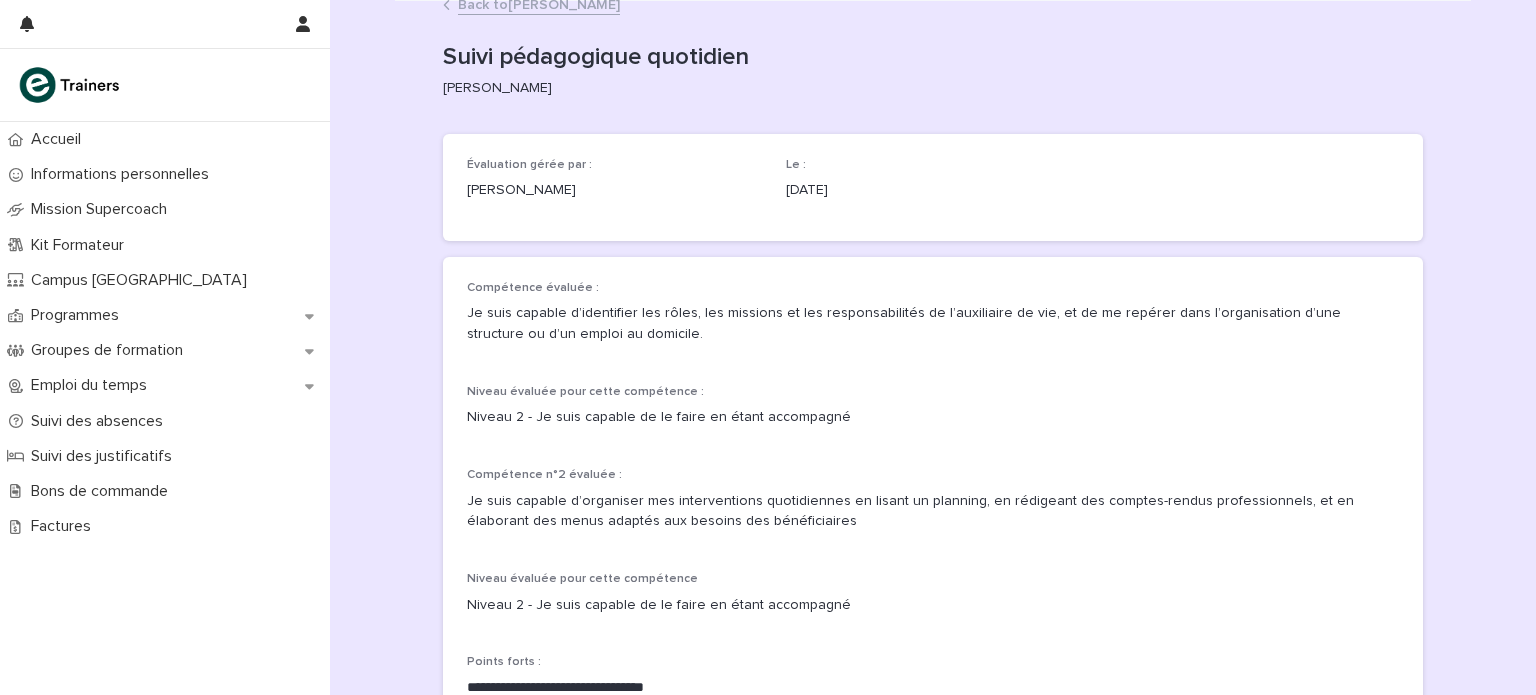 scroll, scrollTop: 0, scrollLeft: 0, axis: both 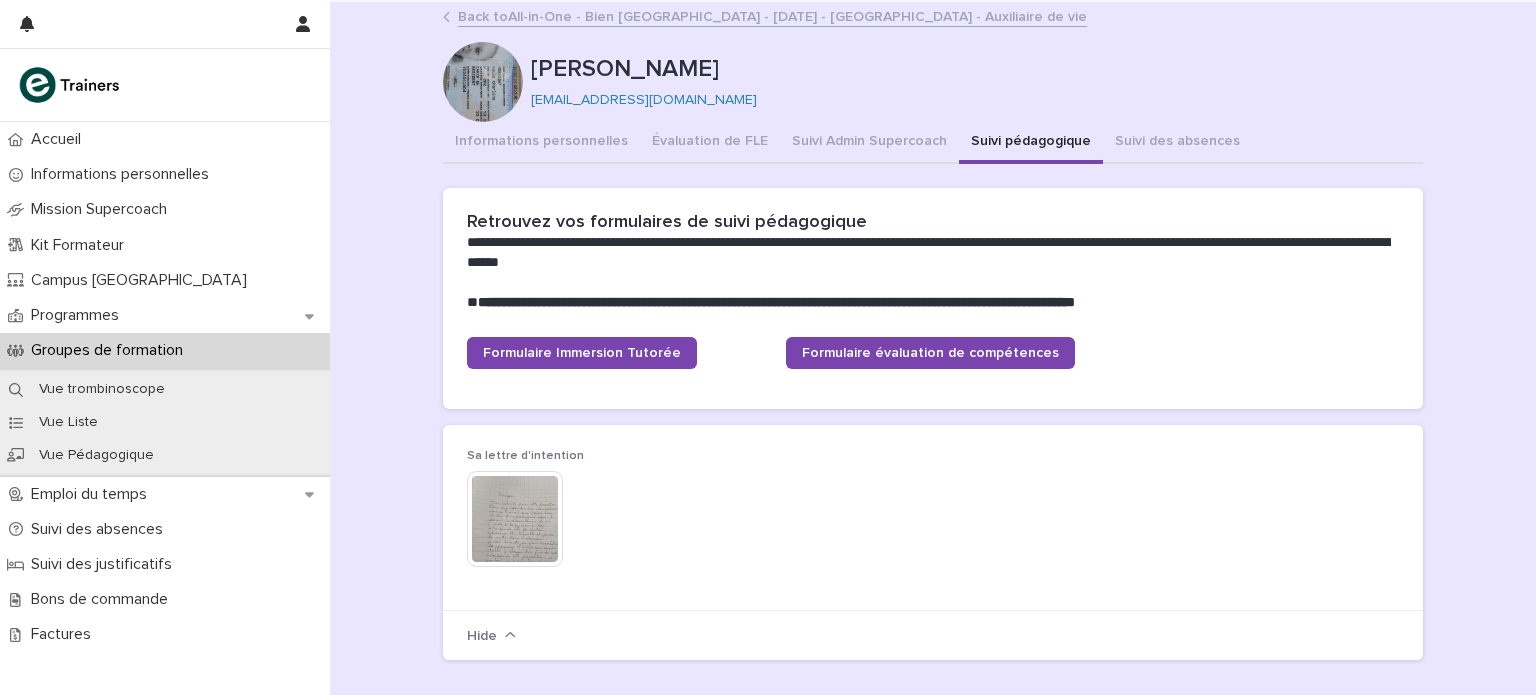 click at bounding box center (515, 519) 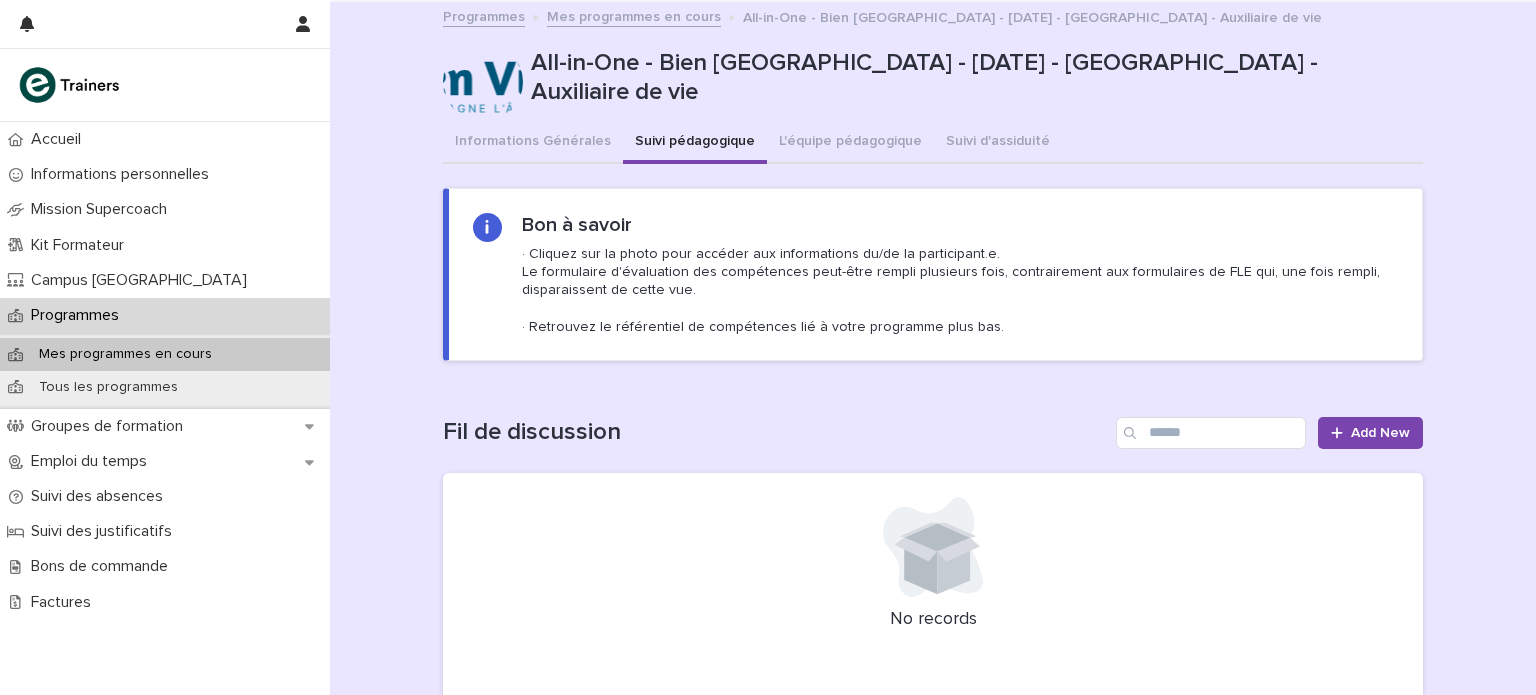 click on "Programmes" at bounding box center (79, 315) 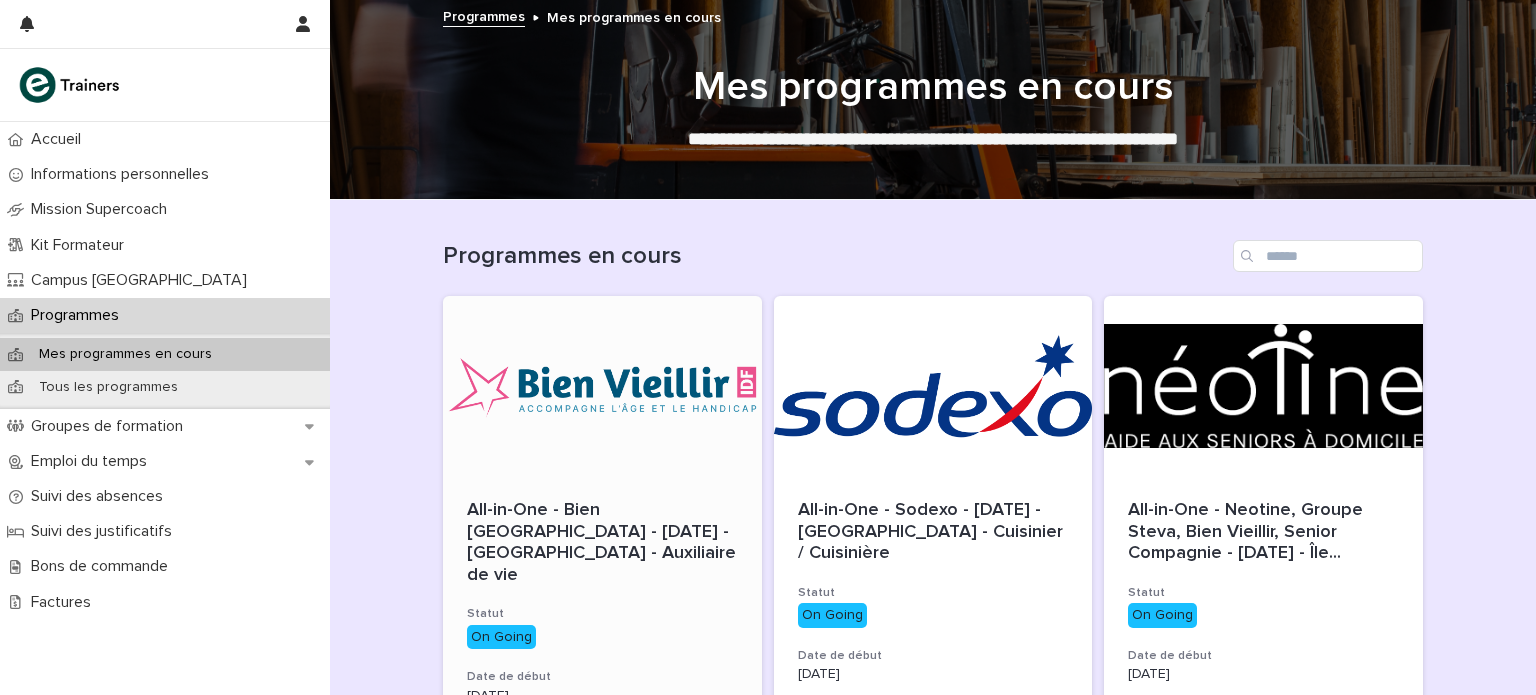 click on "All-in-One - Bien [GEOGRAPHIC_DATA] - [DATE] - [GEOGRAPHIC_DATA] - Auxiliaire de vie Statut On Going Date de début [DATE] Ma Facturation Vue Trombinoscope" at bounding box center (602, 654) 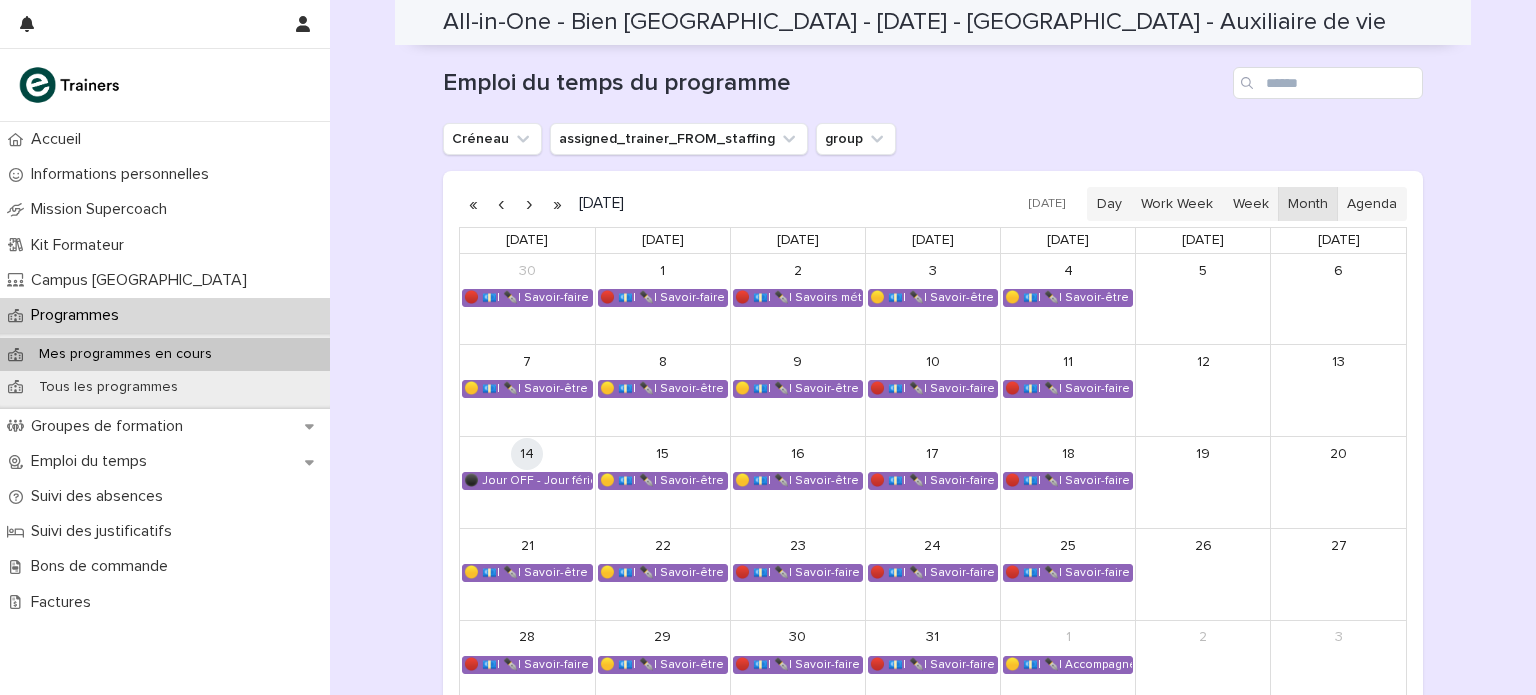 scroll, scrollTop: 0, scrollLeft: 0, axis: both 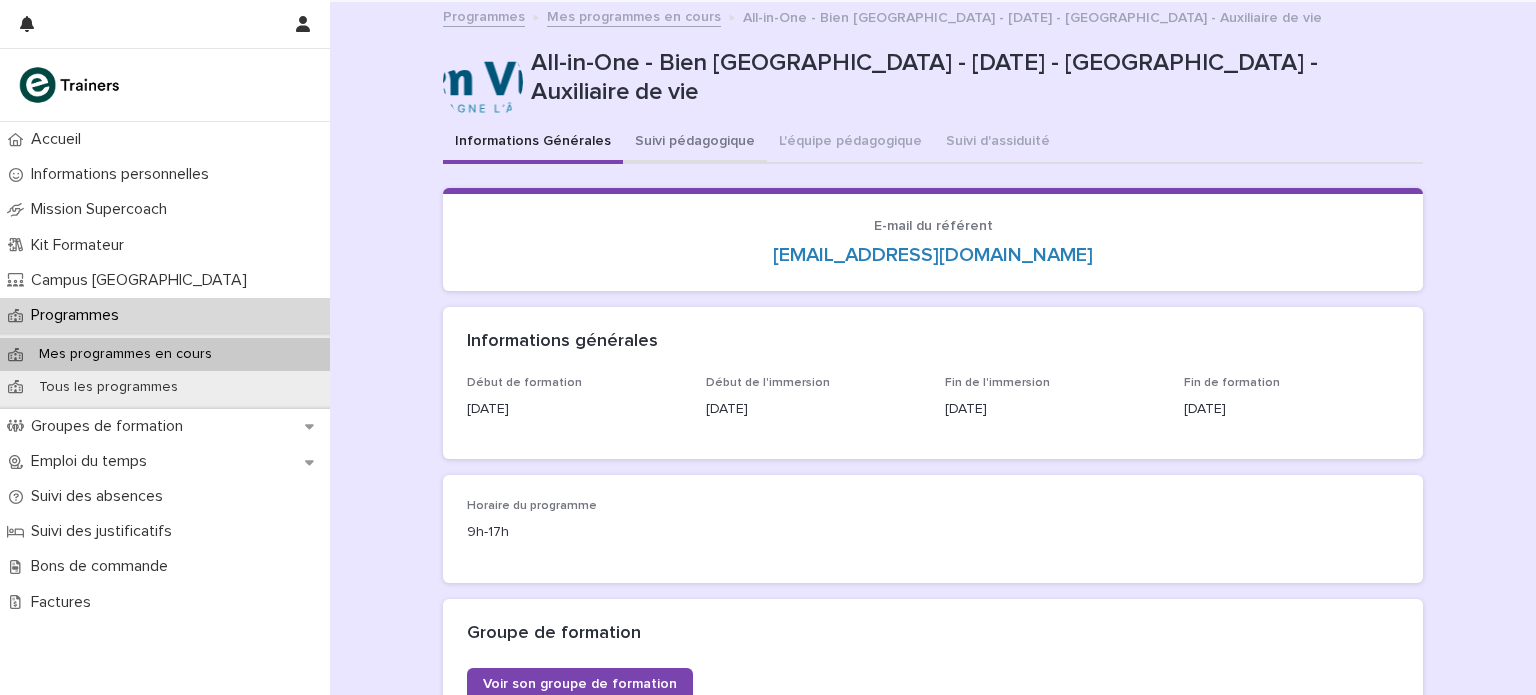 click on "Suivi pédagogique" at bounding box center (695, 143) 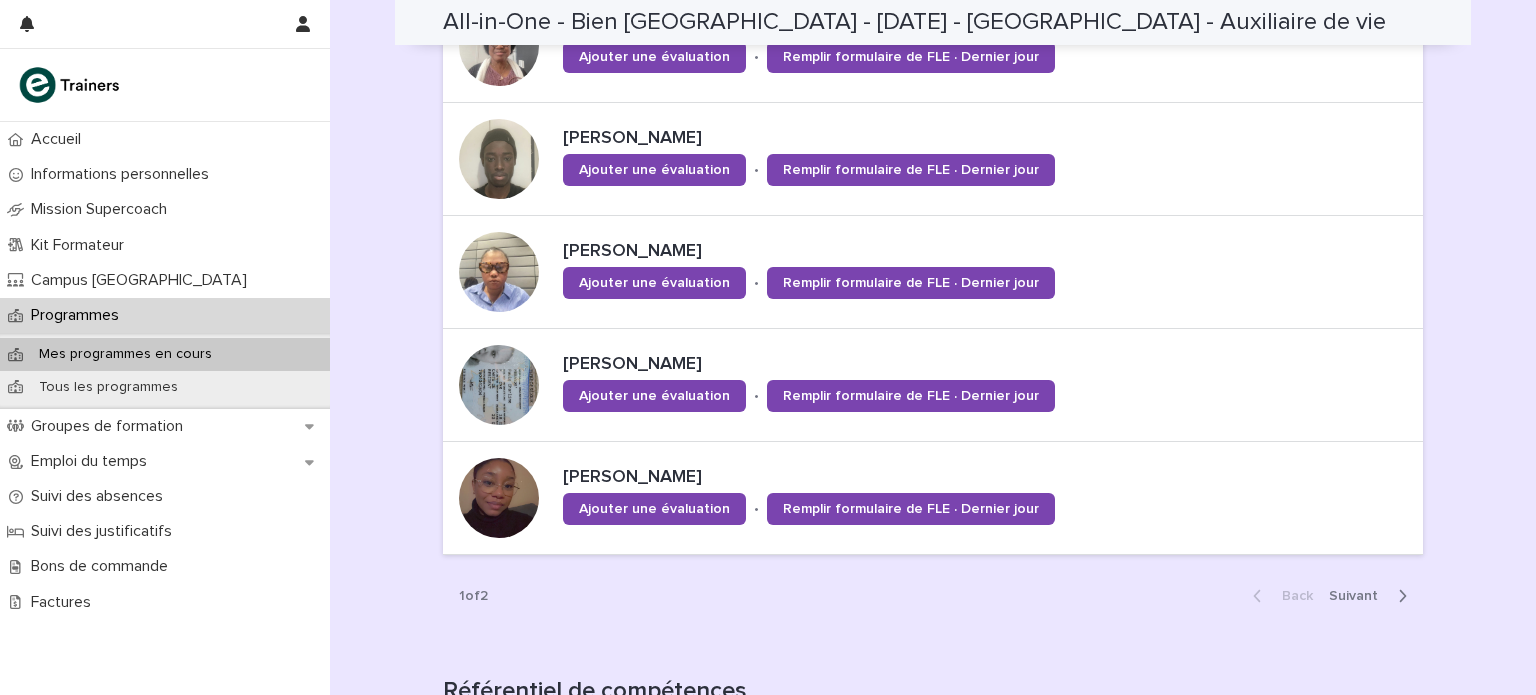 scroll, scrollTop: 1387, scrollLeft: 0, axis: vertical 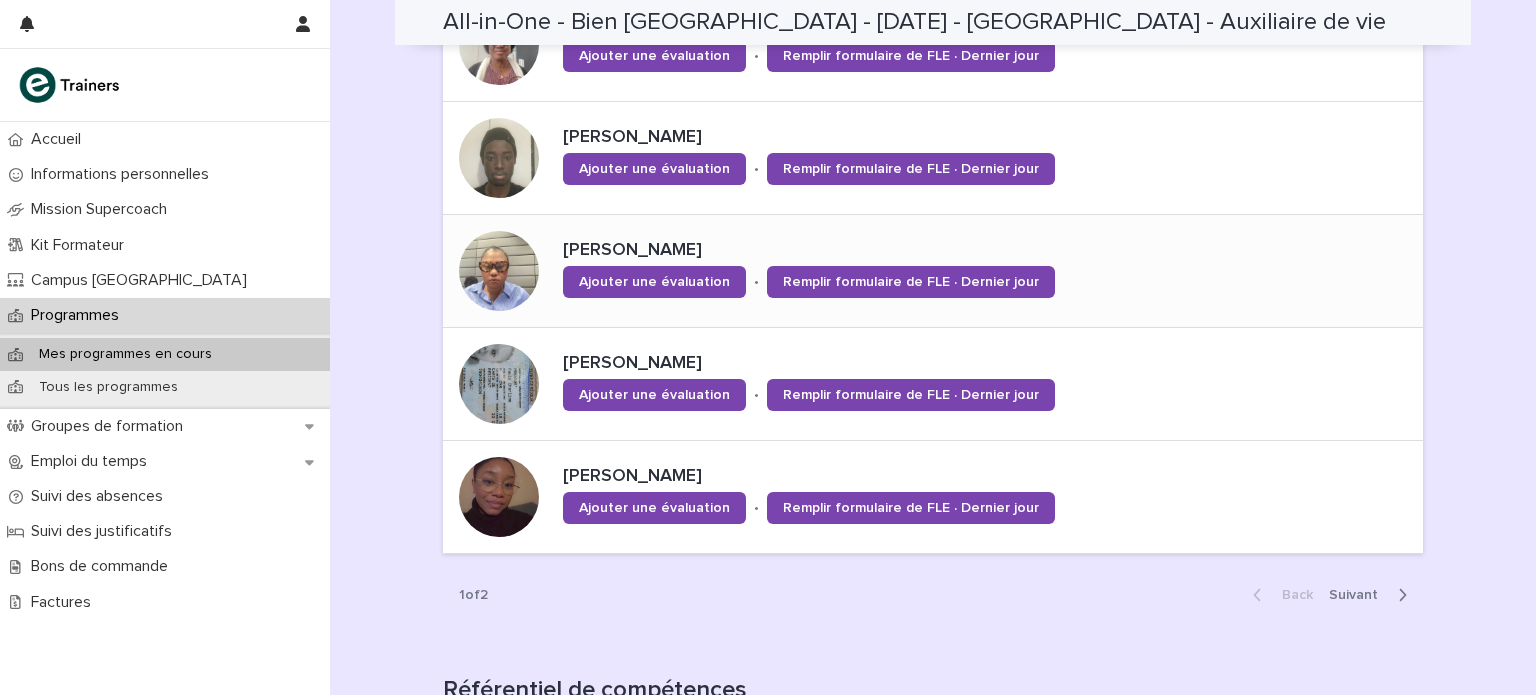 click on "Nakoria TRAORE" at bounding box center (878, 251) 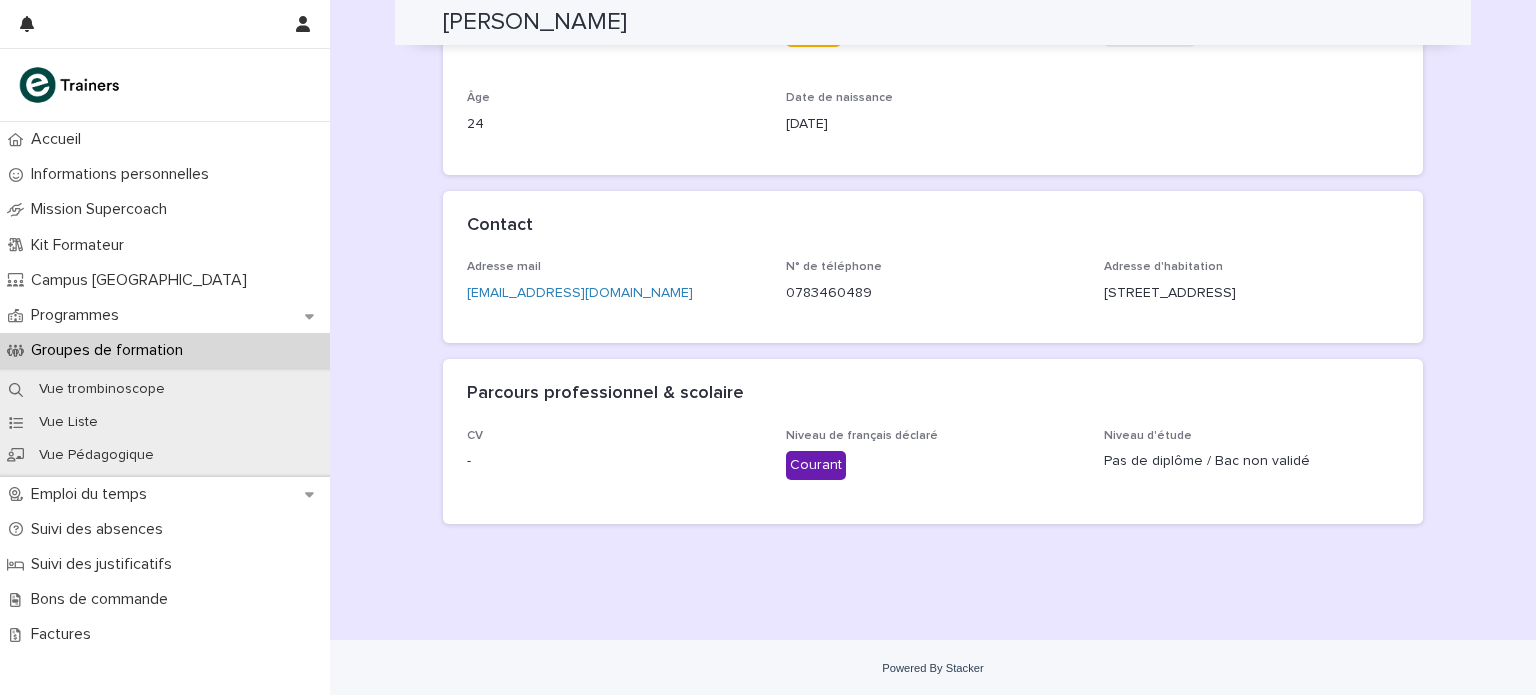 scroll, scrollTop: 0, scrollLeft: 0, axis: both 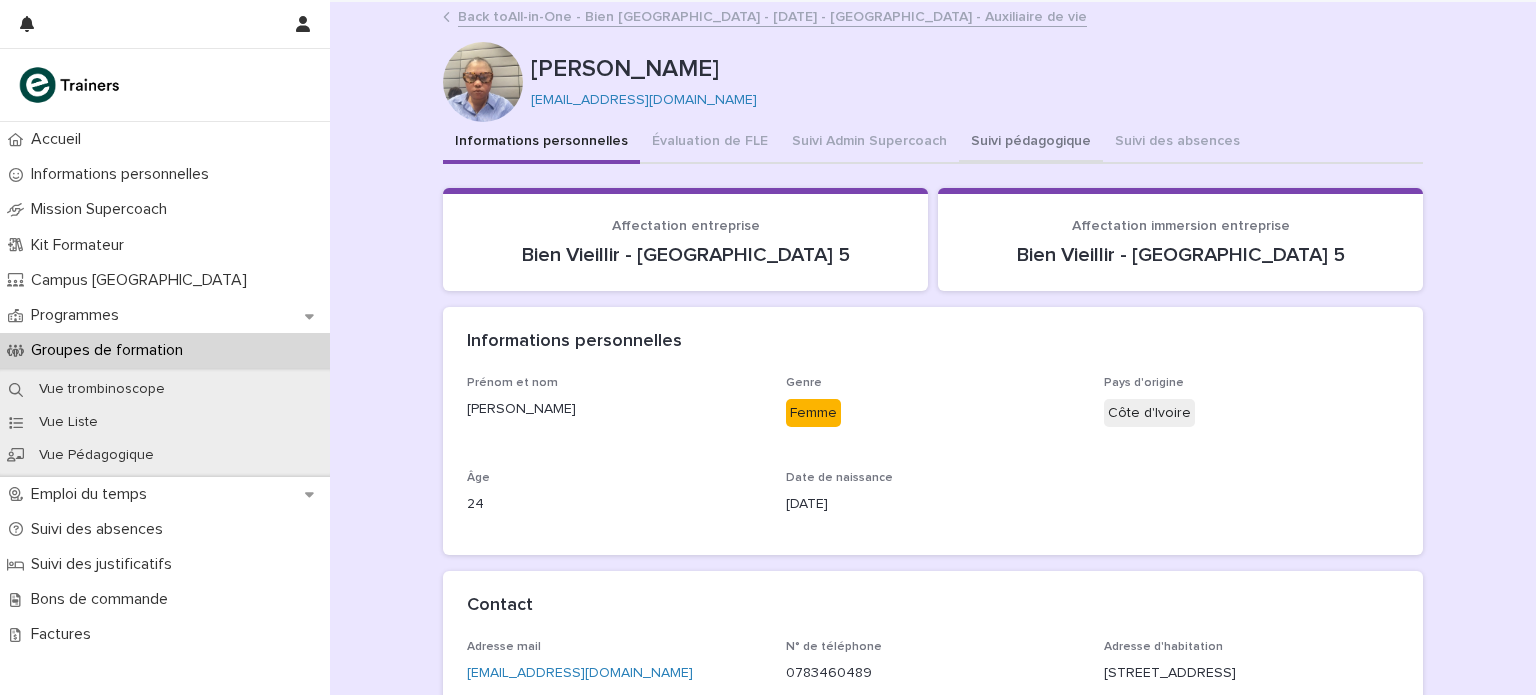 click on "Suivi pédagogique" at bounding box center [1031, 143] 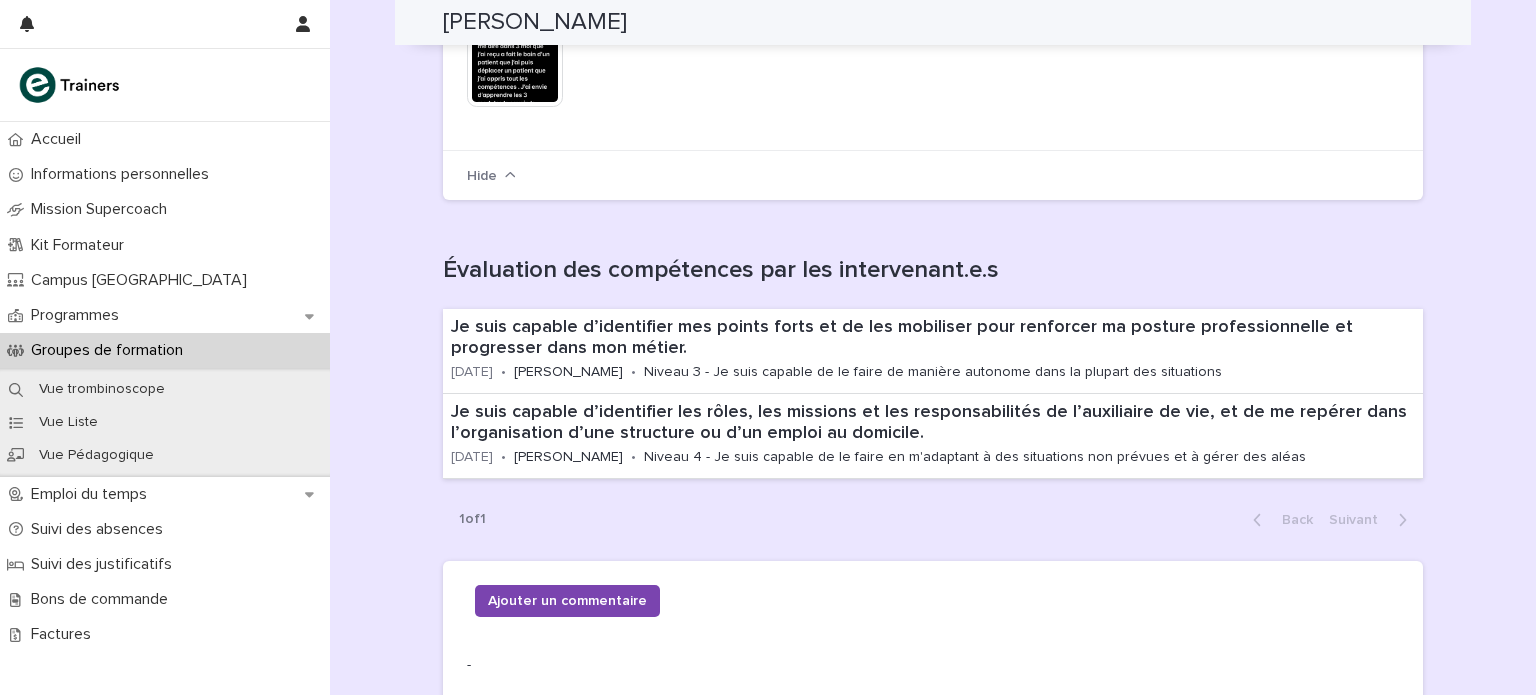 scroll, scrollTop: 446, scrollLeft: 0, axis: vertical 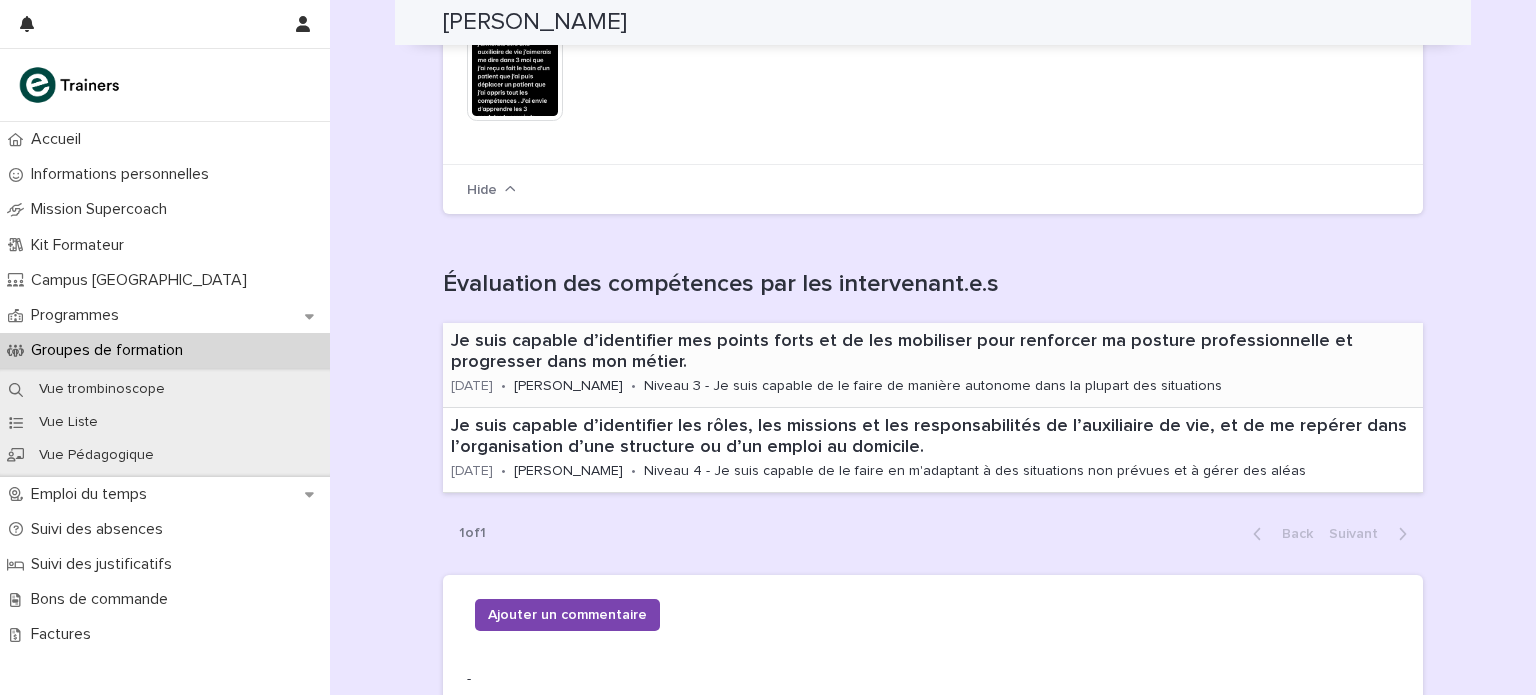 click on "Je suis capable d’identifier mes points forts et de les mobiliser pour renforcer ma posture professionnelle et progresser dans mon métier." at bounding box center (933, 352) 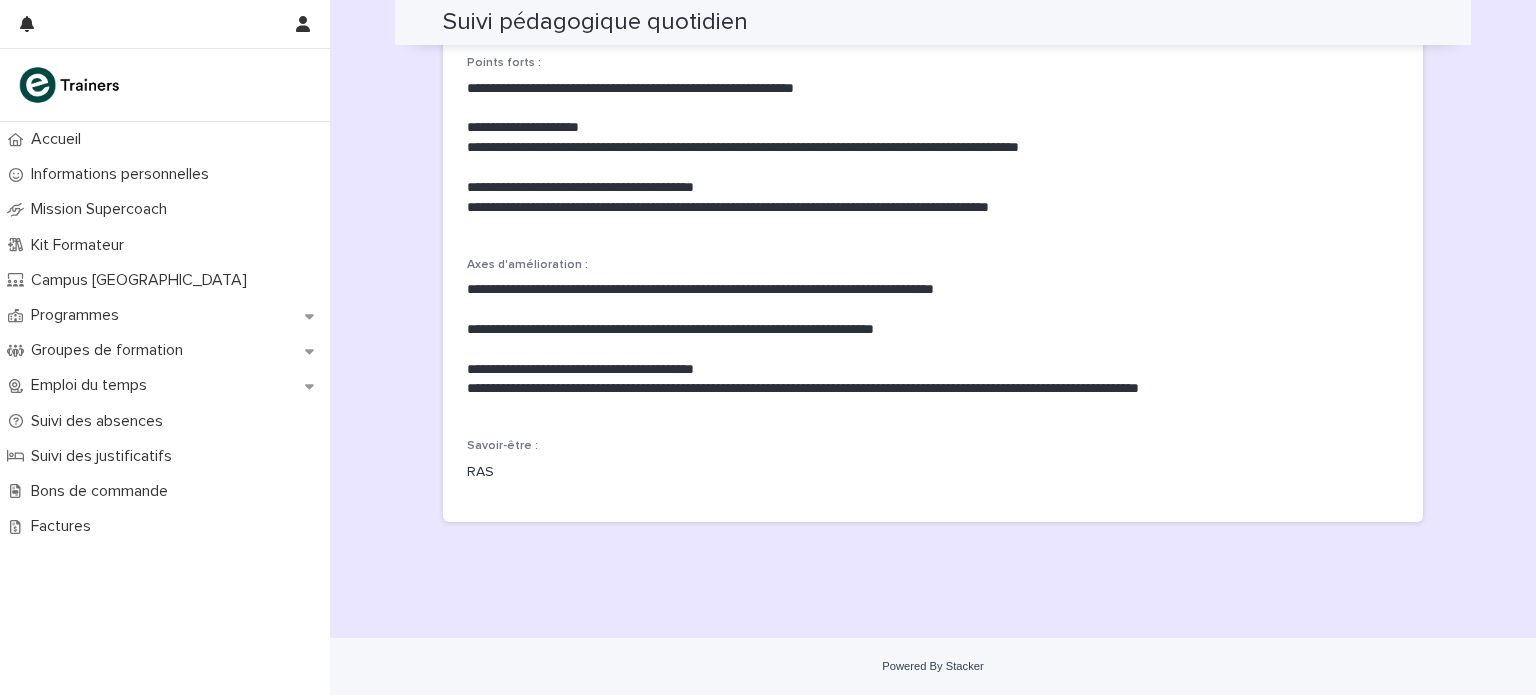 scroll, scrollTop: 0, scrollLeft: 0, axis: both 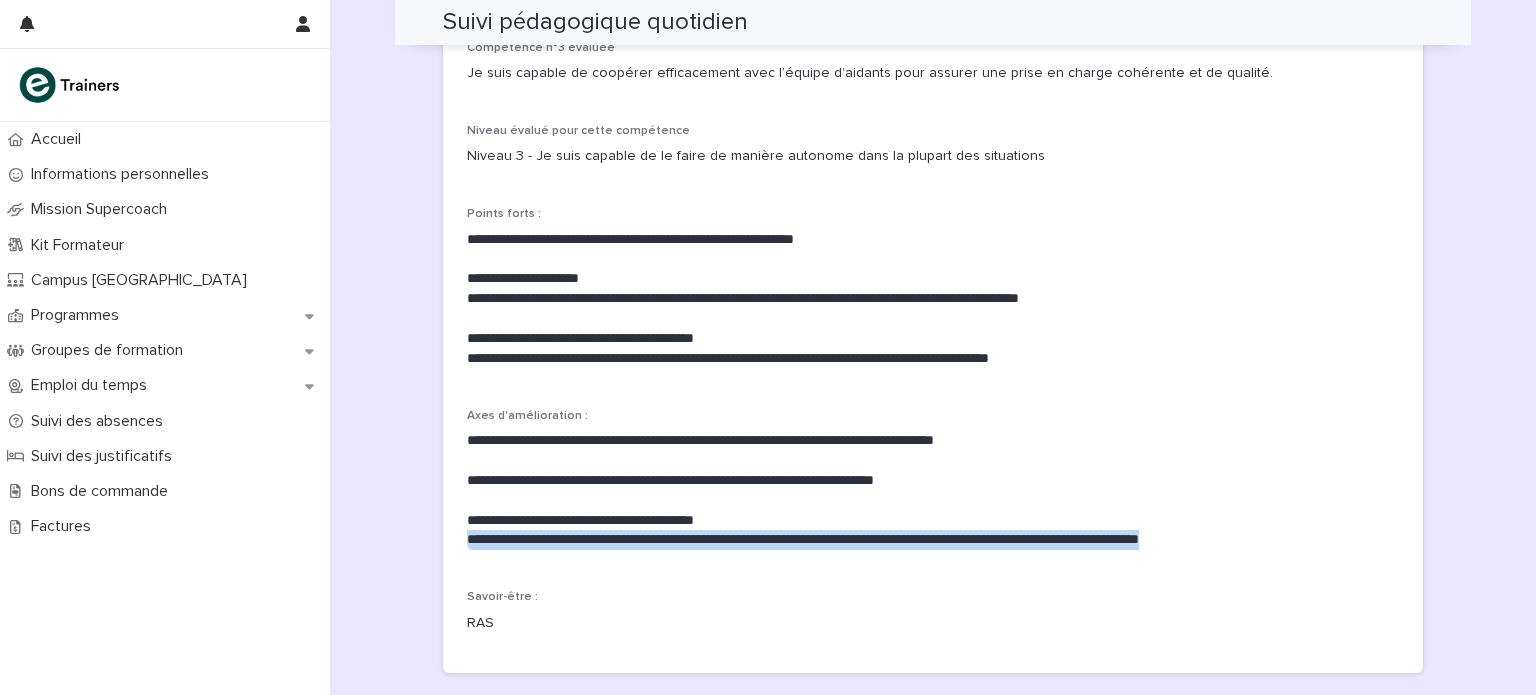 drag, startPoint x: 468, startPoint y: 542, endPoint x: 1401, endPoint y: 555, distance: 933.0906 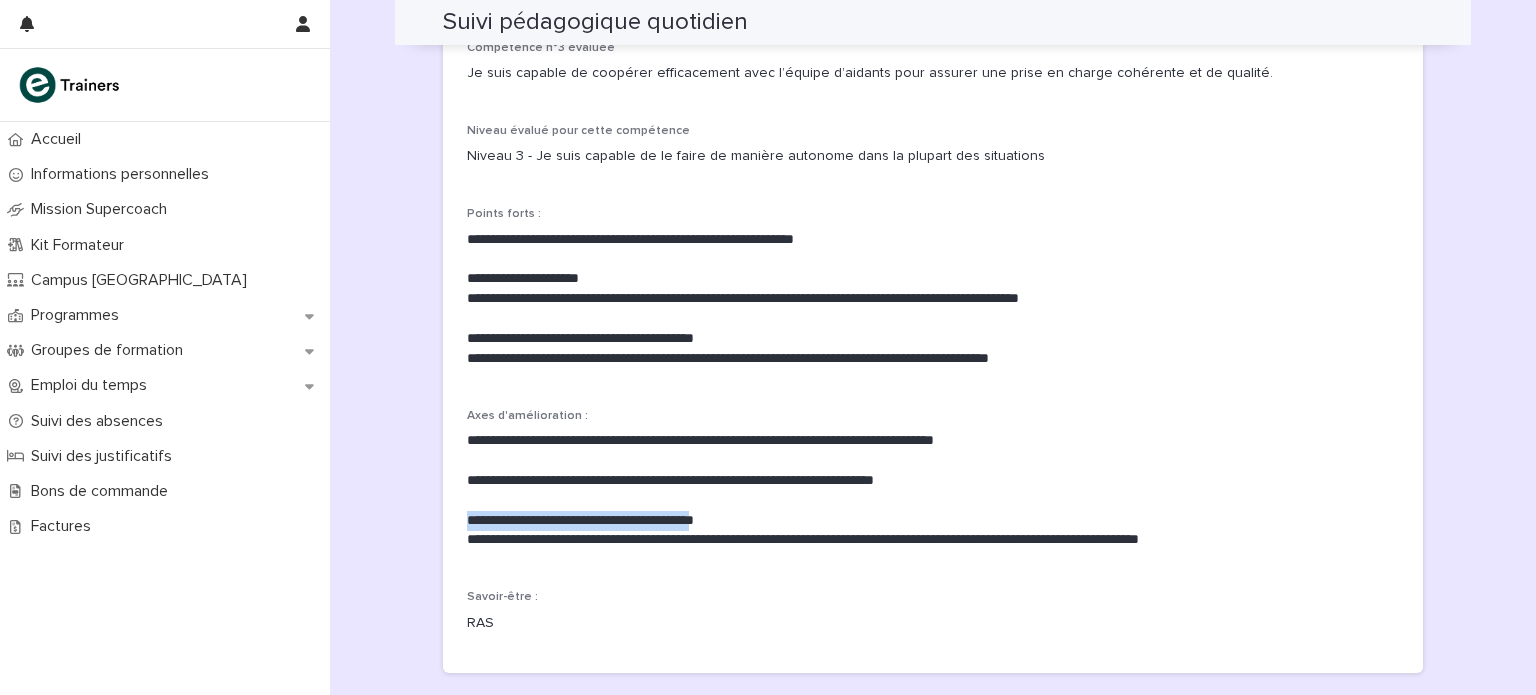 drag, startPoint x: 750, startPoint y: 519, endPoint x: 465, endPoint y: 528, distance: 285.14206 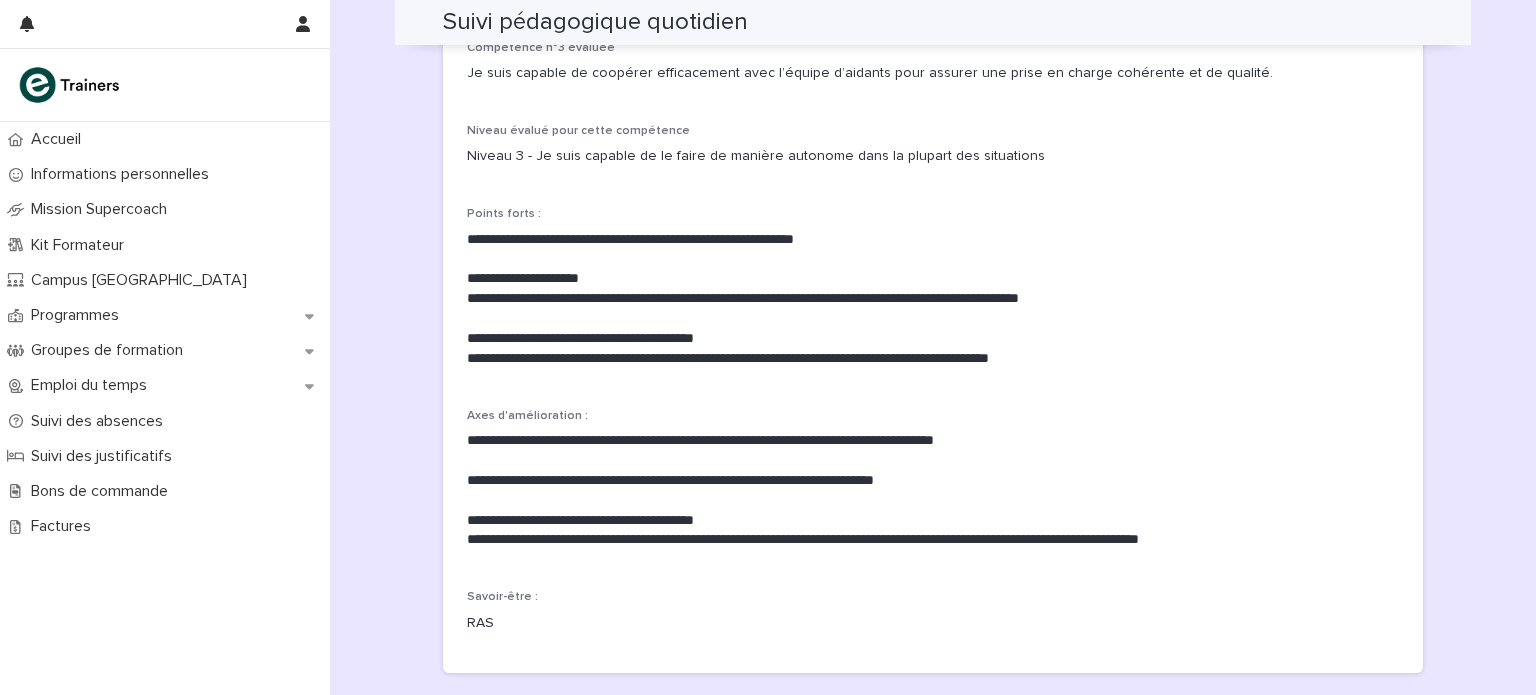 click on "Savoir-être :" at bounding box center (933, 597) 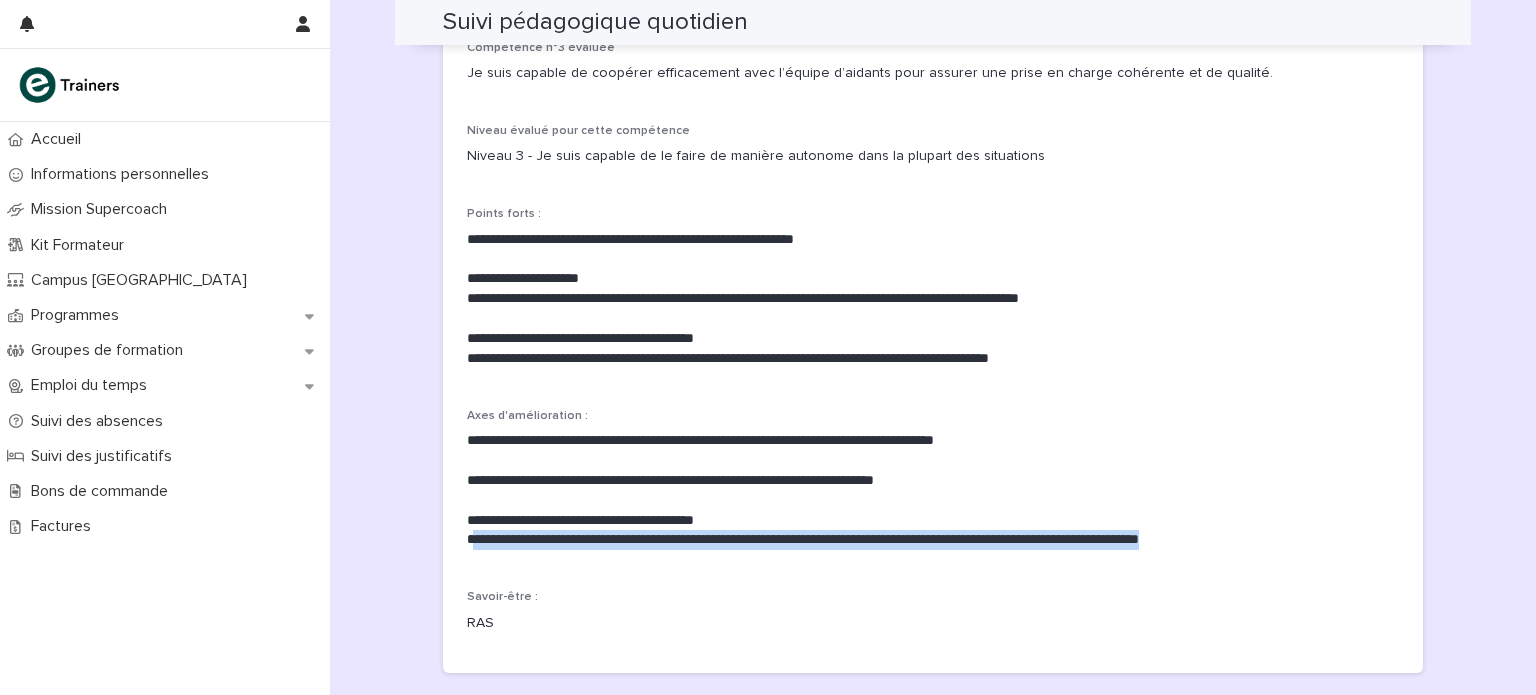 drag, startPoint x: 475, startPoint y: 537, endPoint x: 1331, endPoint y: 565, distance: 856.4578 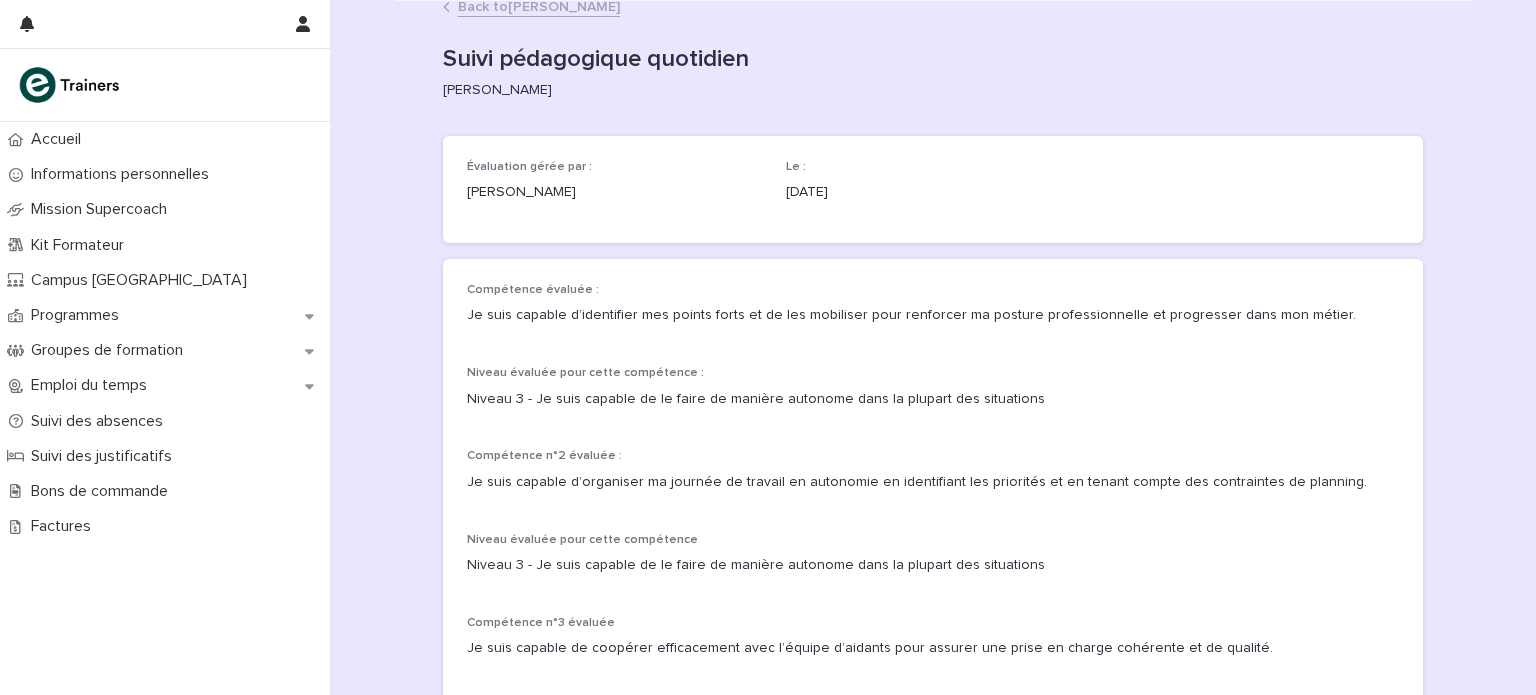 scroll, scrollTop: 0, scrollLeft: 0, axis: both 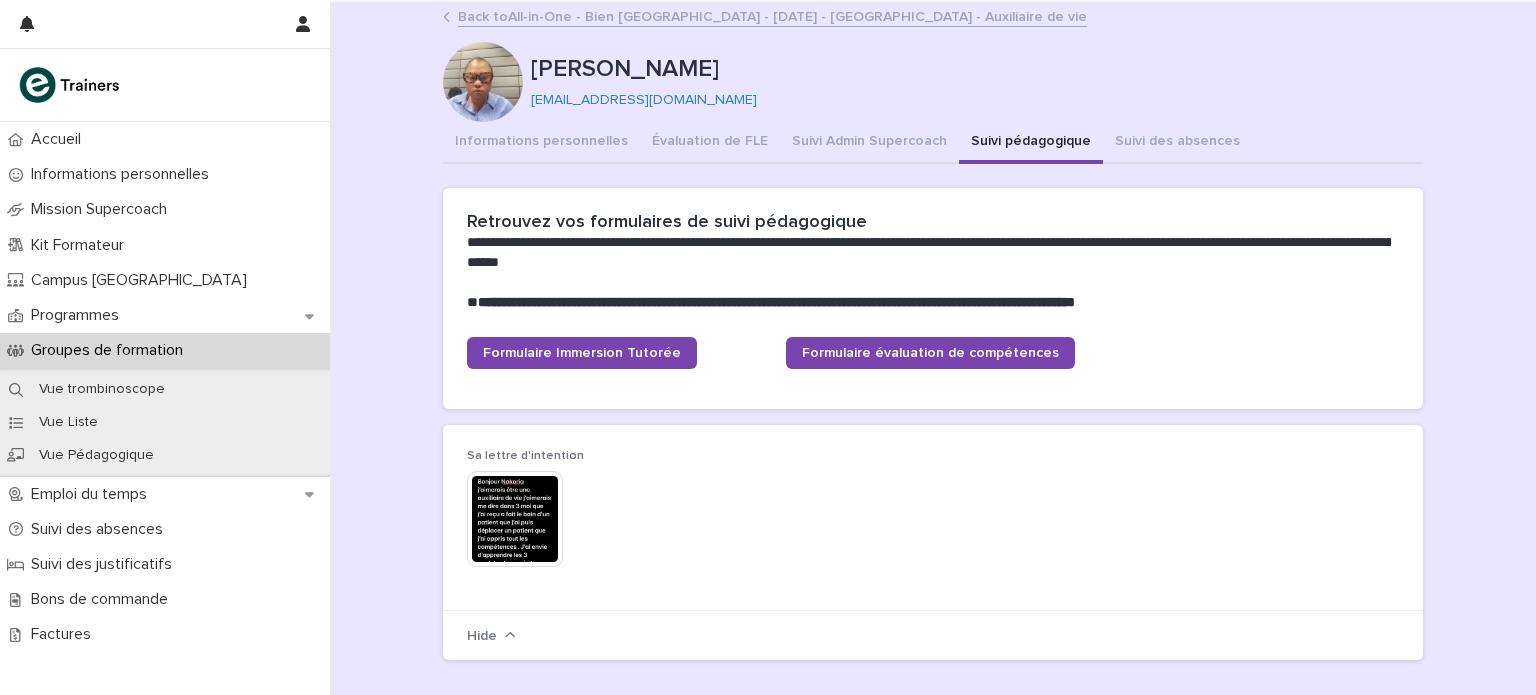 click on "Suivi pédagogique" at bounding box center (1031, 143) 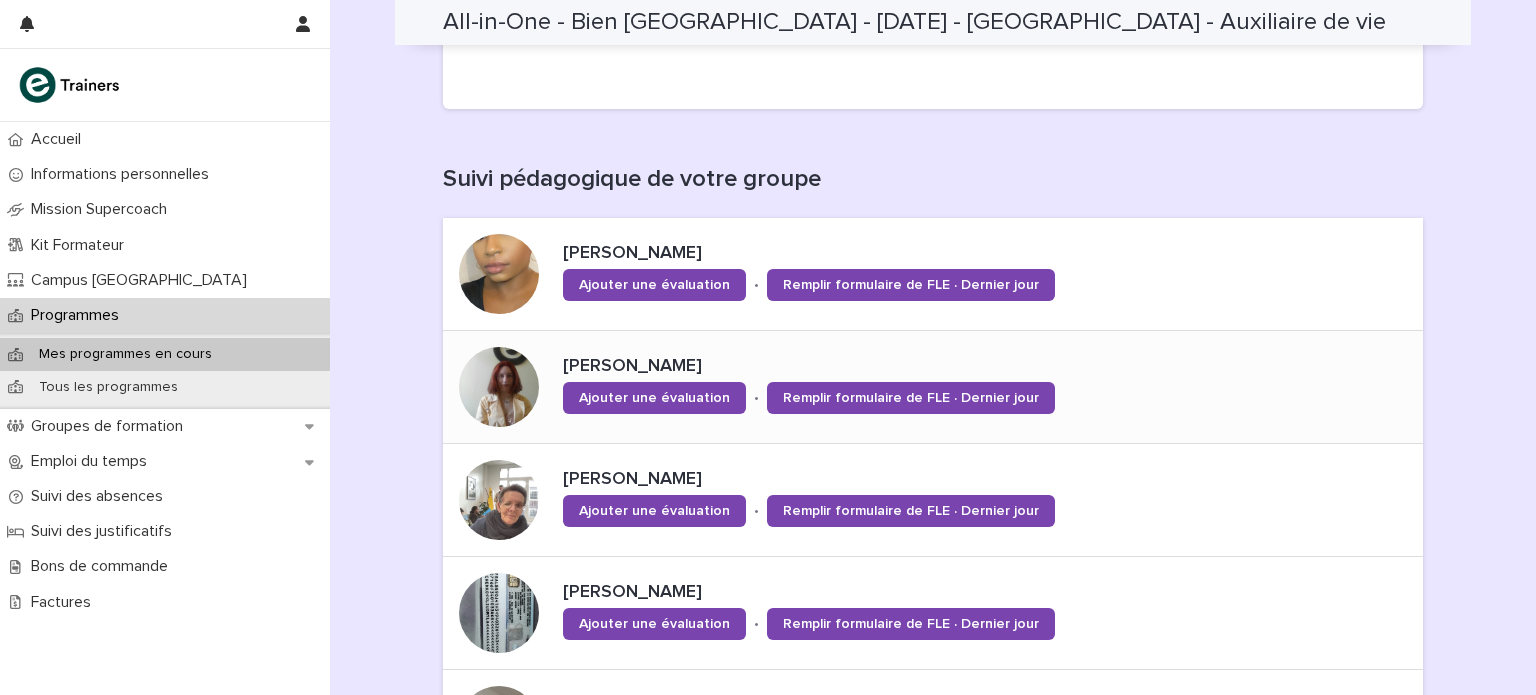 scroll, scrollTop: 592, scrollLeft: 0, axis: vertical 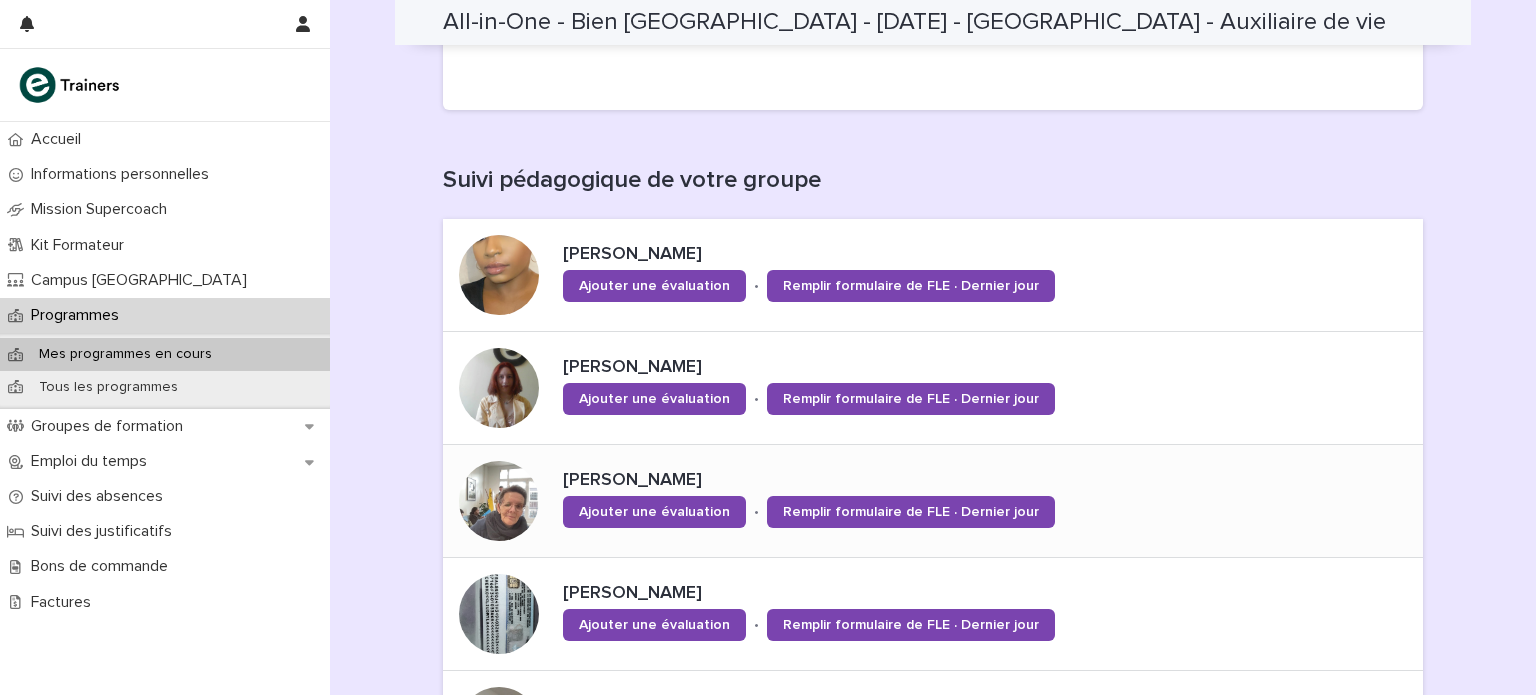 click on "Karine LECONTE" at bounding box center (878, 481) 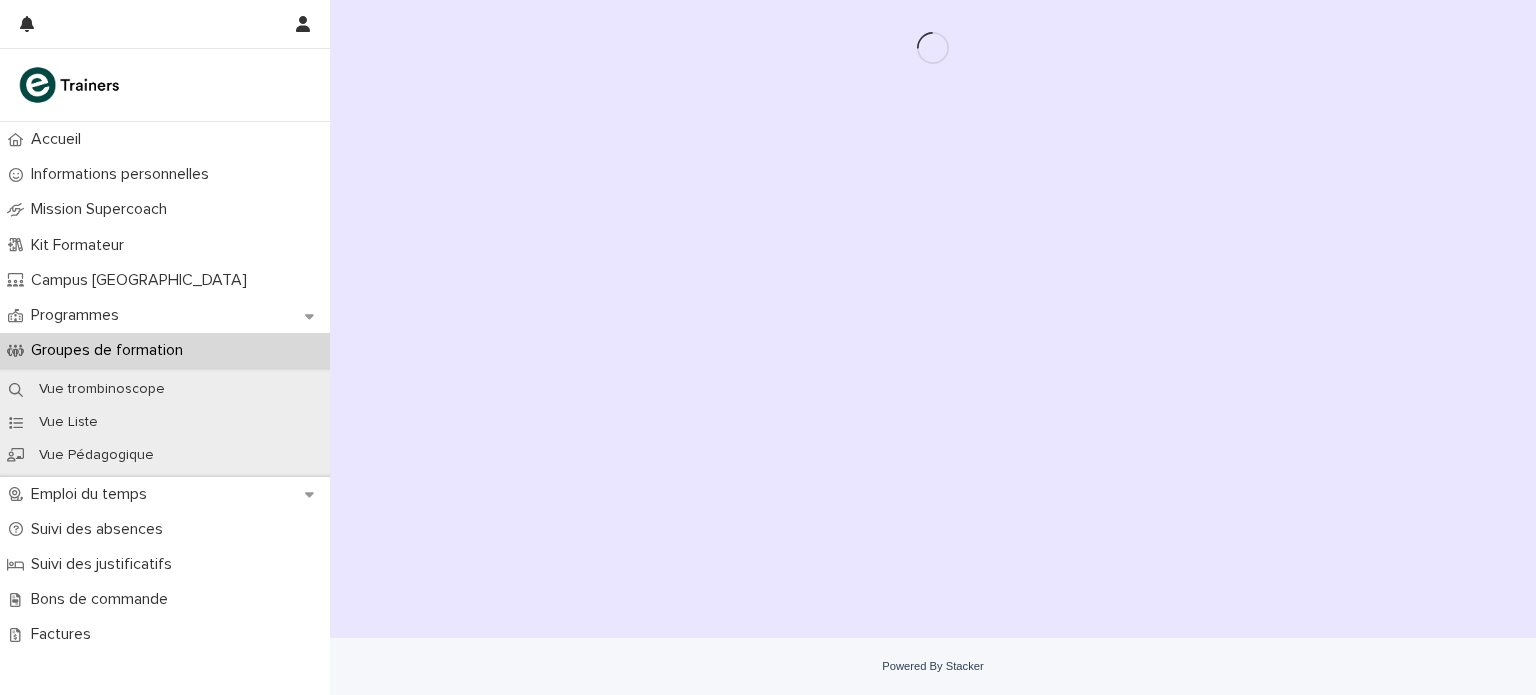 scroll, scrollTop: 0, scrollLeft: 0, axis: both 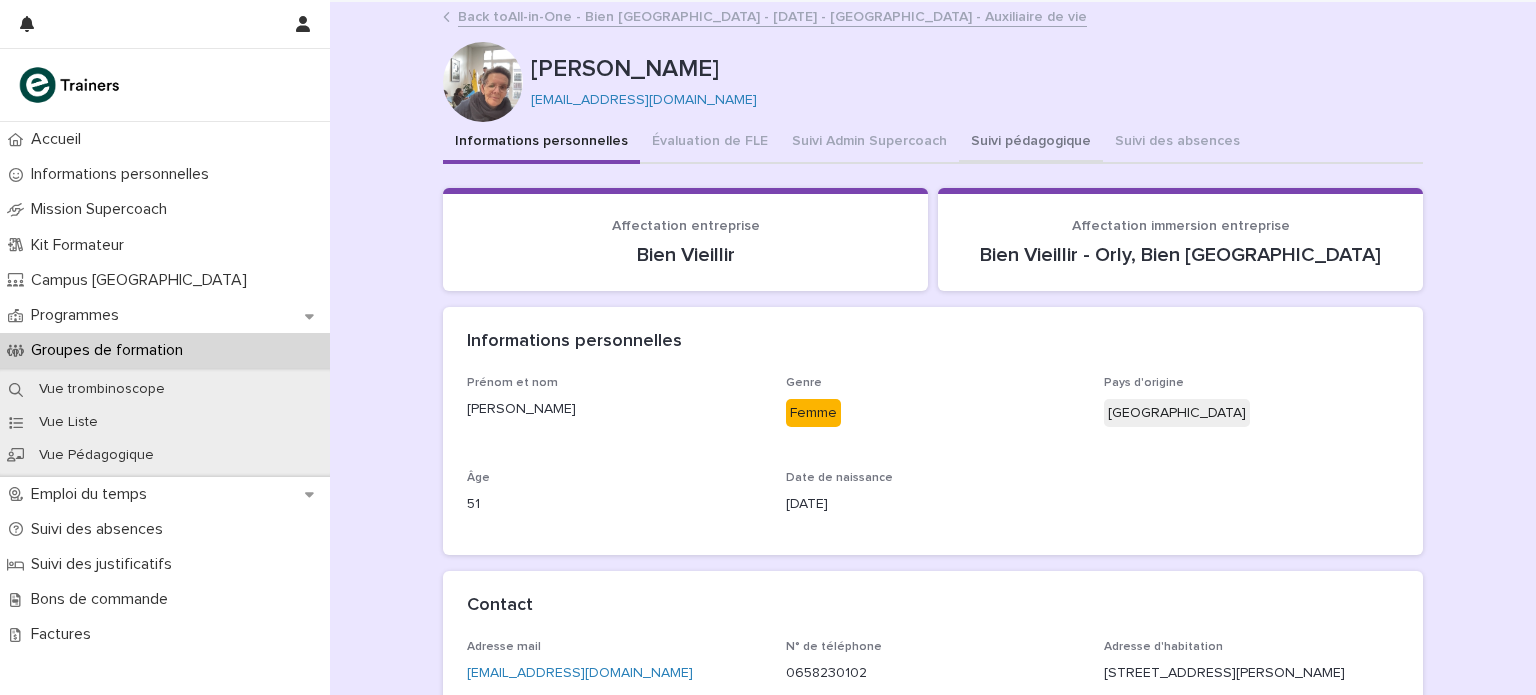 click on "Suivi pédagogique" at bounding box center [1031, 143] 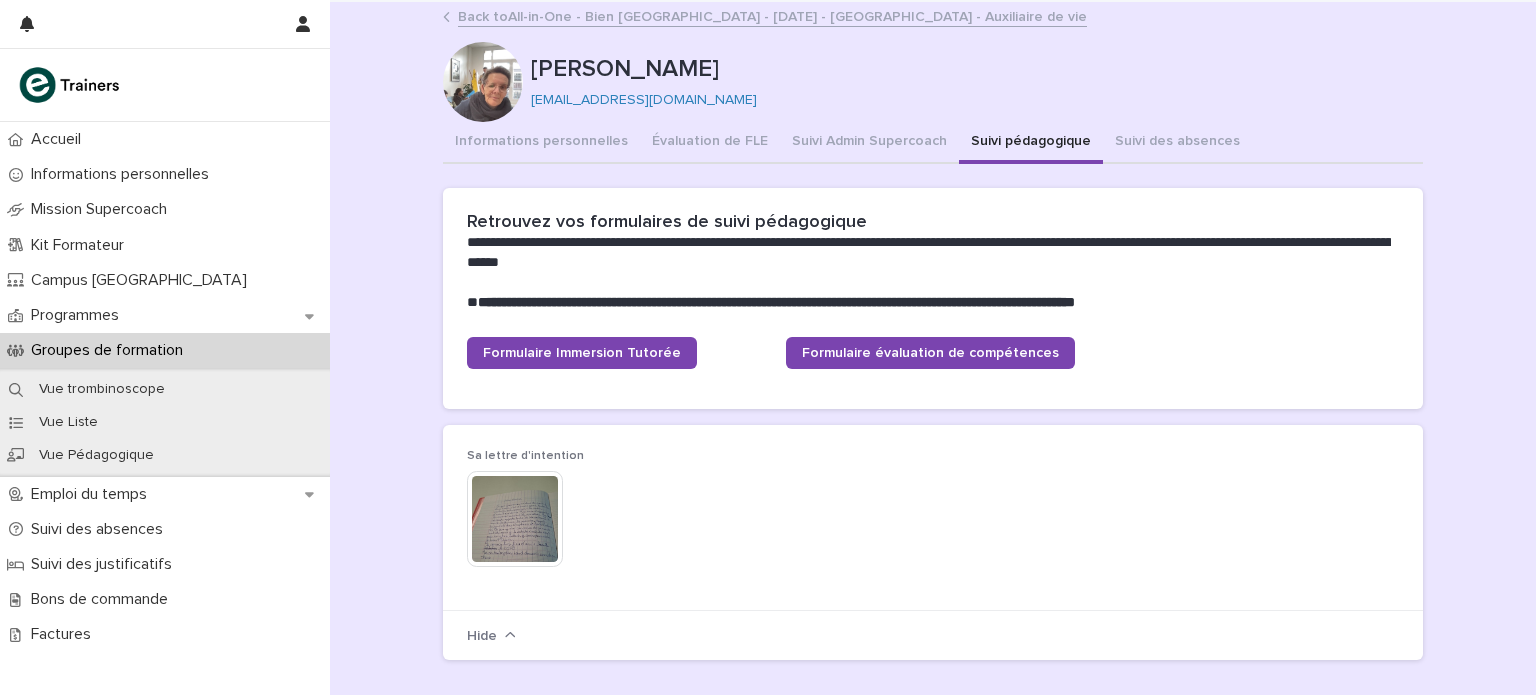 click at bounding box center [515, 519] 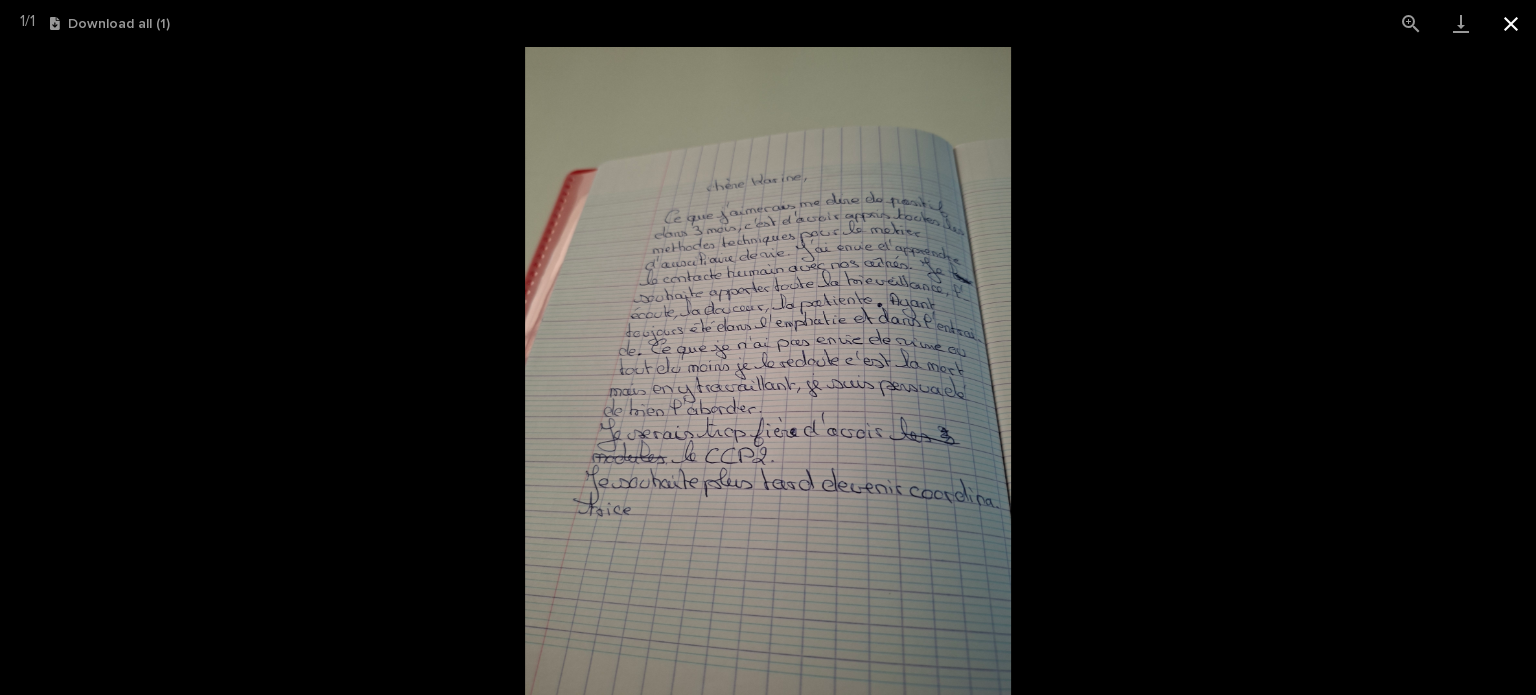 click at bounding box center (1511, 23) 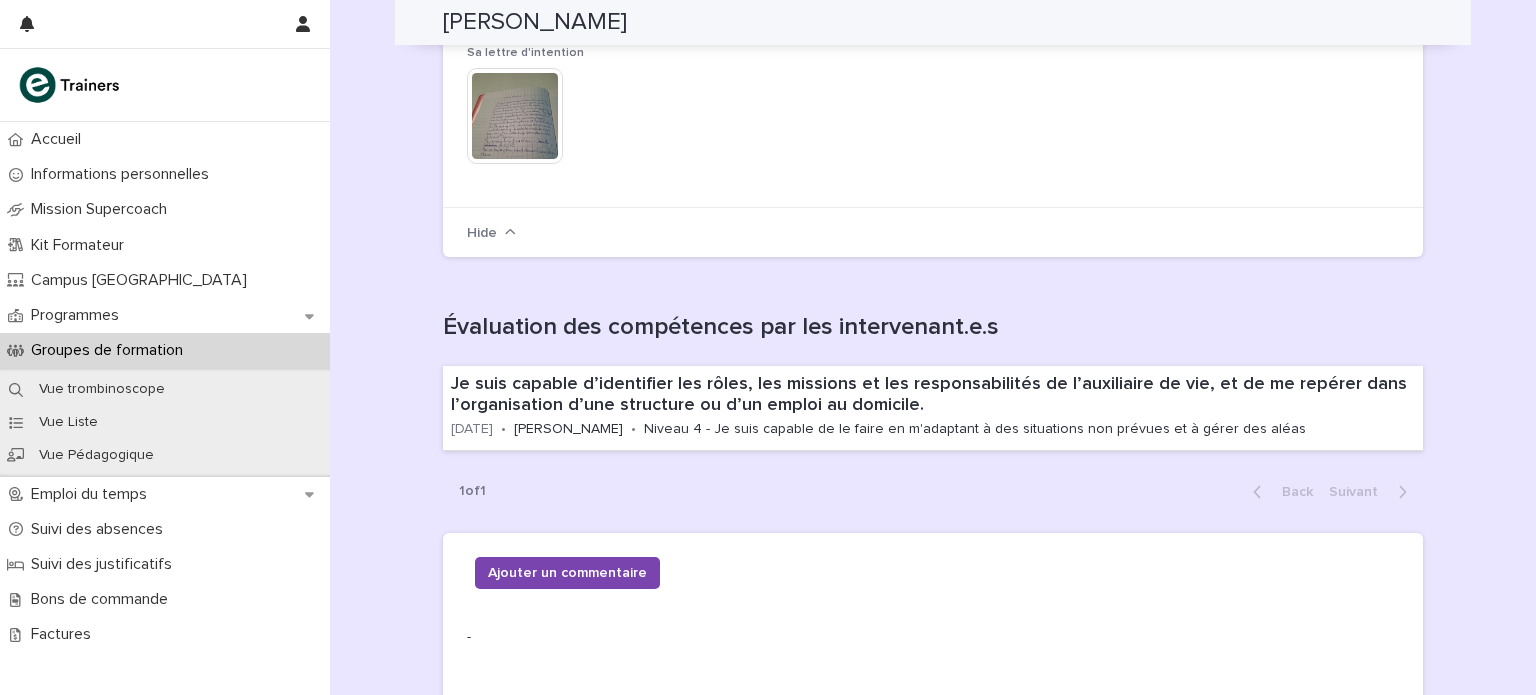 scroll, scrollTop: 404, scrollLeft: 0, axis: vertical 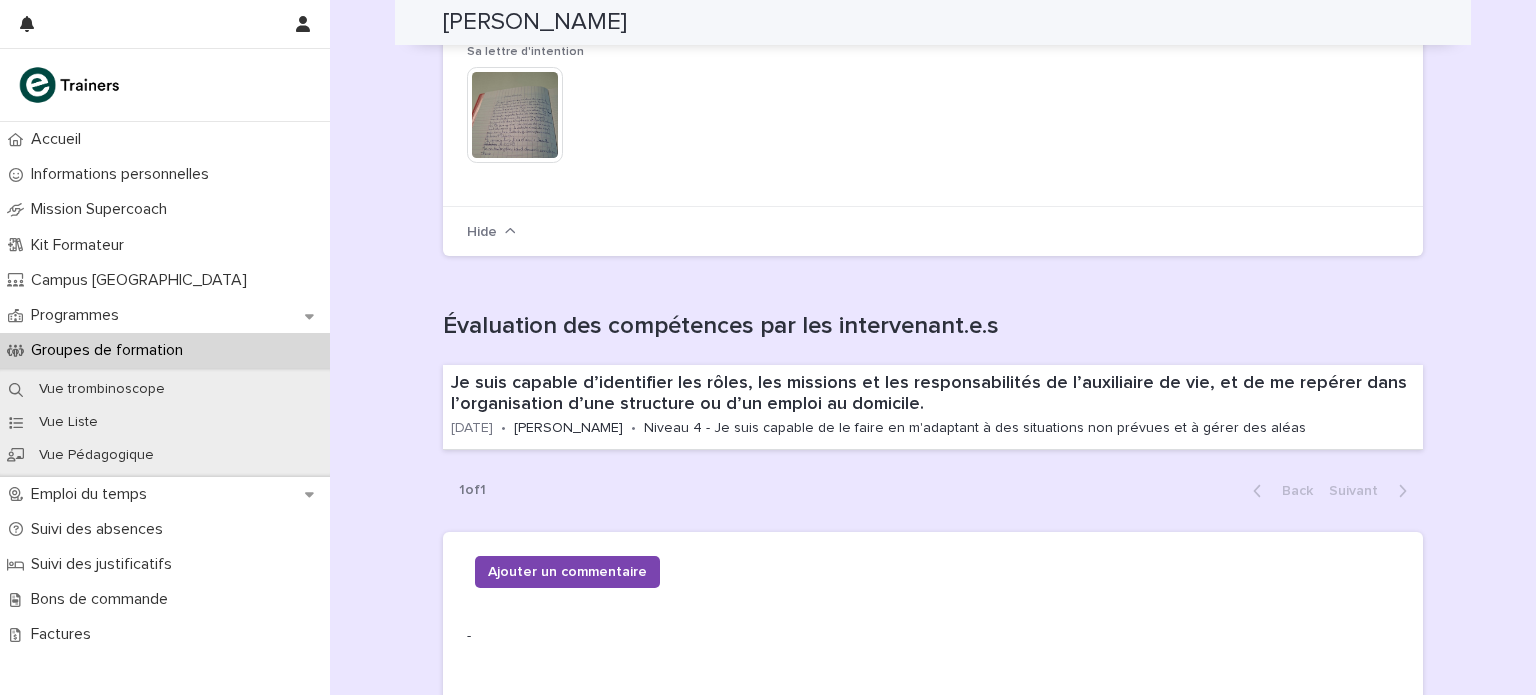 click on "Je suis capable d’identifier les rôles, les missions et les responsabilités de l’auxiliaire de vie, et de me repérer dans l’organisation d’une structure ou d’un emploi au domicile." at bounding box center (933, 394) 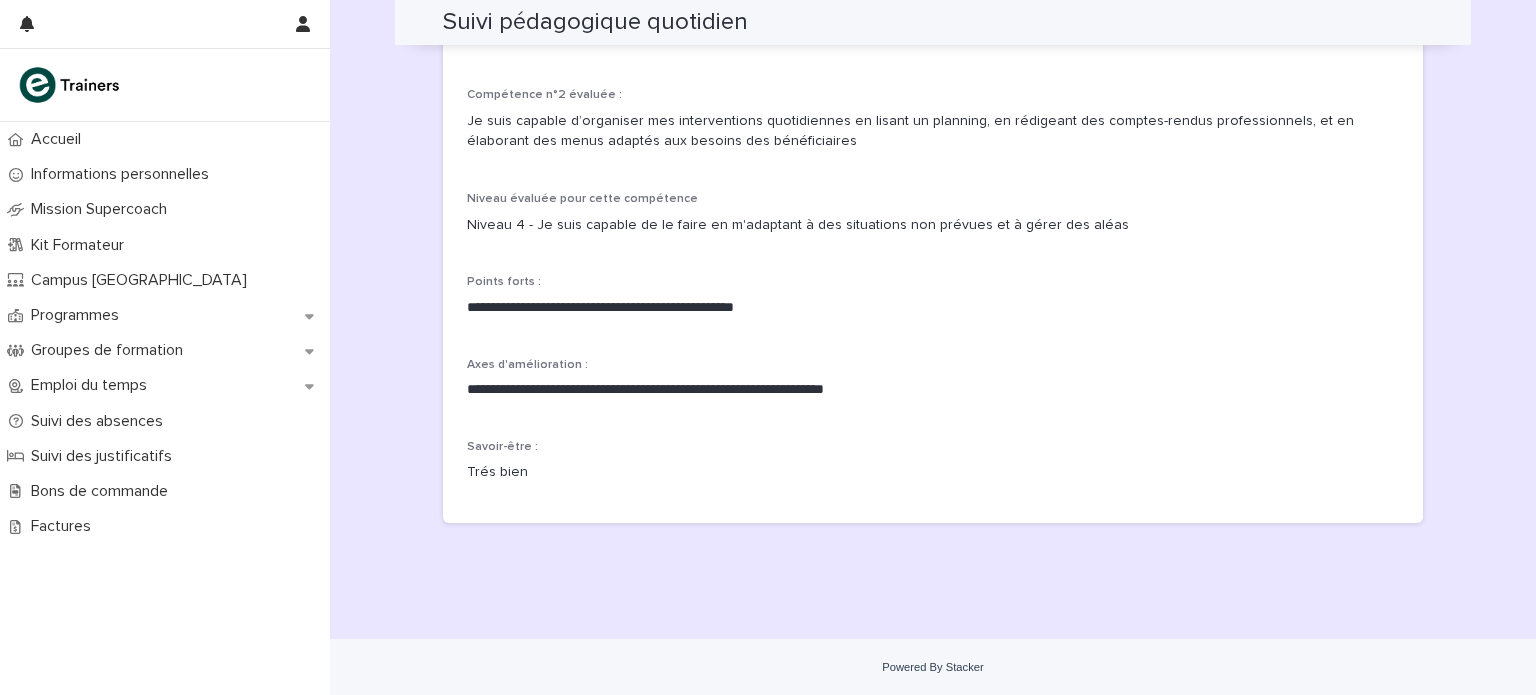 scroll, scrollTop: 0, scrollLeft: 0, axis: both 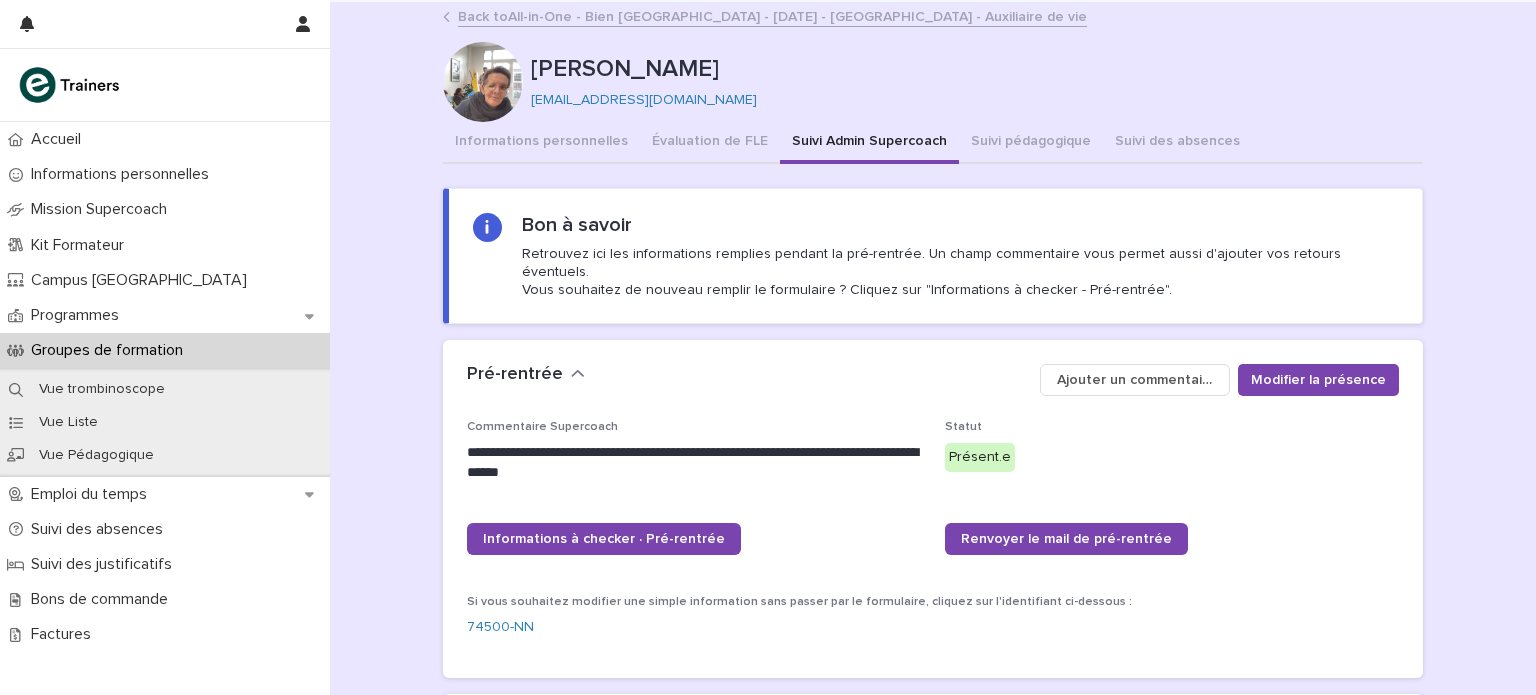 click on "Suivi Admin Supercoach" at bounding box center (869, 143) 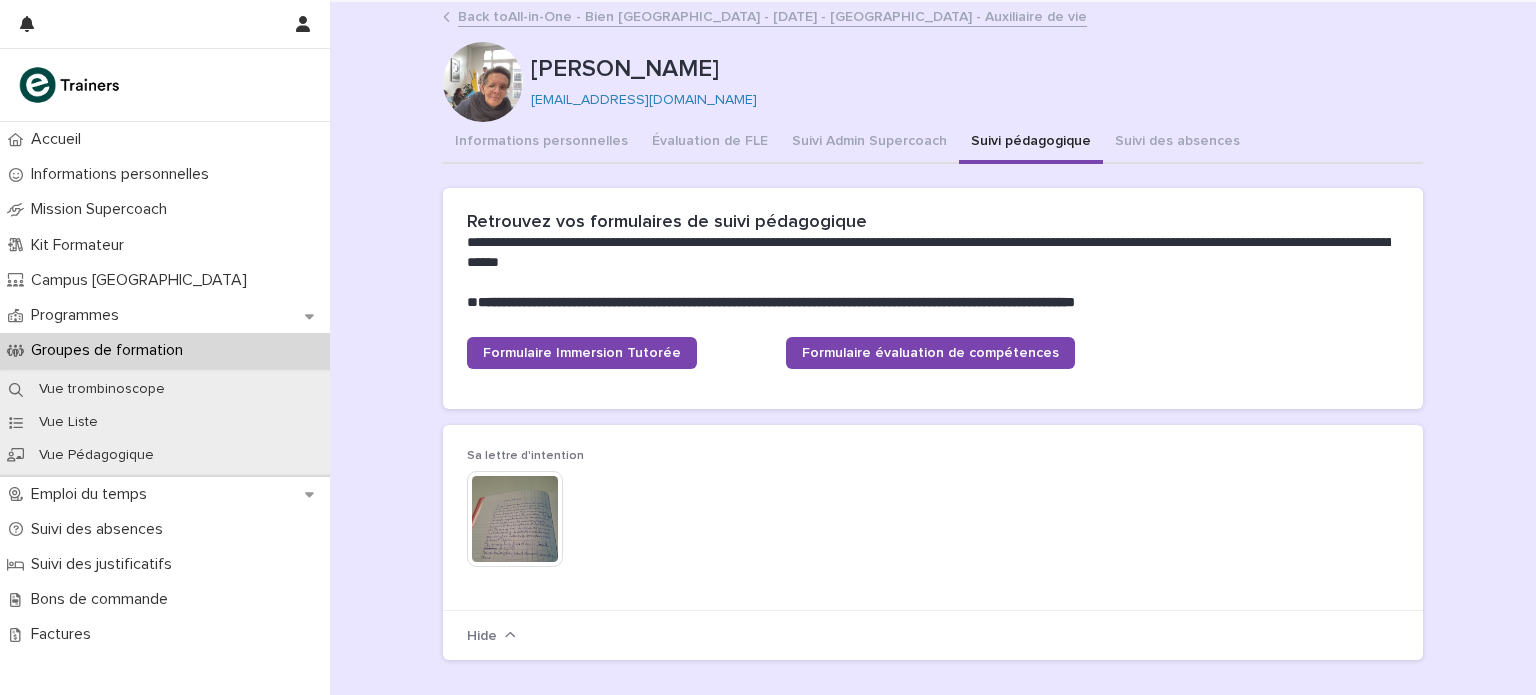 click on "Suivi pédagogique" at bounding box center (1031, 143) 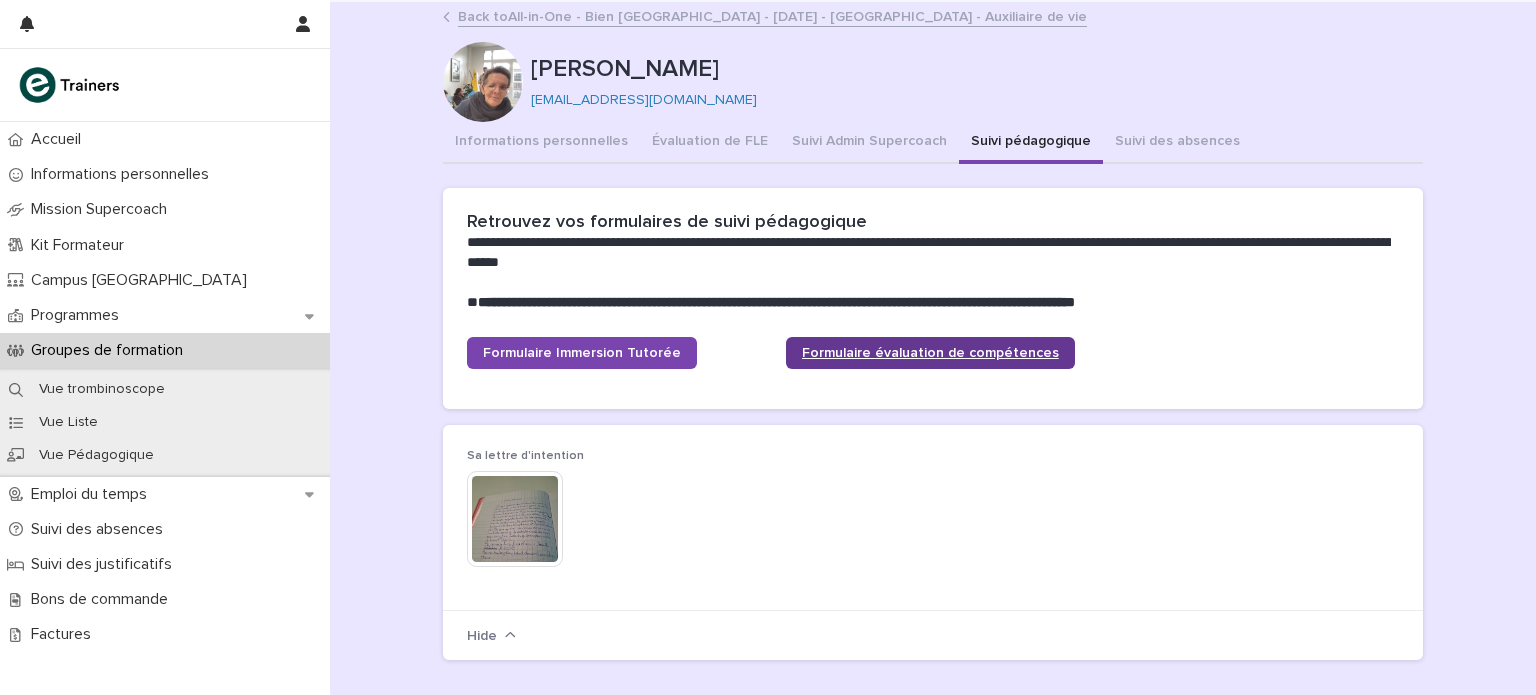 click on "Formulaire évaluation de compétences" at bounding box center [930, 353] 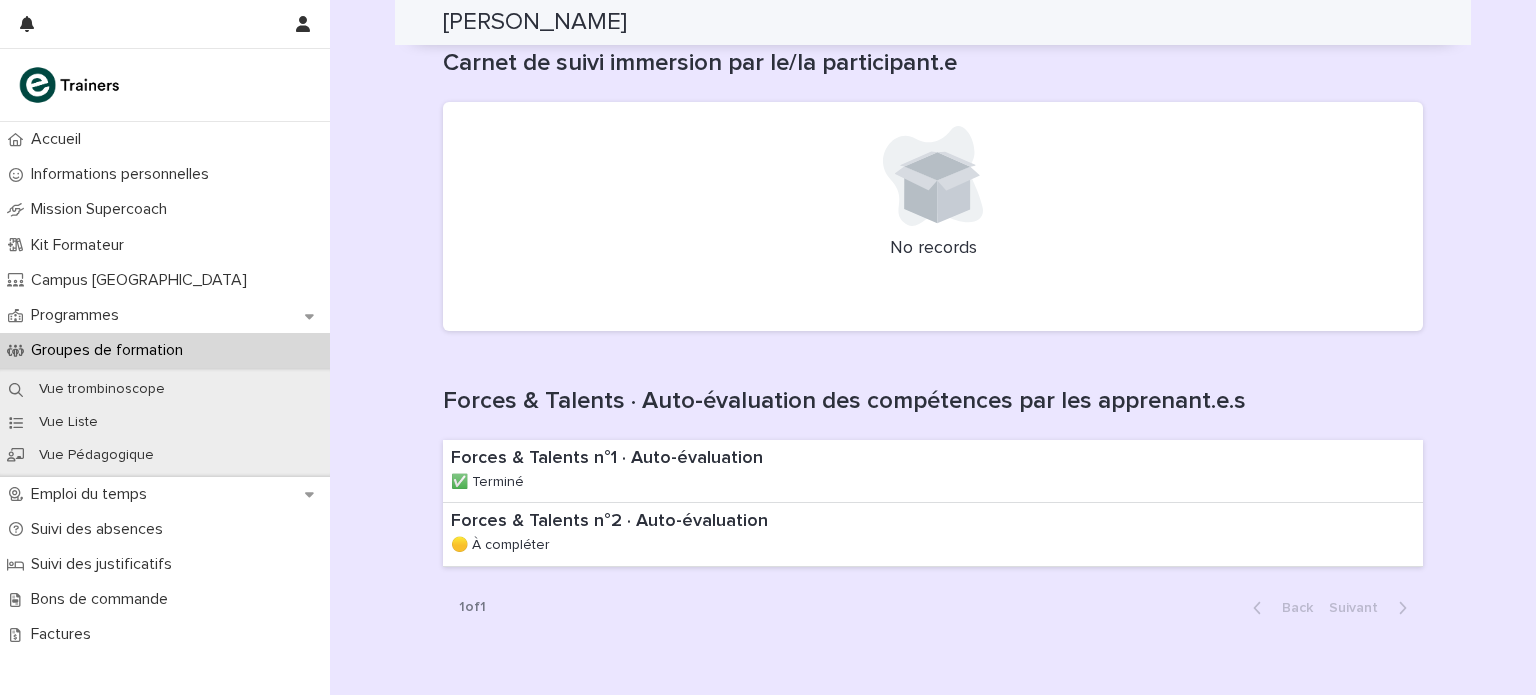 scroll, scrollTop: 1508, scrollLeft: 0, axis: vertical 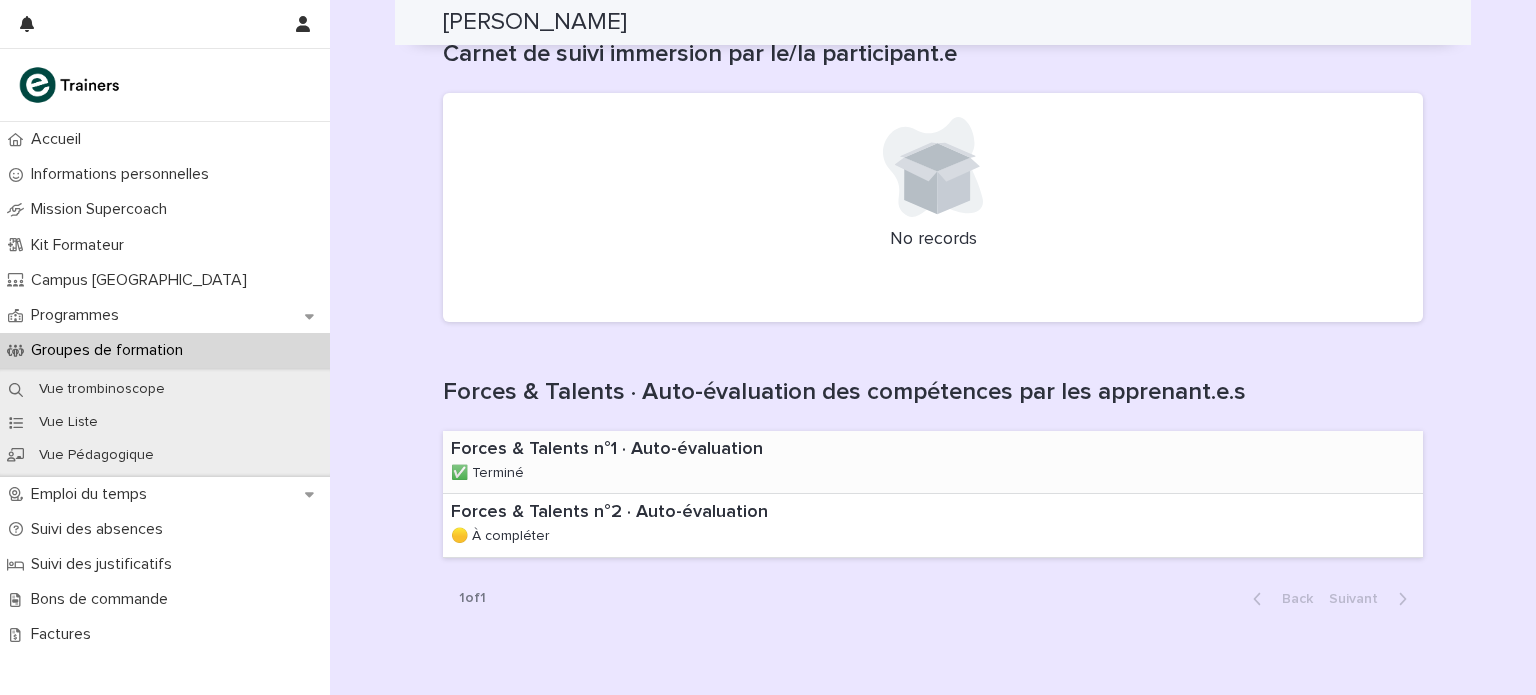 click on "Forces & Talents n°1 · Auto-évaluation" at bounding box center [643, 450] 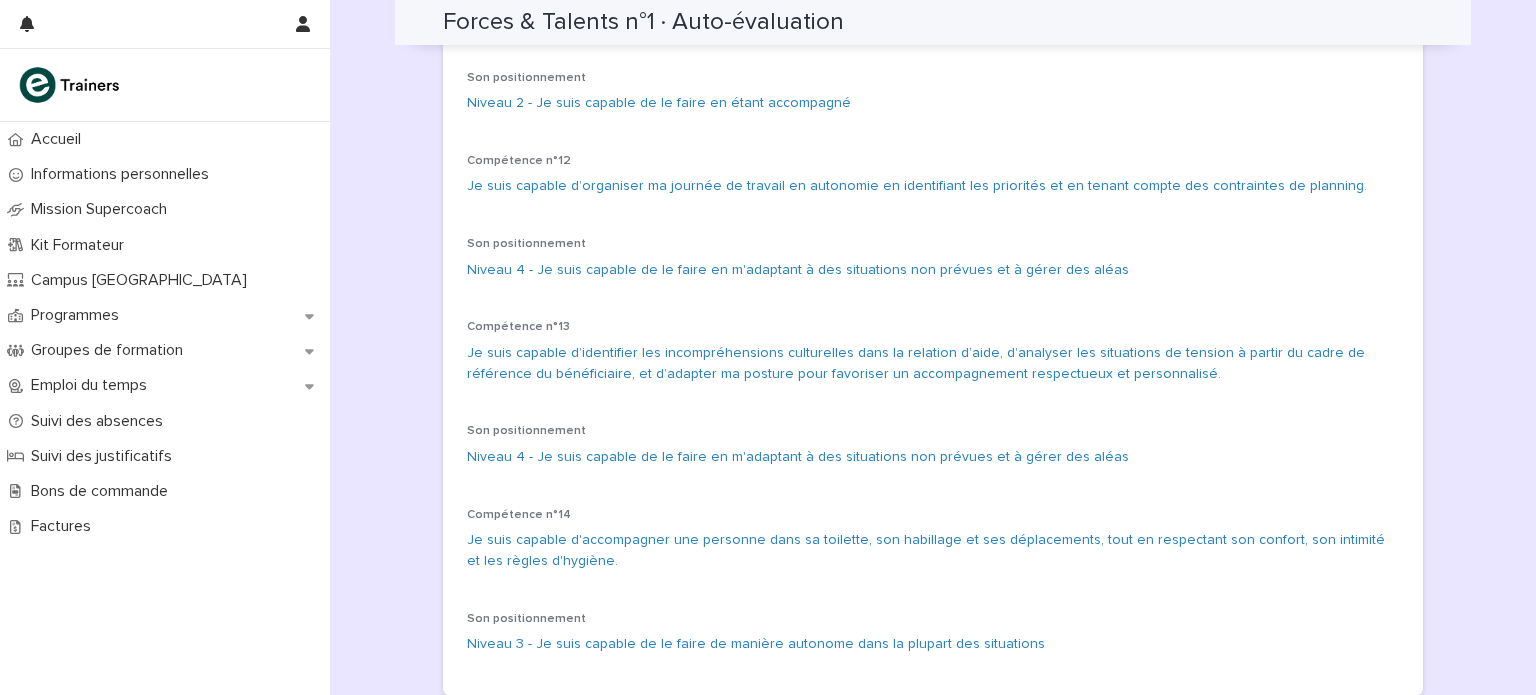 scroll, scrollTop: 2075, scrollLeft: 0, axis: vertical 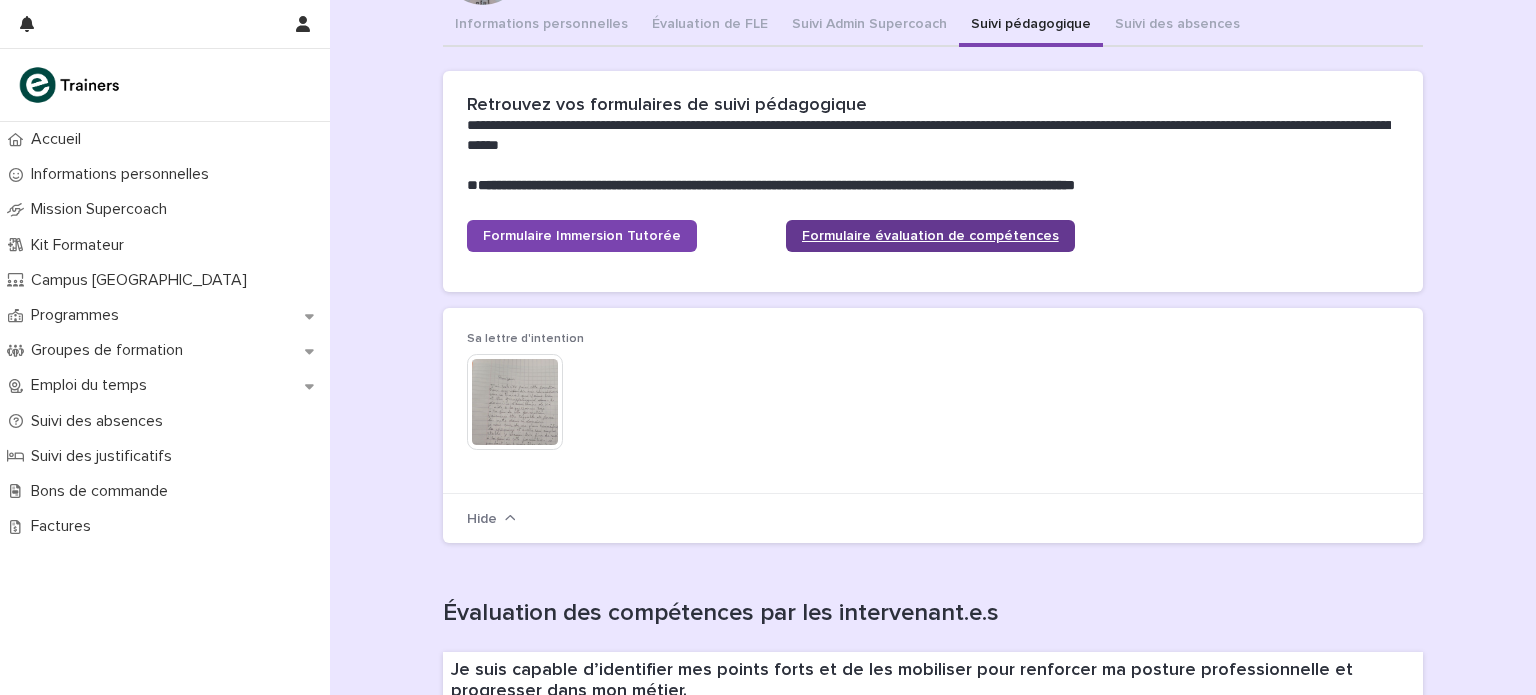 click on "Formulaire évaluation de compétences" at bounding box center [930, 236] 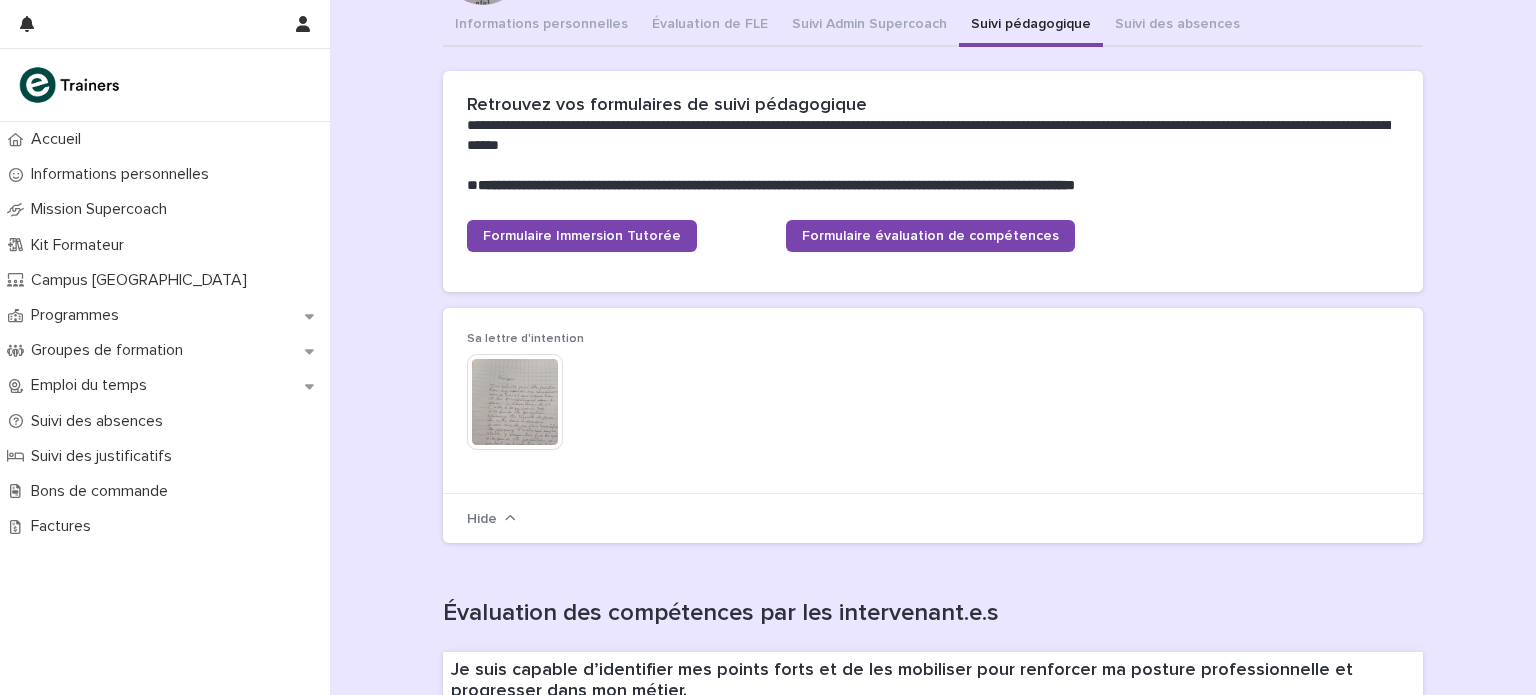 scroll, scrollTop: 0, scrollLeft: 0, axis: both 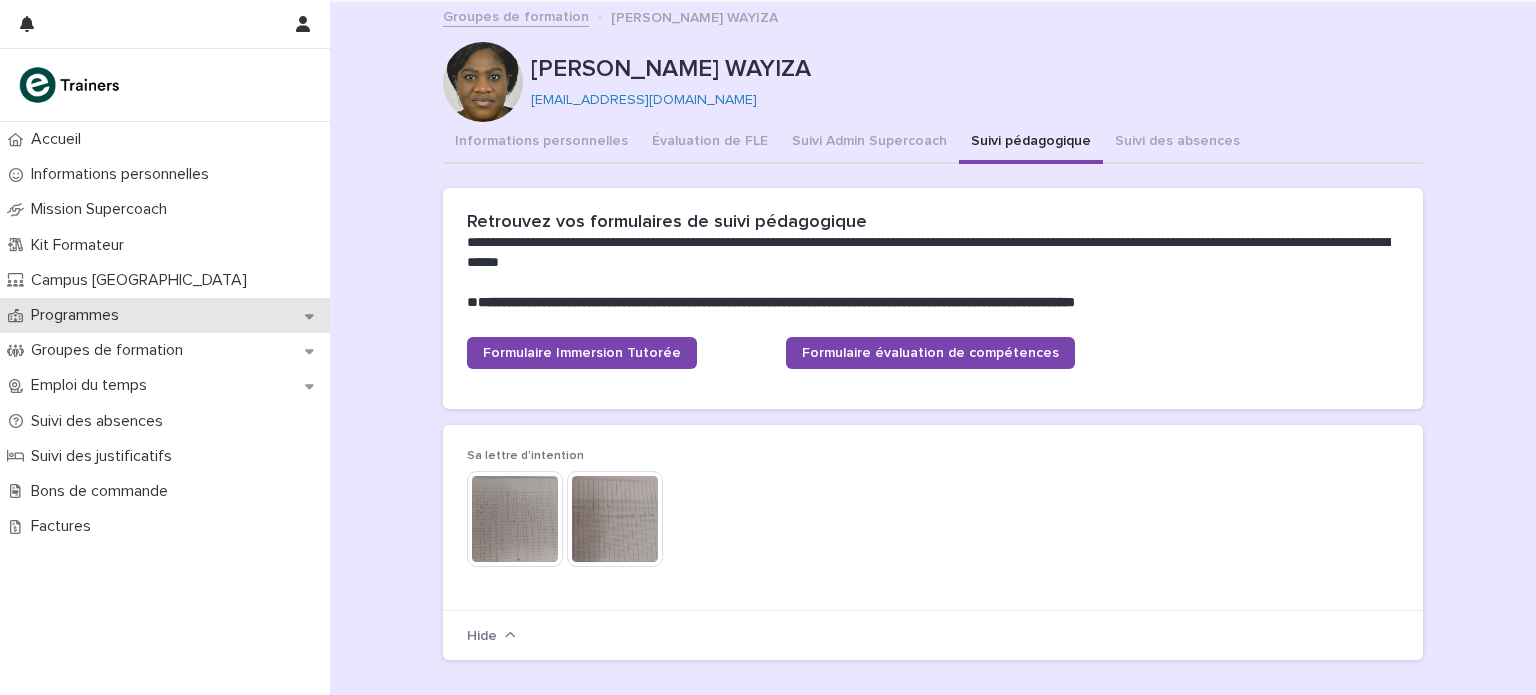 click on "Programmes" at bounding box center (165, 315) 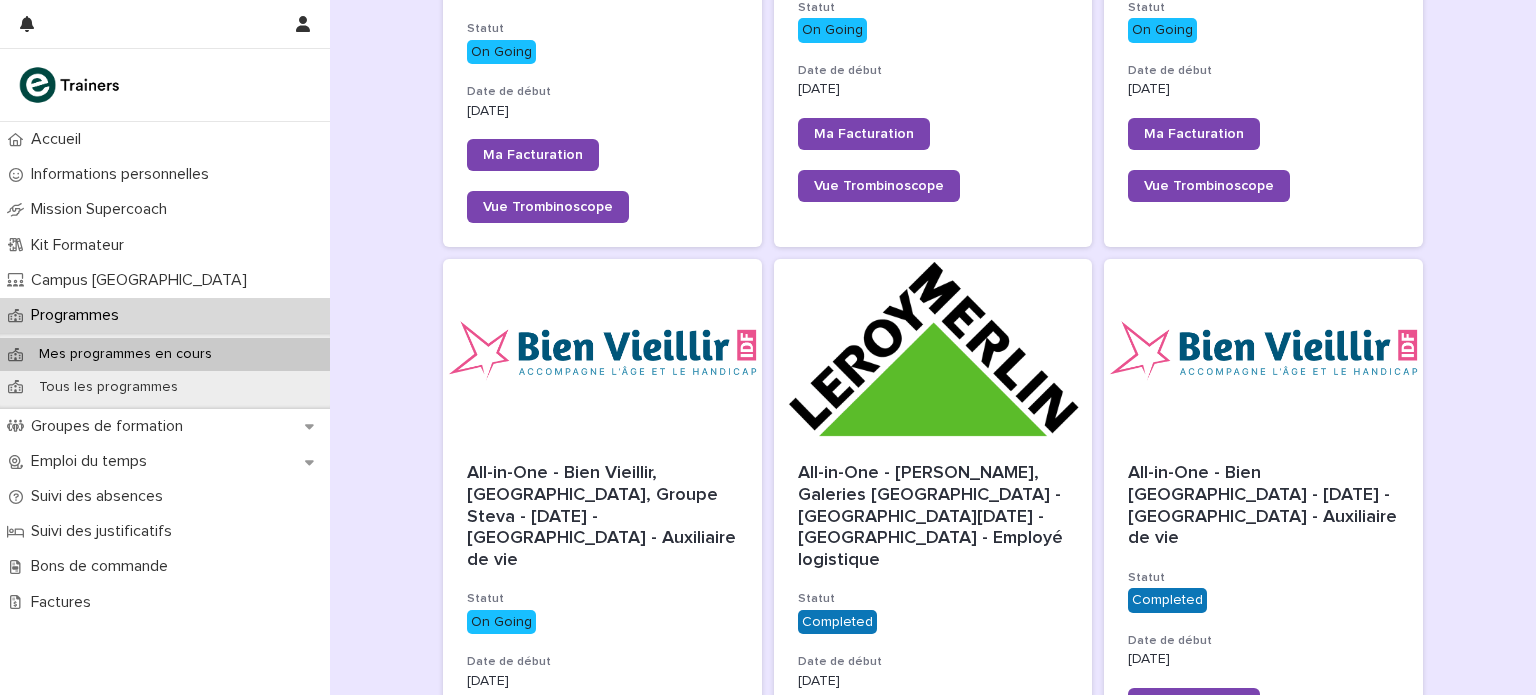 scroll, scrollTop: 586, scrollLeft: 0, axis: vertical 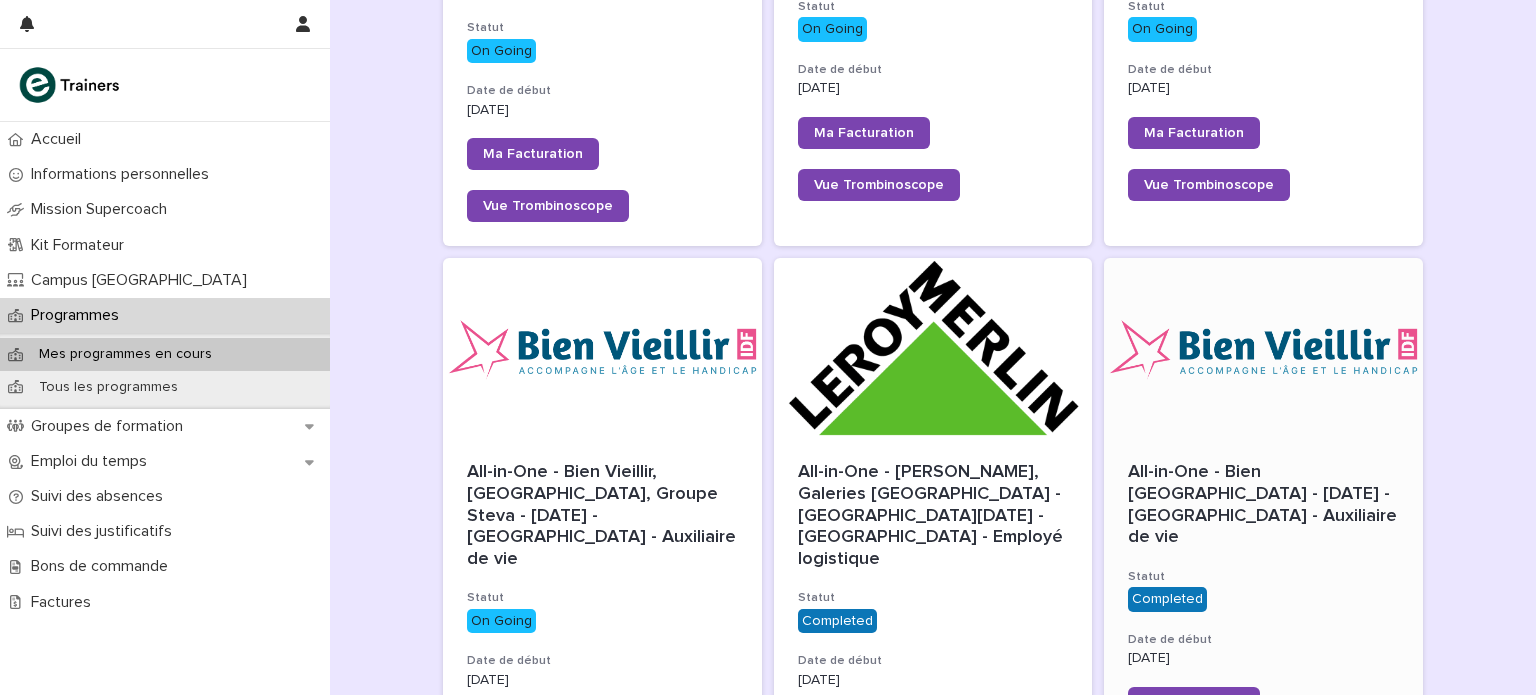 click at bounding box center [1263, 348] 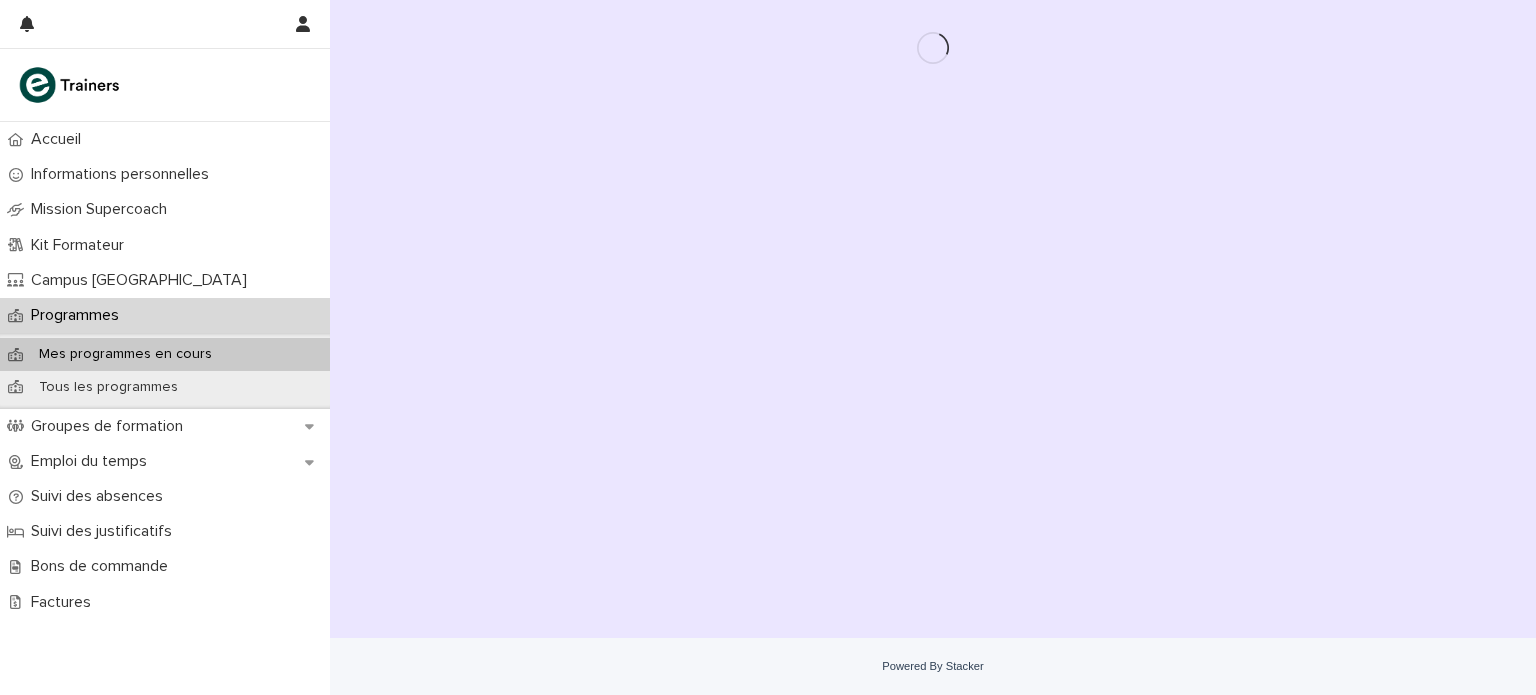 scroll, scrollTop: 0, scrollLeft: 0, axis: both 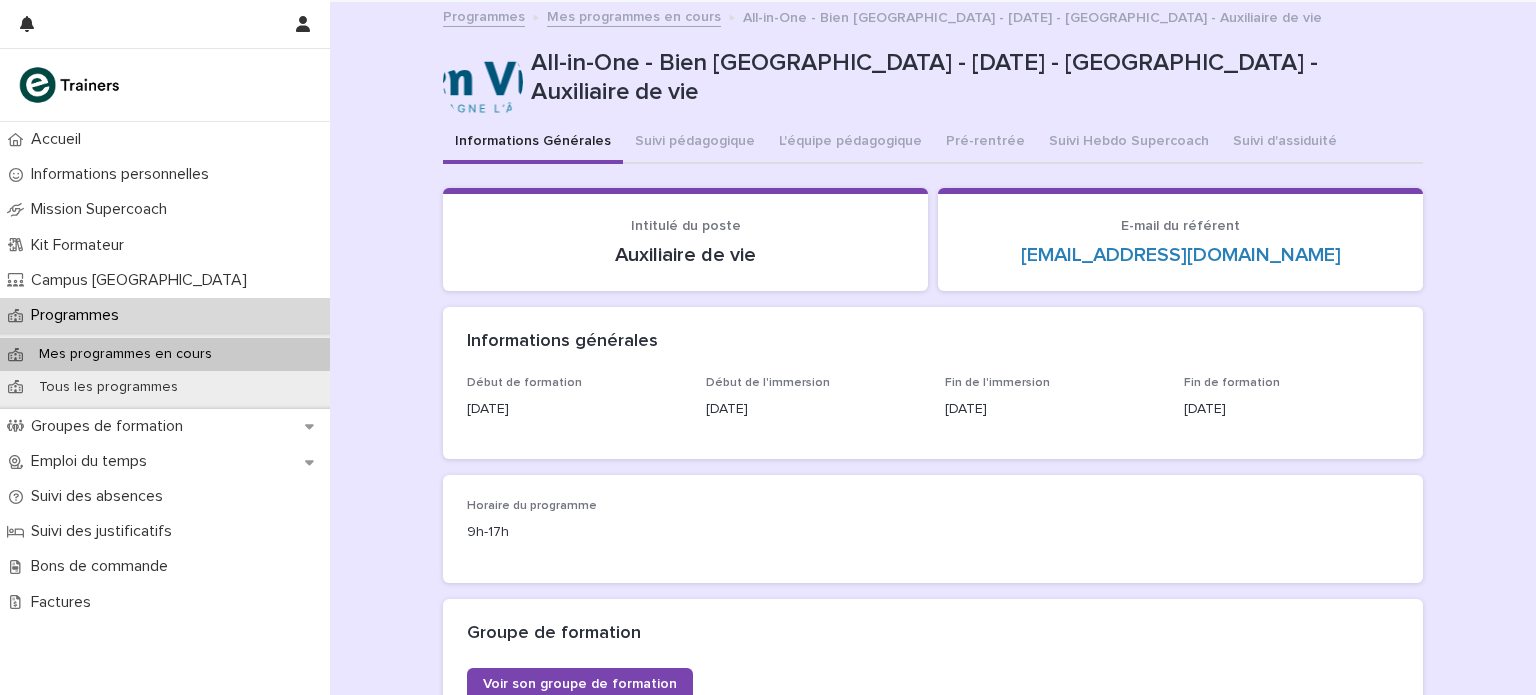 click on "All-in-One - Bien [GEOGRAPHIC_DATA] - [DATE] - [GEOGRAPHIC_DATA] - Auxiliaire de vie" at bounding box center [933, 82] 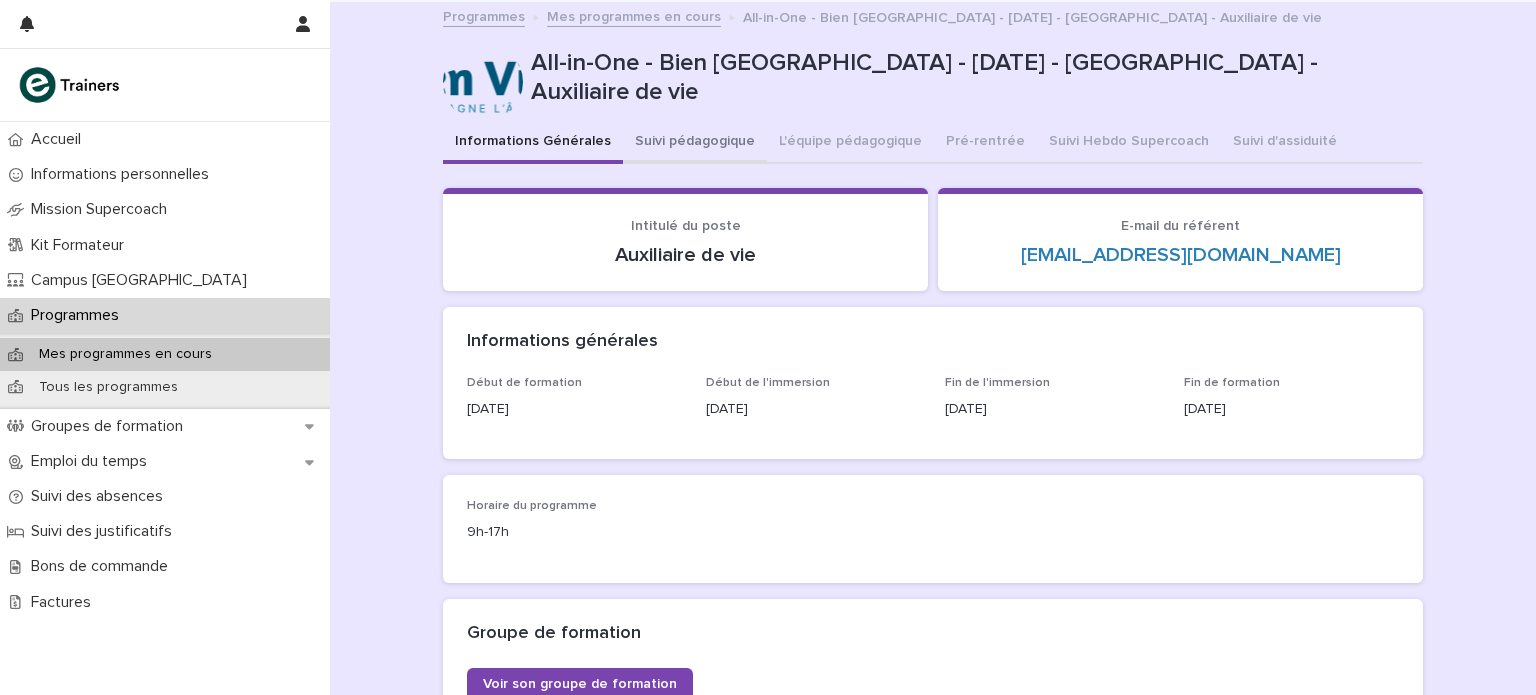 click on "Suivi pédagogique" at bounding box center [695, 143] 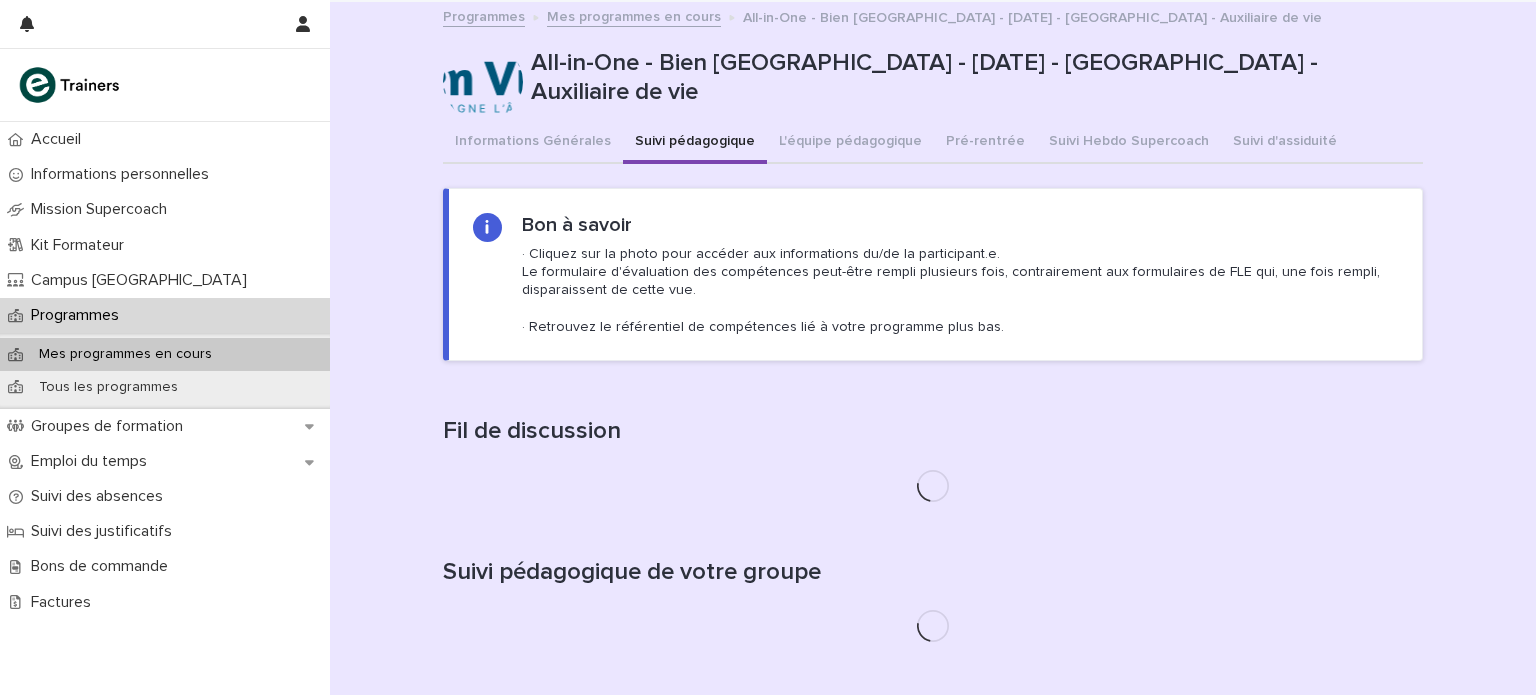 click on "Suivi pédagogique" at bounding box center (695, 143) 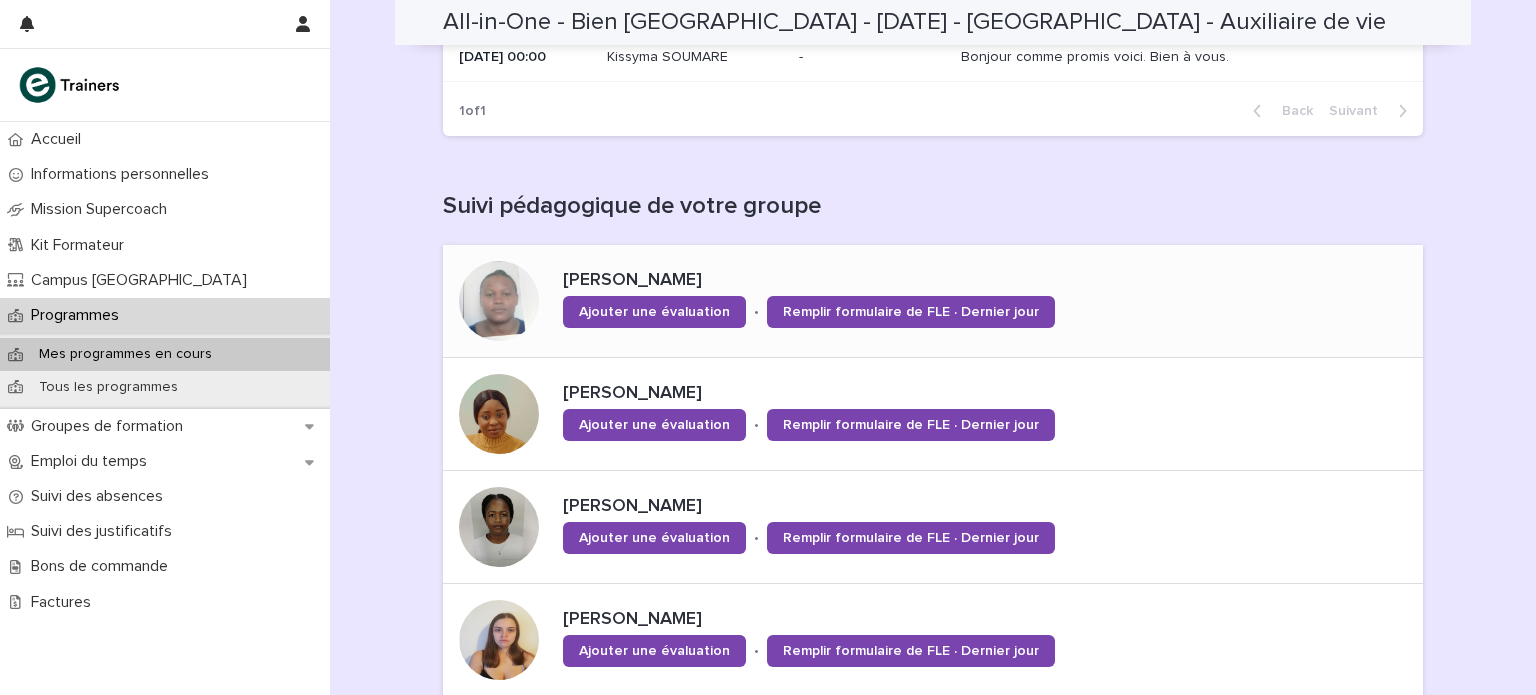 scroll, scrollTop: 632, scrollLeft: 0, axis: vertical 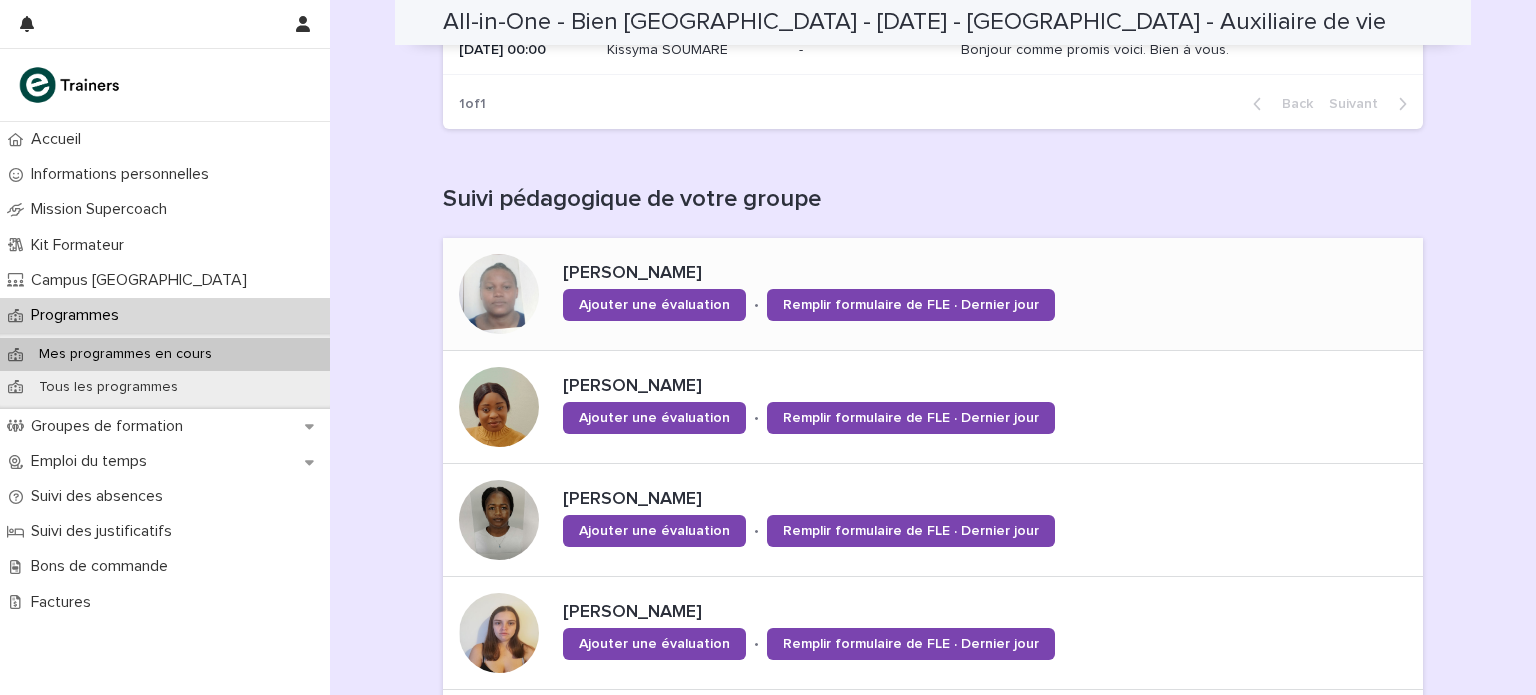 click on "Anzimia IDJAB" at bounding box center (878, 274) 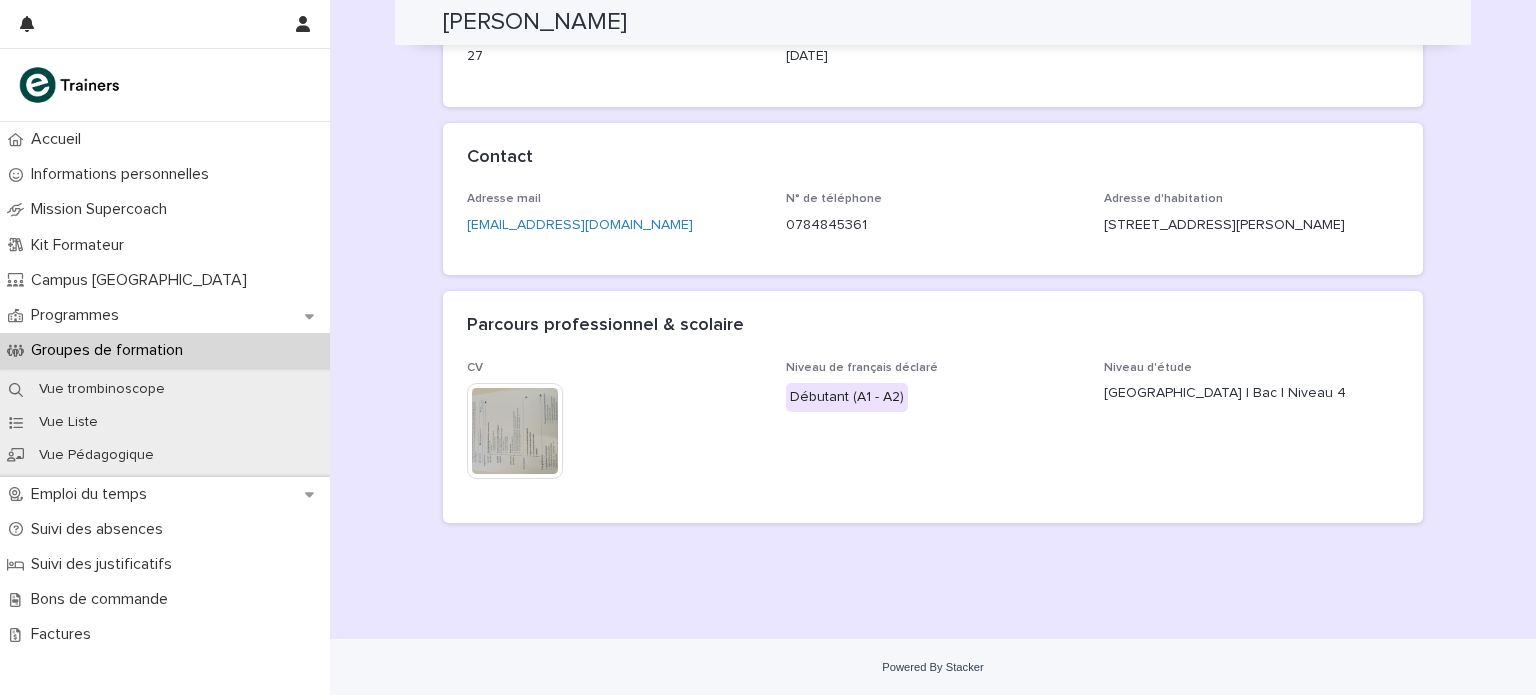 scroll, scrollTop: 0, scrollLeft: 0, axis: both 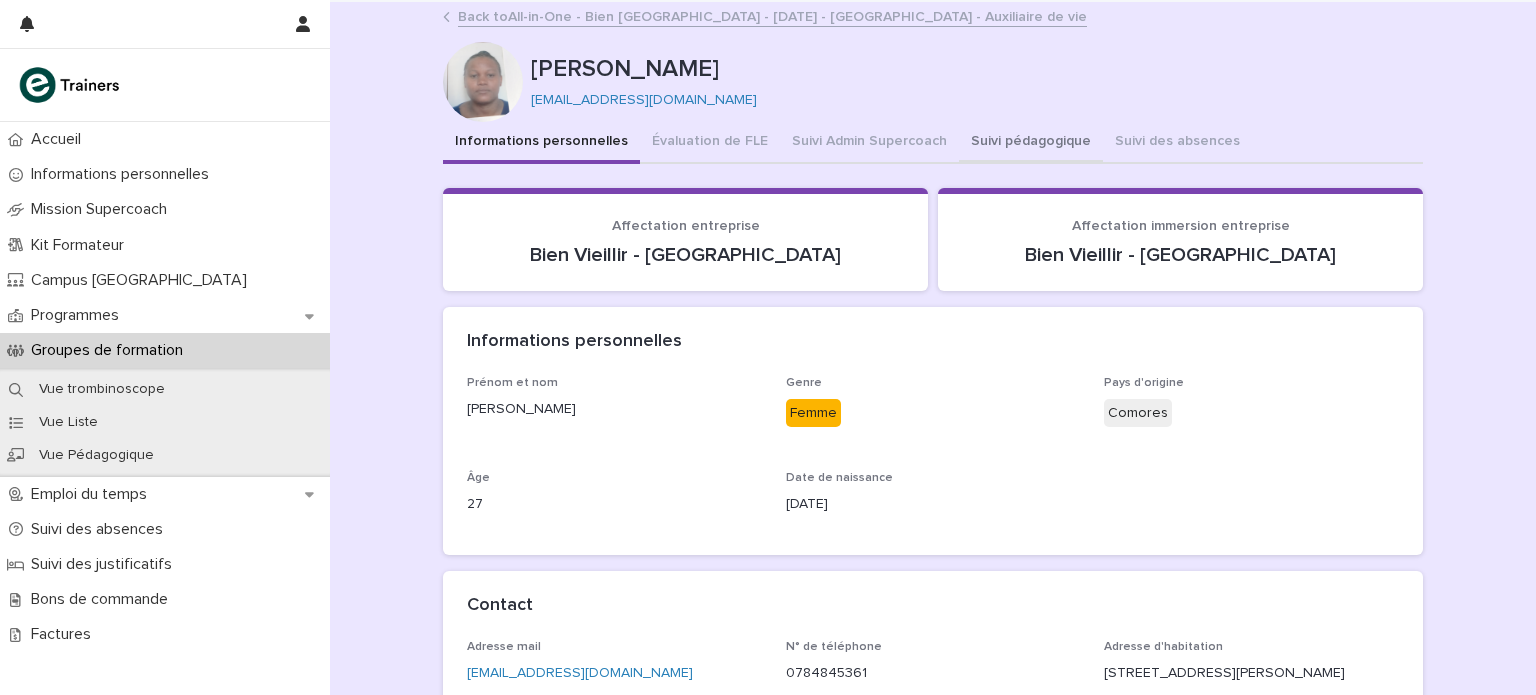 click on "Suivi pédagogique" at bounding box center [1031, 143] 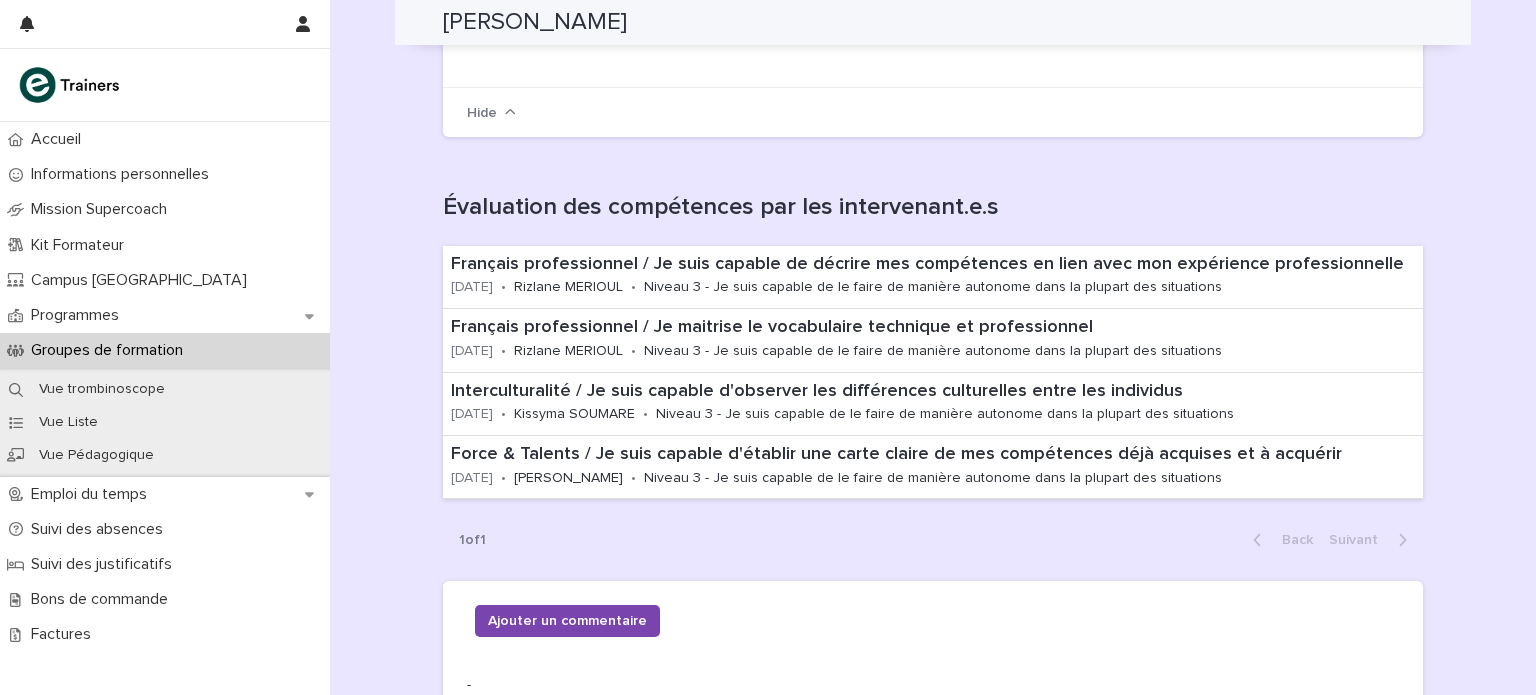 scroll, scrollTop: 492, scrollLeft: 0, axis: vertical 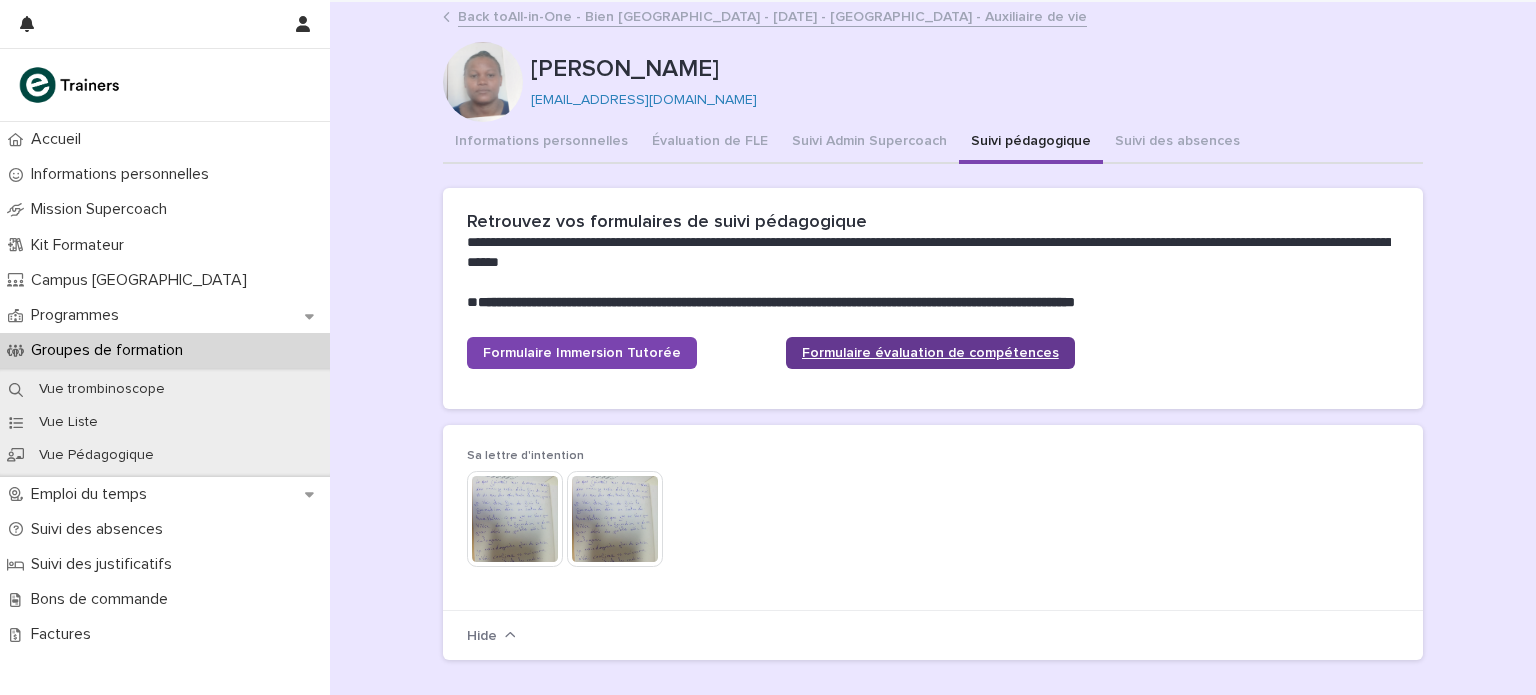 click on "Formulaire évaluation de compétences" at bounding box center [930, 353] 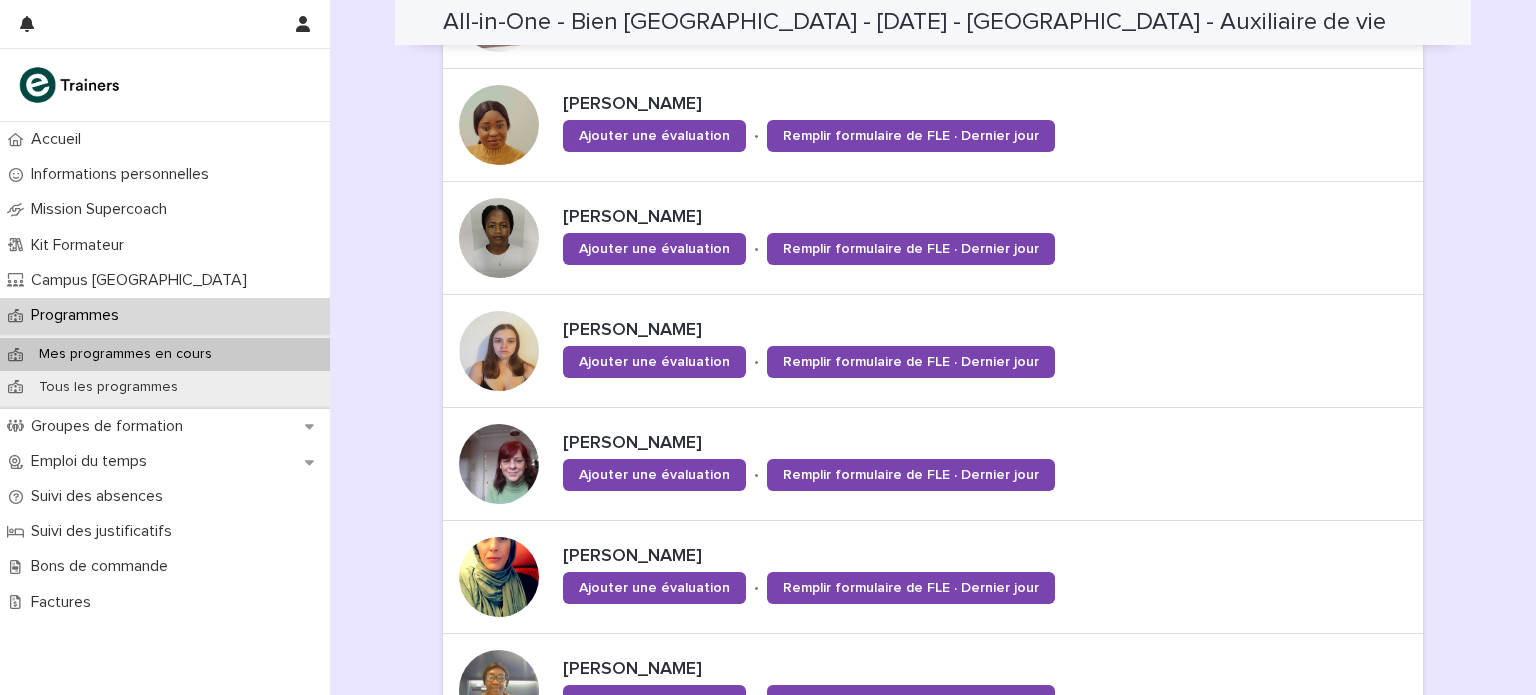 scroll, scrollTop: 950, scrollLeft: 0, axis: vertical 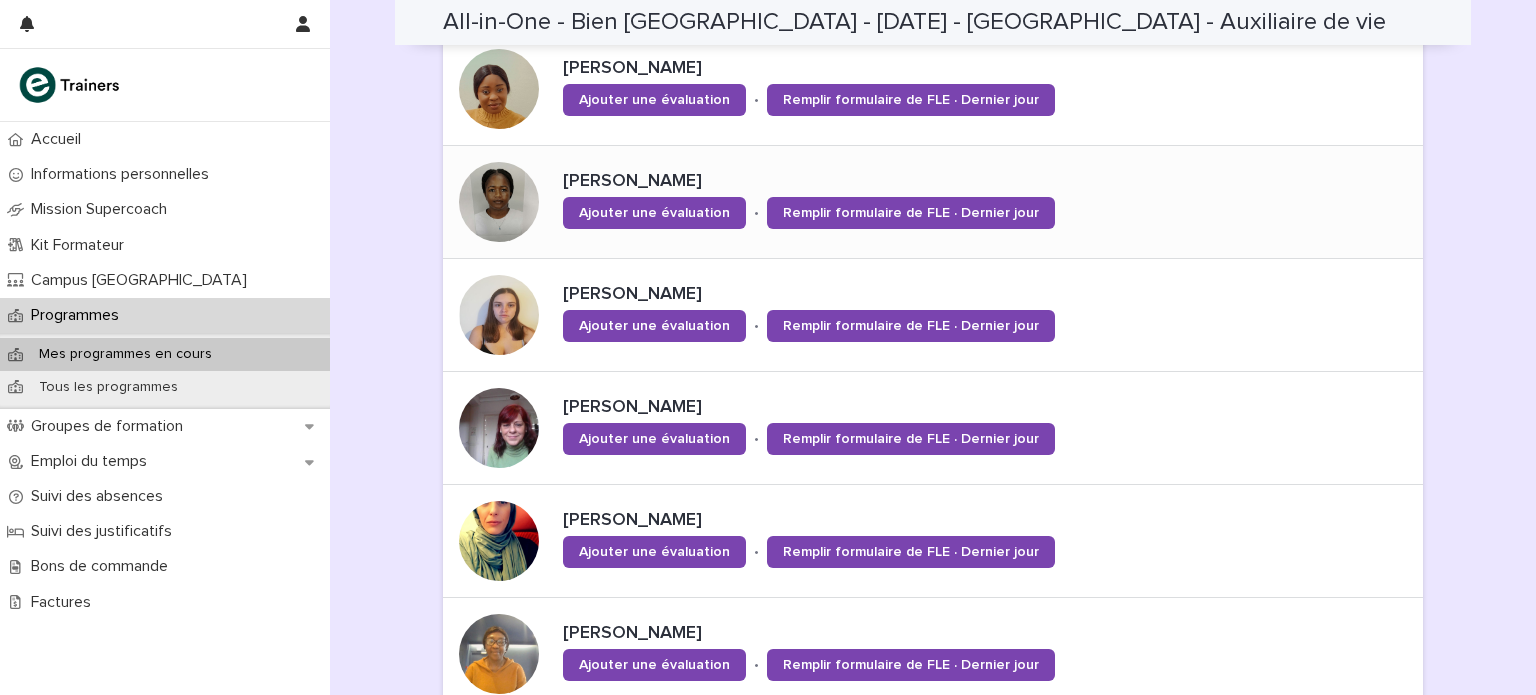 click on "[PERSON_NAME]" at bounding box center [878, 182] 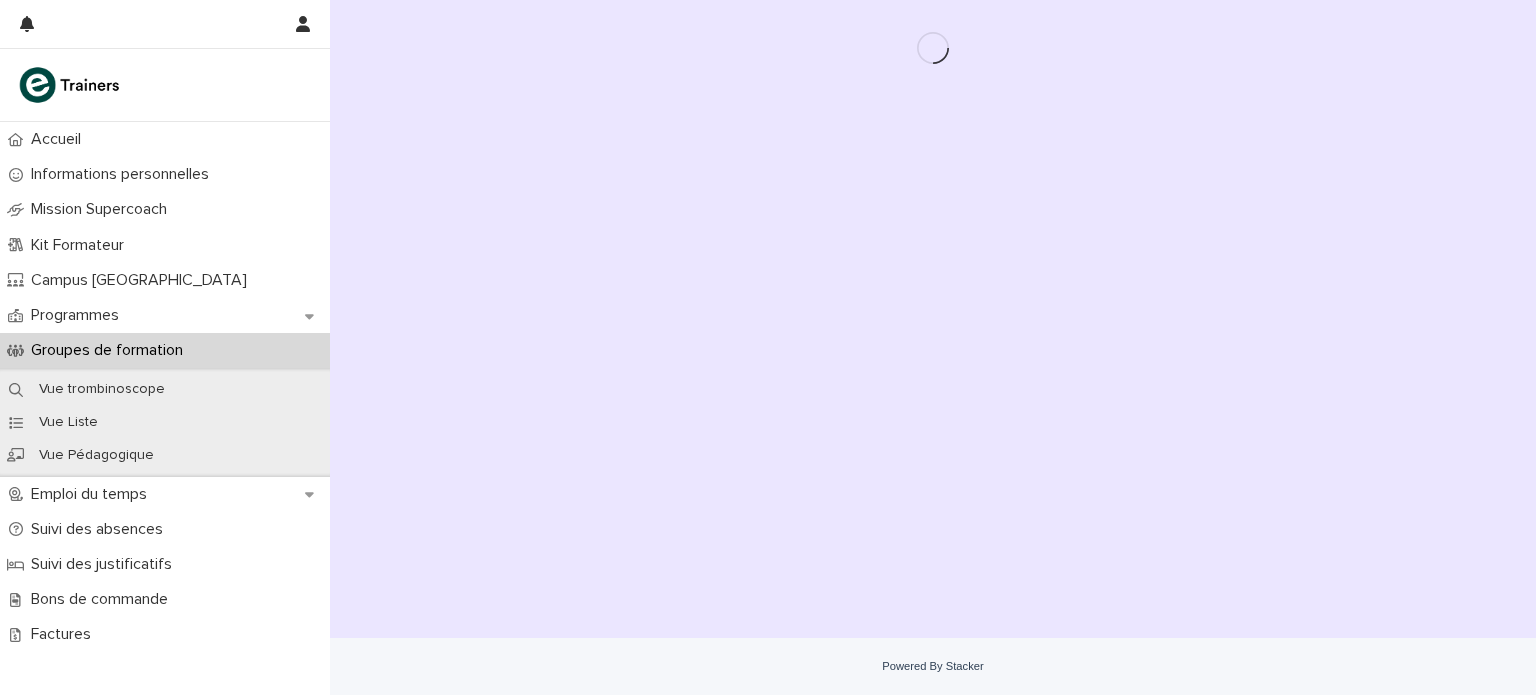 scroll, scrollTop: 0, scrollLeft: 0, axis: both 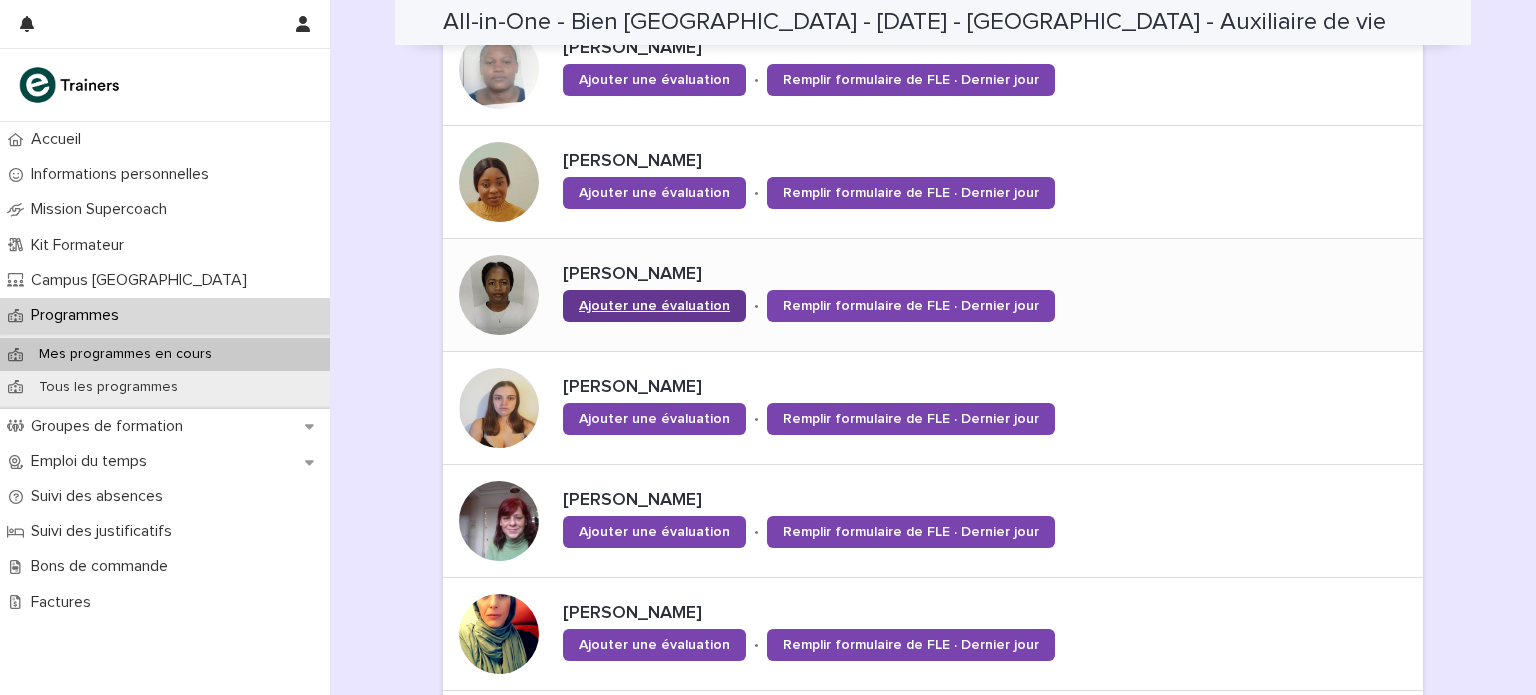 click on "Ajouter une évaluation" at bounding box center [654, 306] 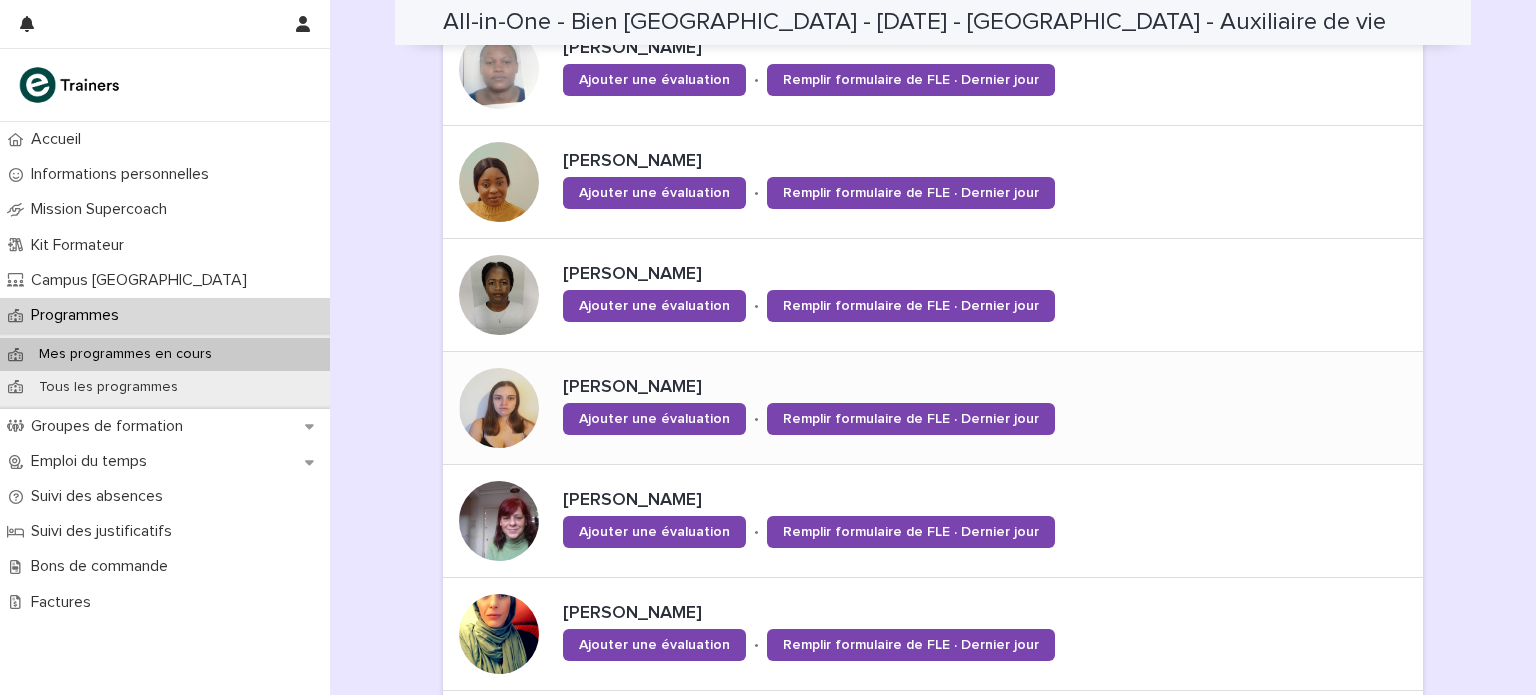click on "[PERSON_NAME]" at bounding box center (878, 388) 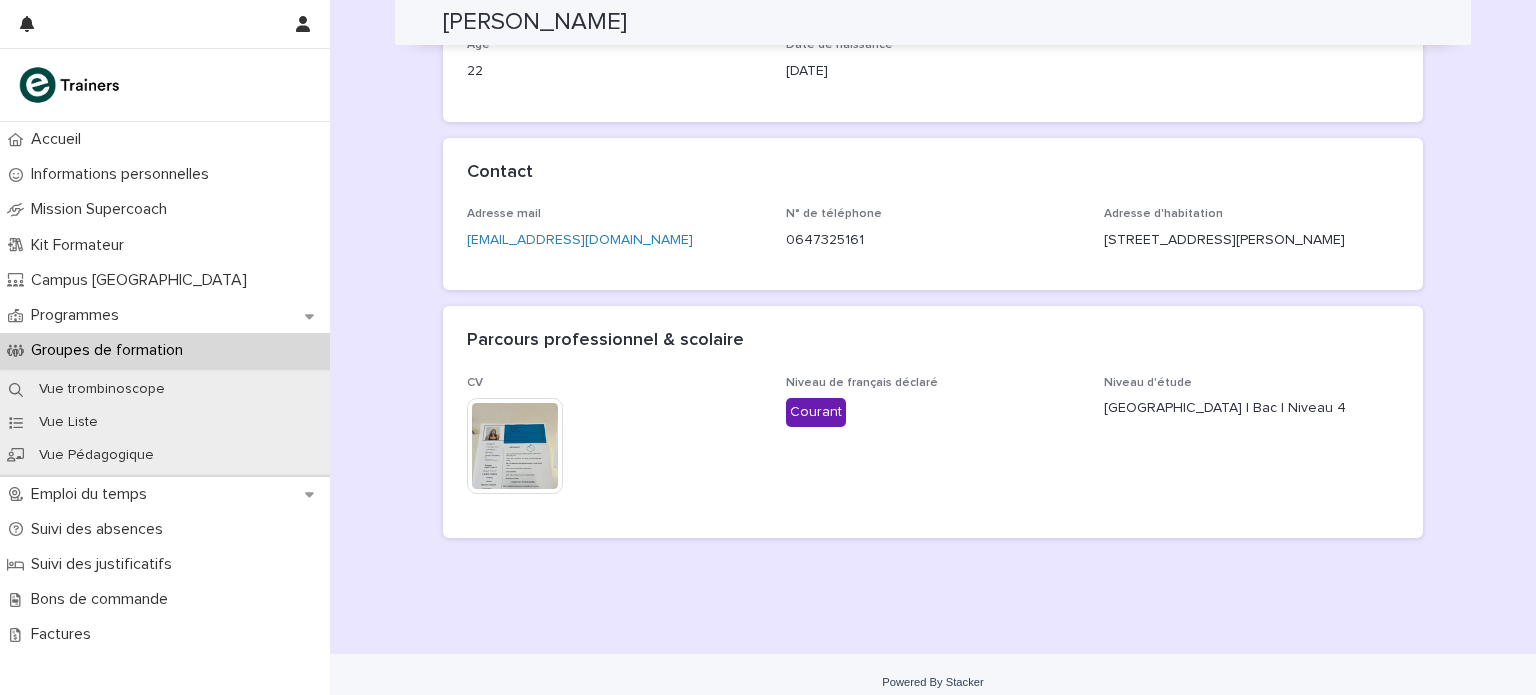 scroll, scrollTop: 0, scrollLeft: 0, axis: both 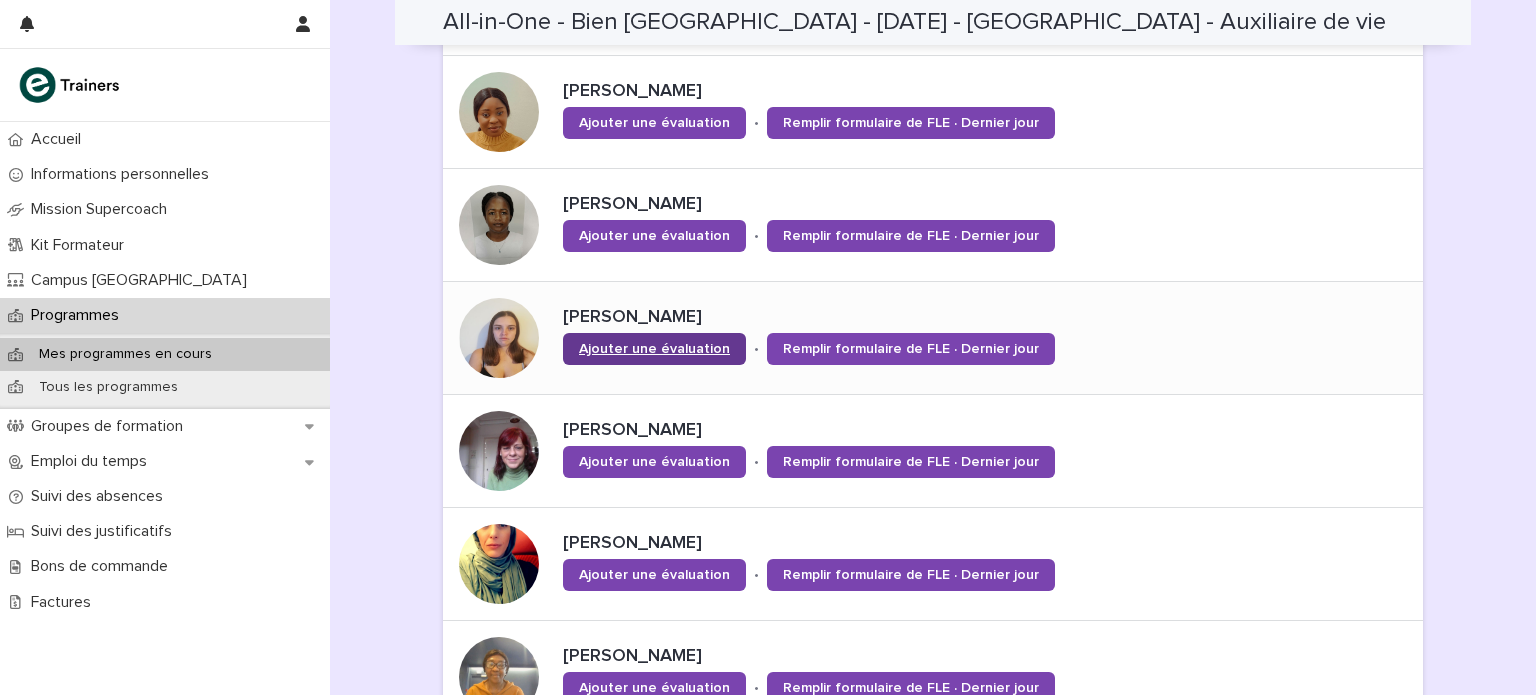 click on "Ajouter une évaluation" at bounding box center (654, 349) 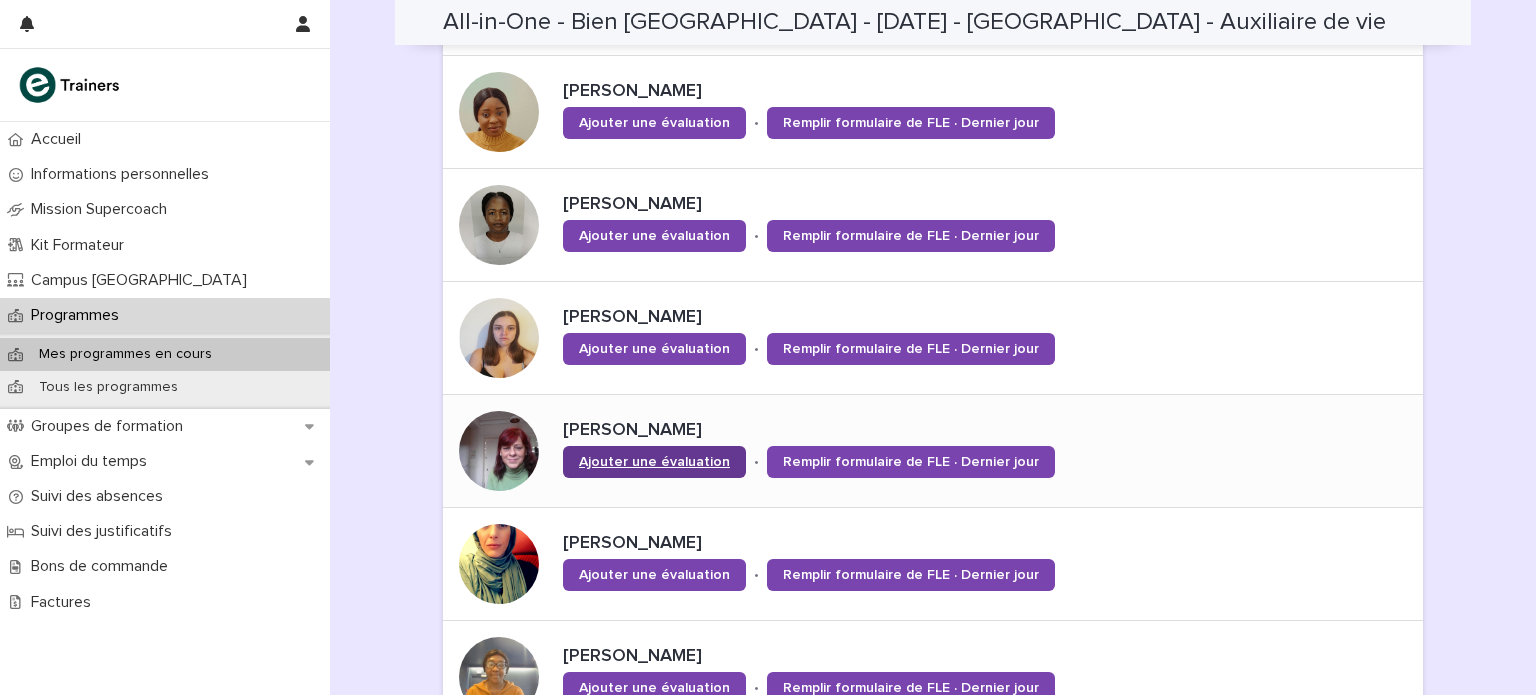 click on "Ajouter une évaluation" at bounding box center (654, 462) 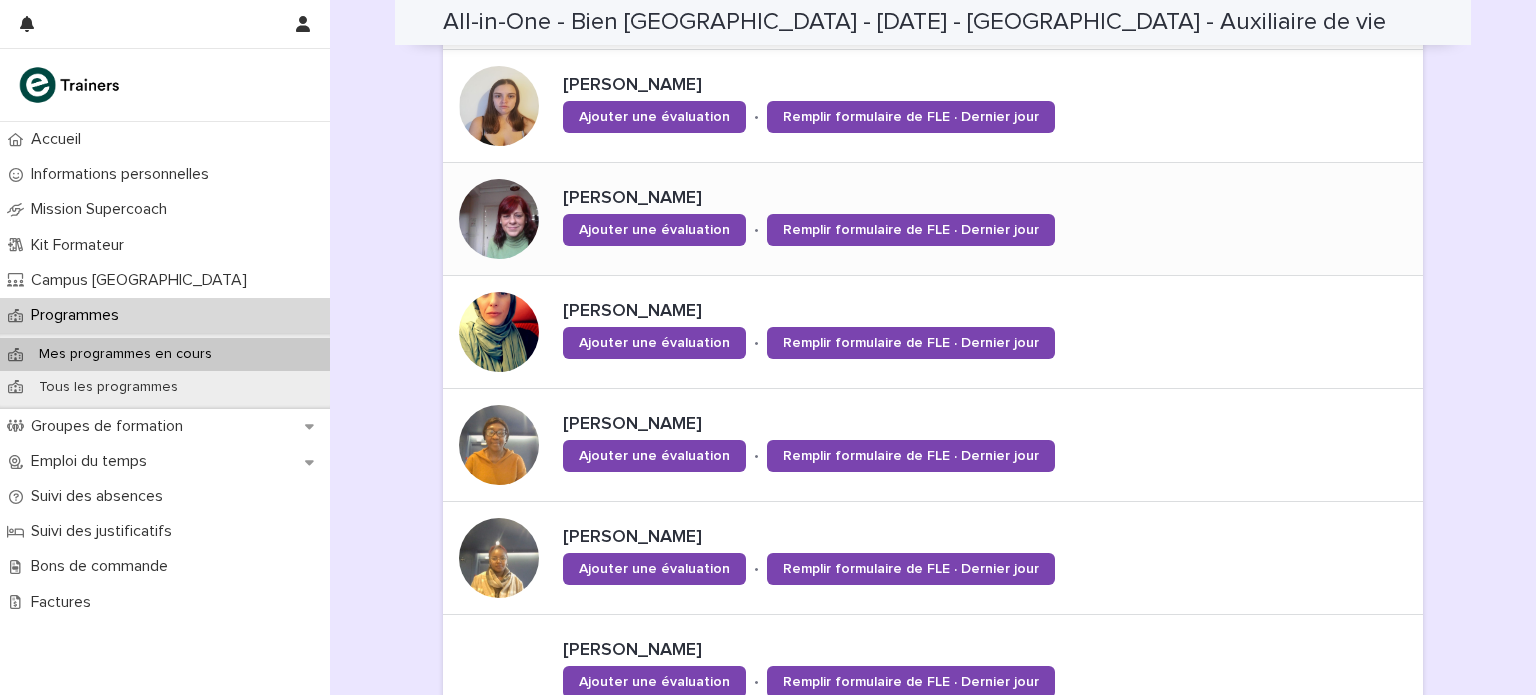 scroll, scrollTop: 1152, scrollLeft: 0, axis: vertical 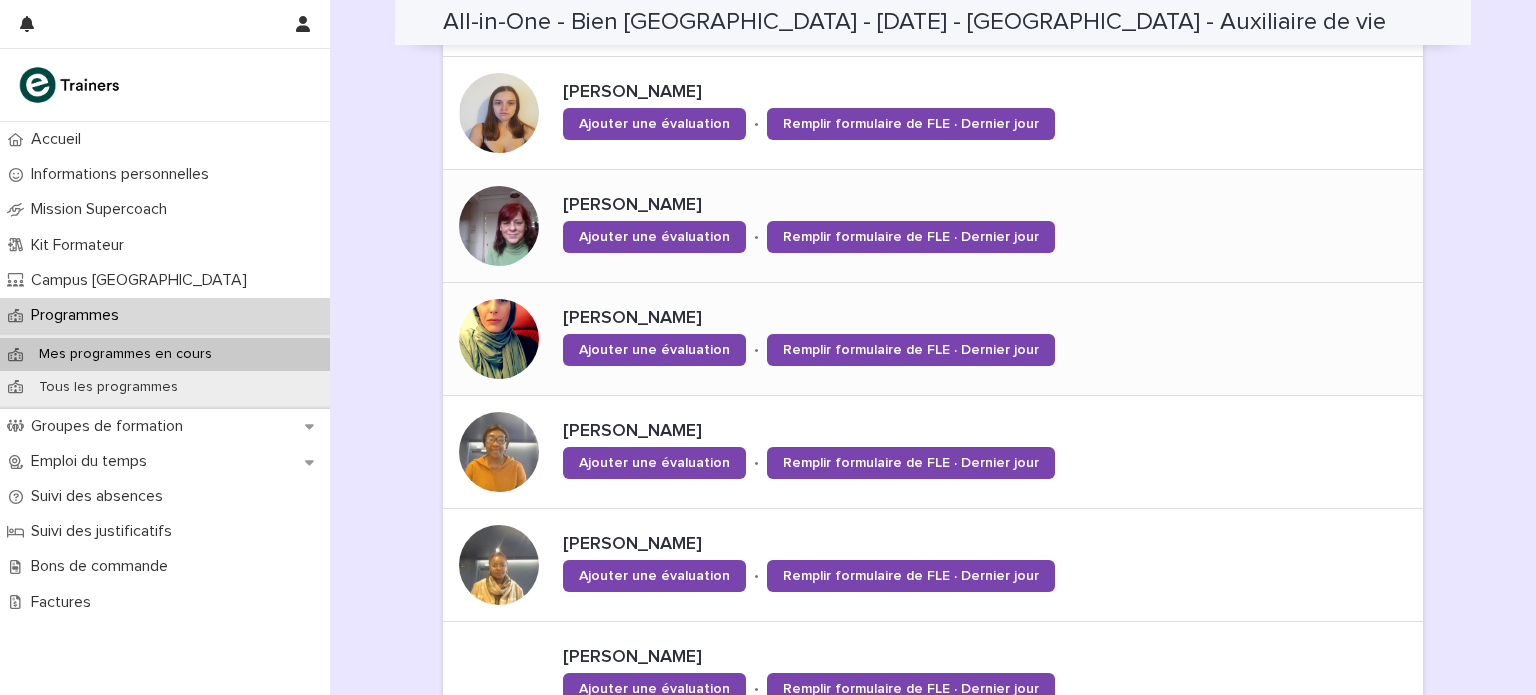 click on "[PERSON_NAME]" at bounding box center (878, 319) 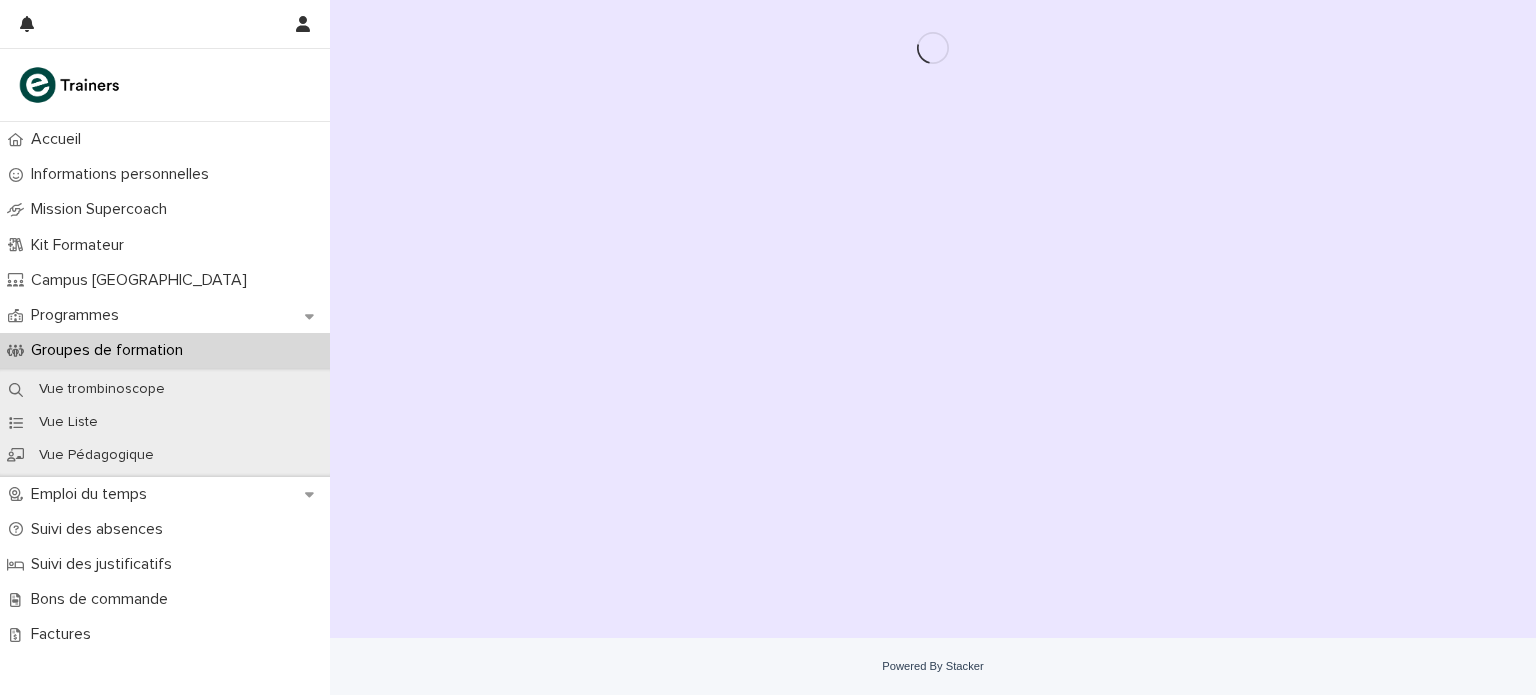 scroll, scrollTop: 0, scrollLeft: 0, axis: both 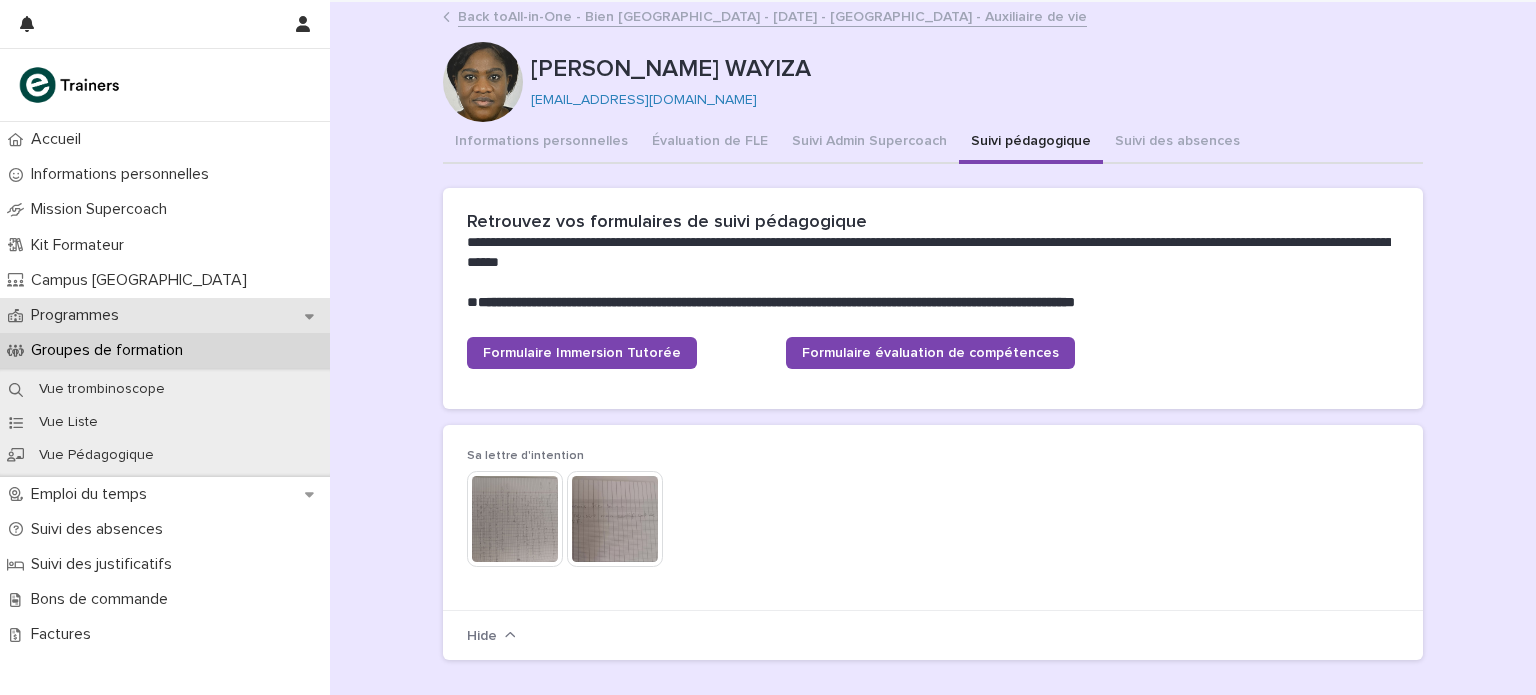 click on "Programmes" at bounding box center [165, 315] 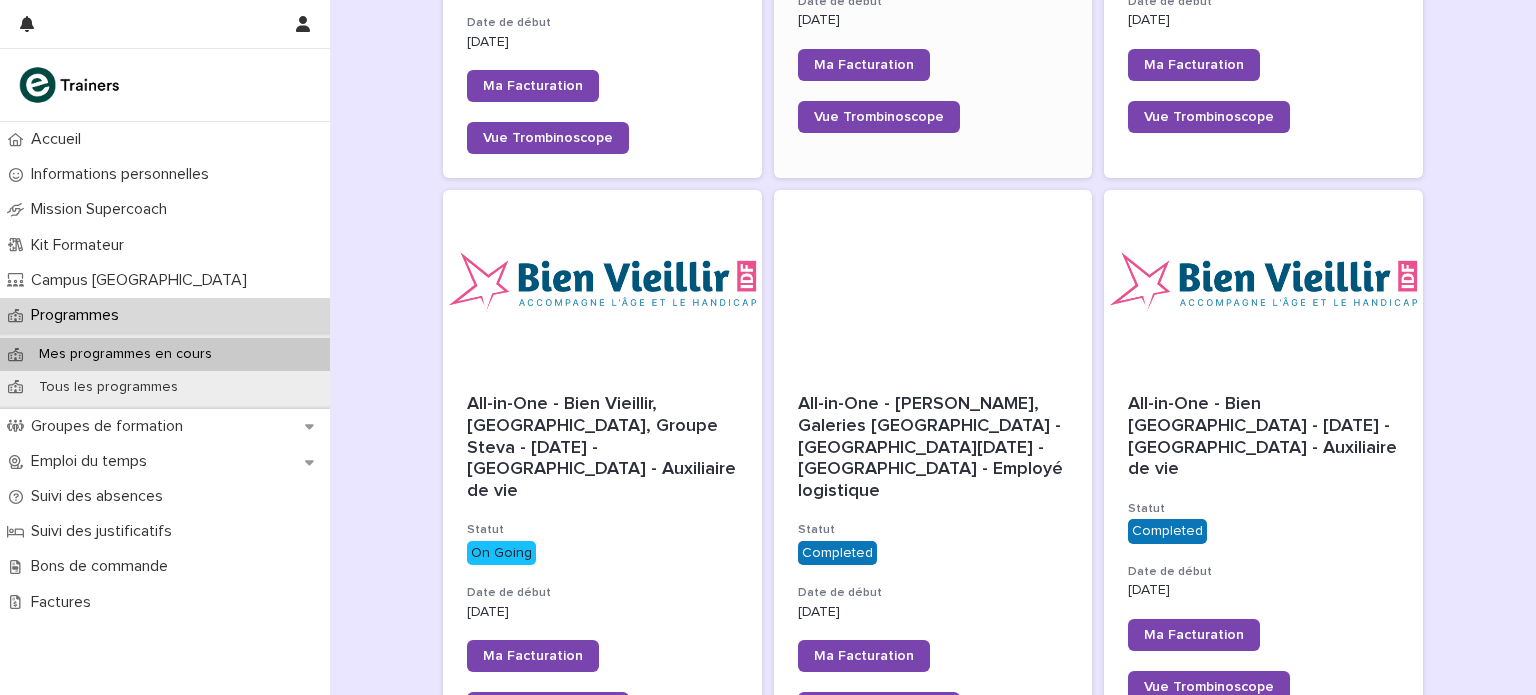 scroll, scrollTop: 651, scrollLeft: 0, axis: vertical 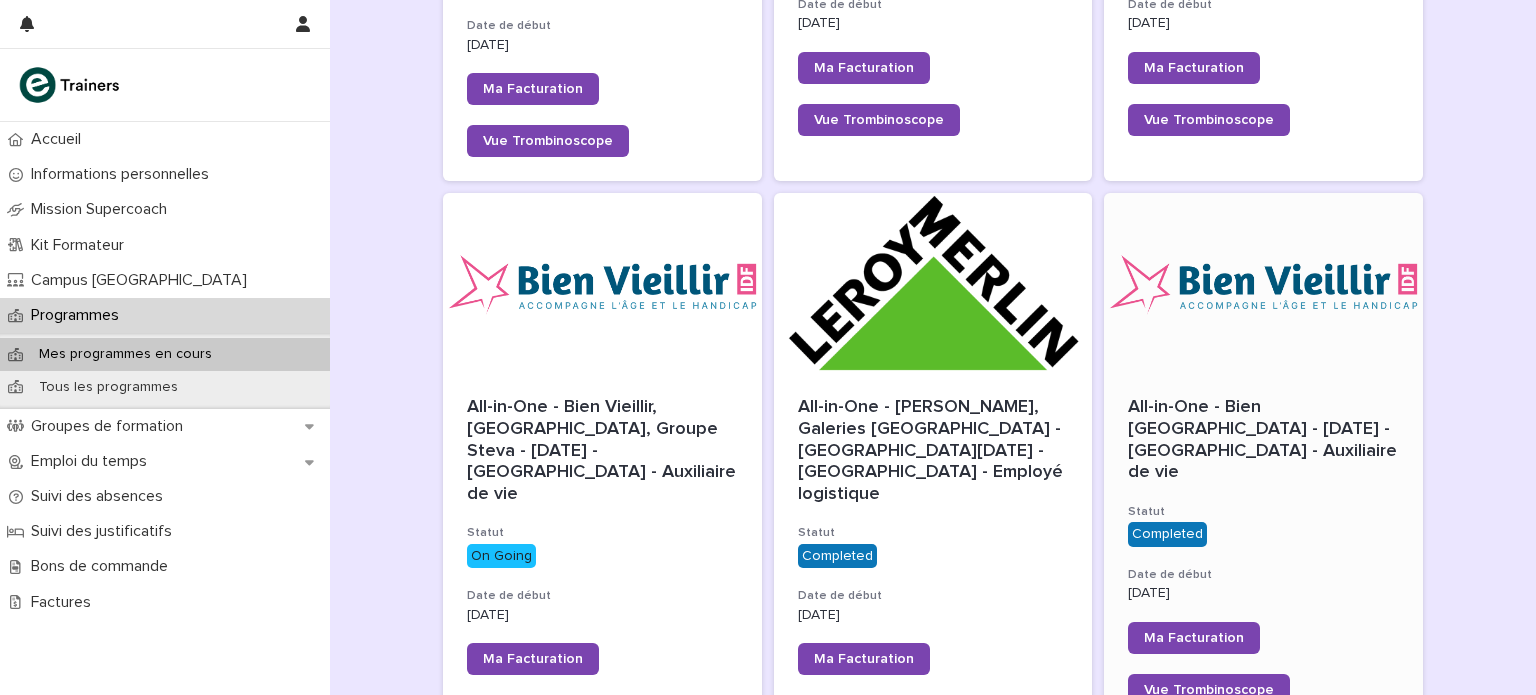 click on "All-in-One - Bien [GEOGRAPHIC_DATA] - [DATE] - [GEOGRAPHIC_DATA] - Auxiliaire de vie" at bounding box center (1265, 439) 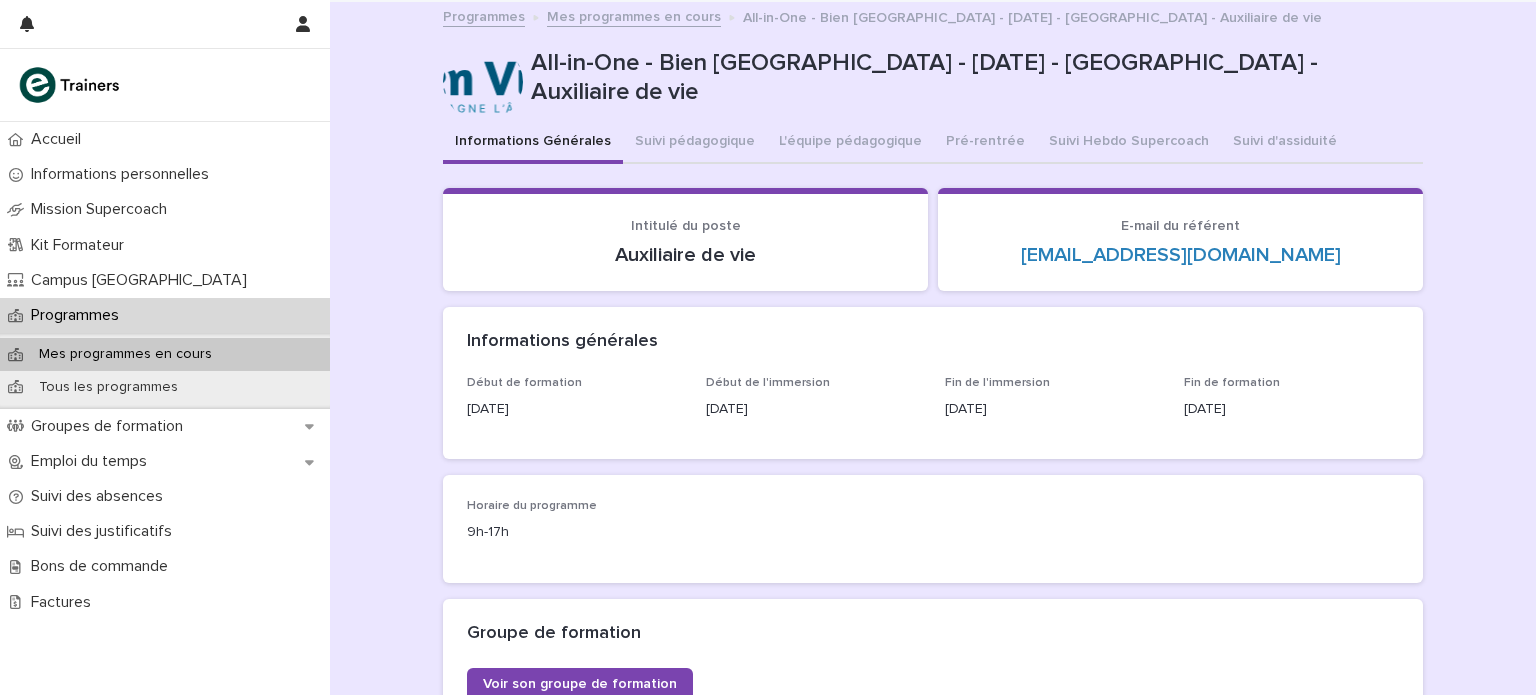 click on "Auxiliaire de vie" at bounding box center [685, 255] 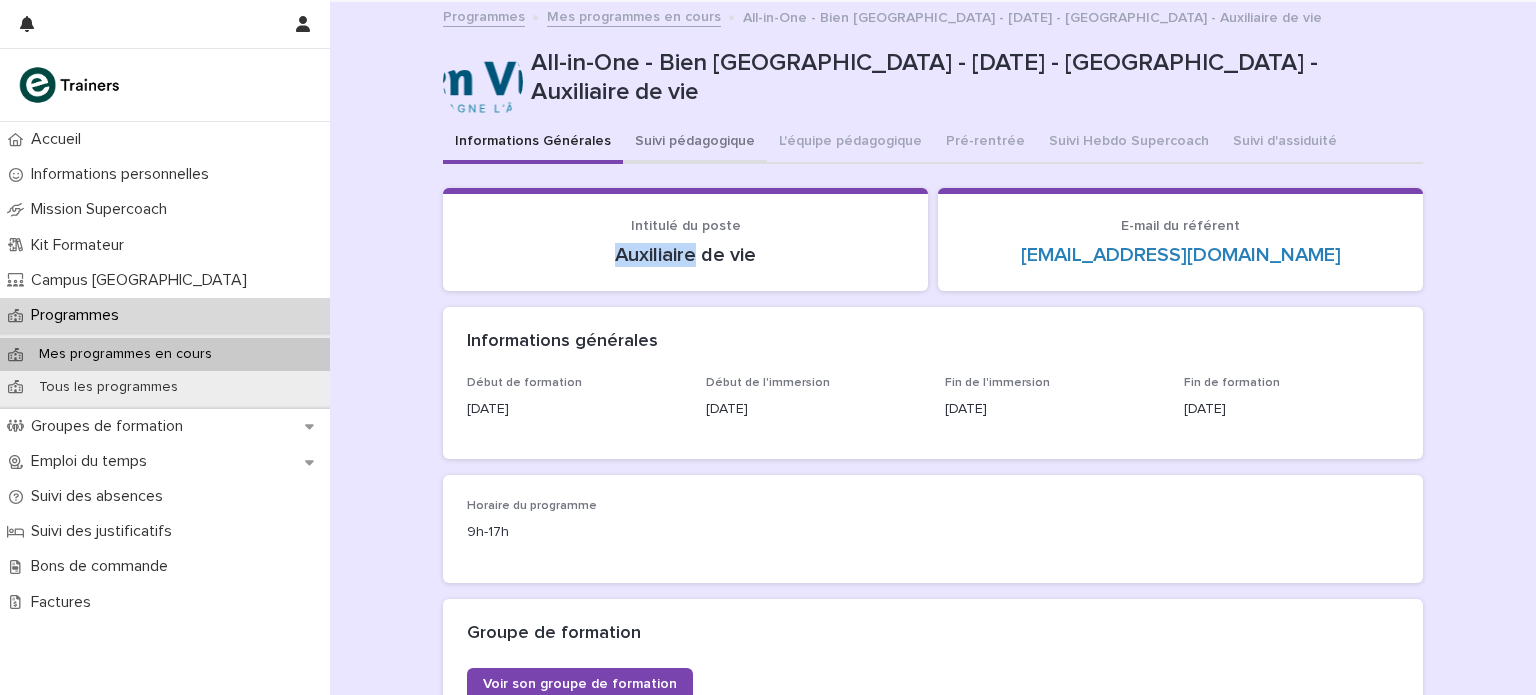 click on "Suivi pédagogique" at bounding box center [695, 143] 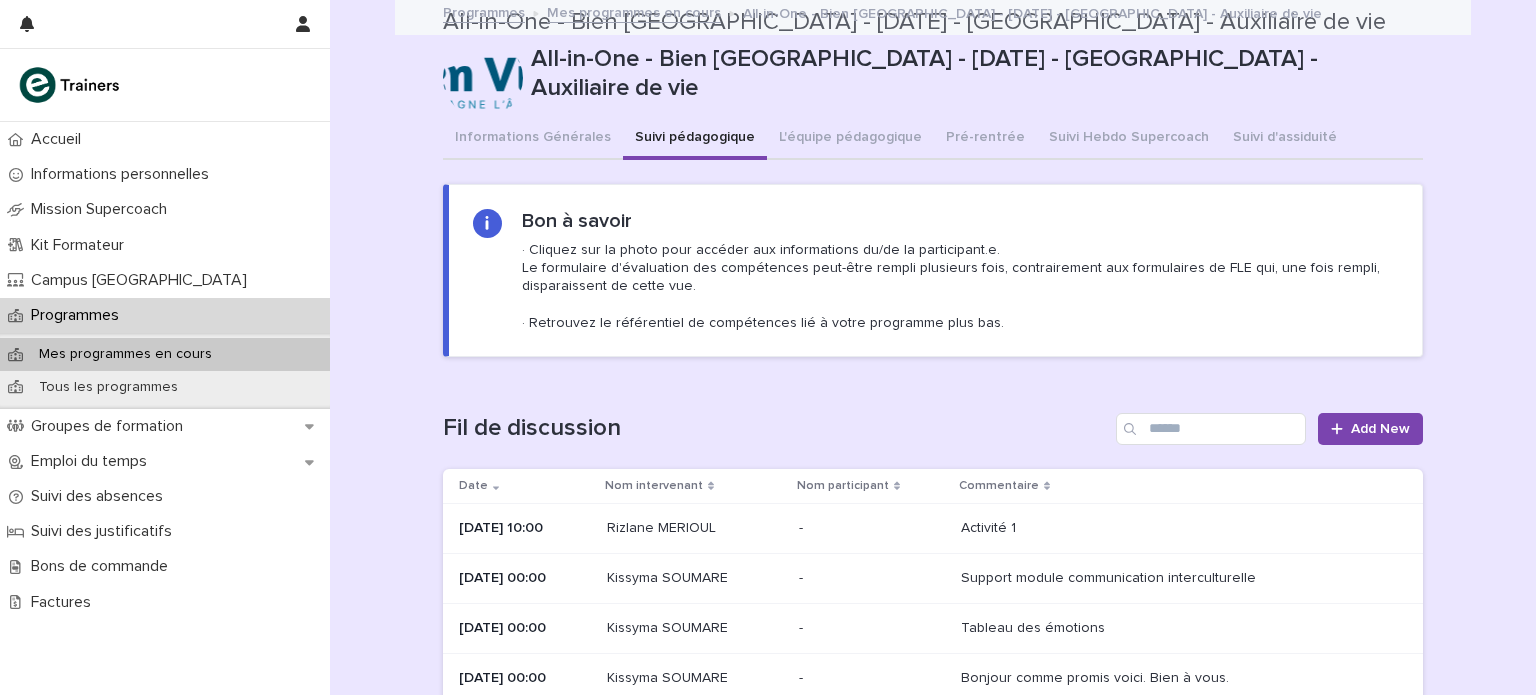 scroll, scrollTop: 0, scrollLeft: 0, axis: both 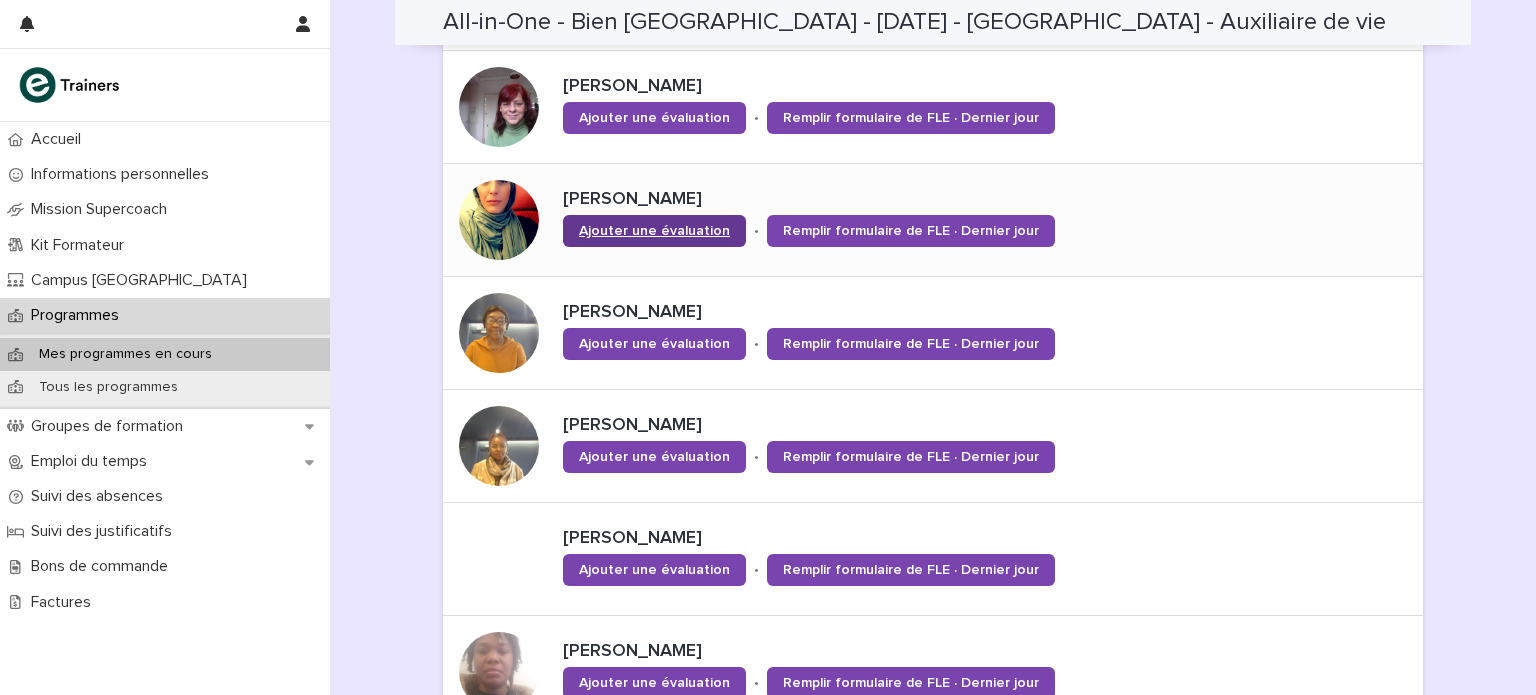 click on "Ajouter une évaluation" at bounding box center (654, 231) 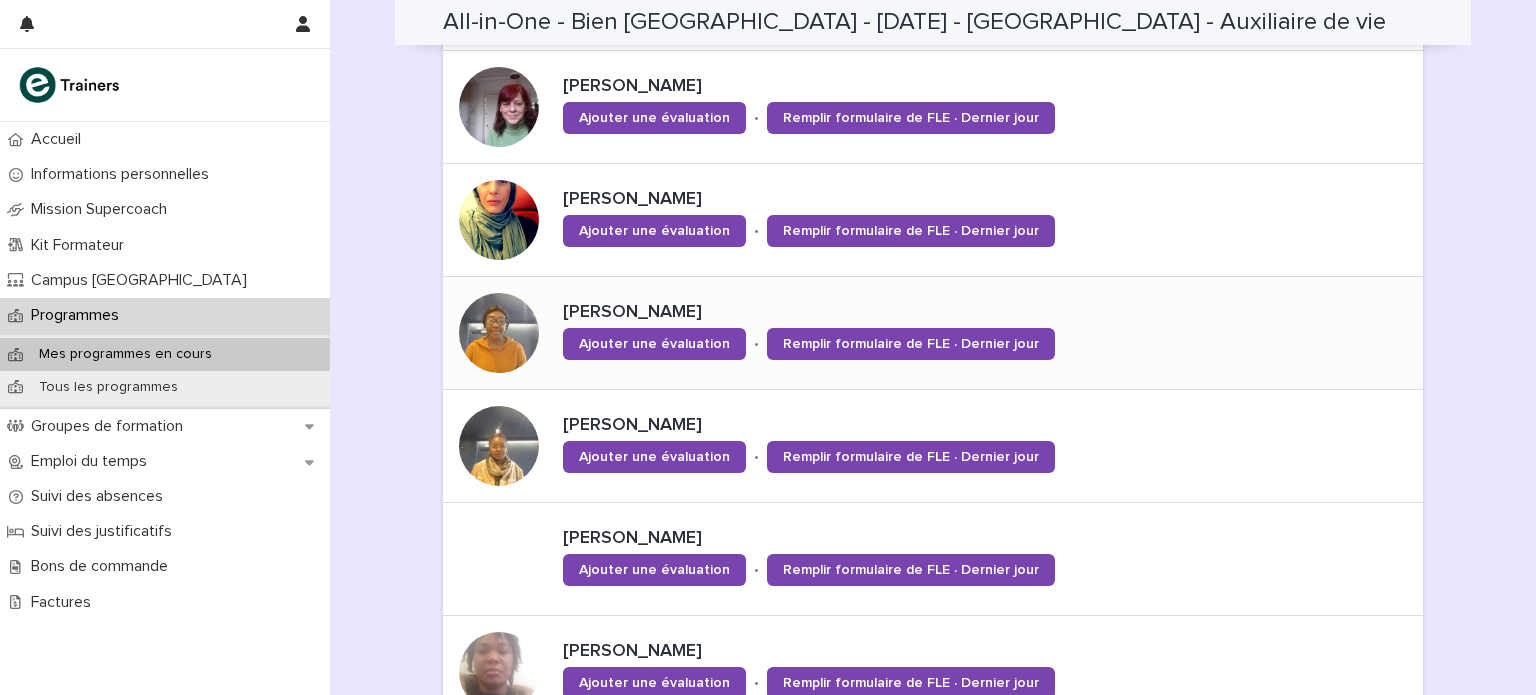click on "[PERSON_NAME]" at bounding box center (878, 313) 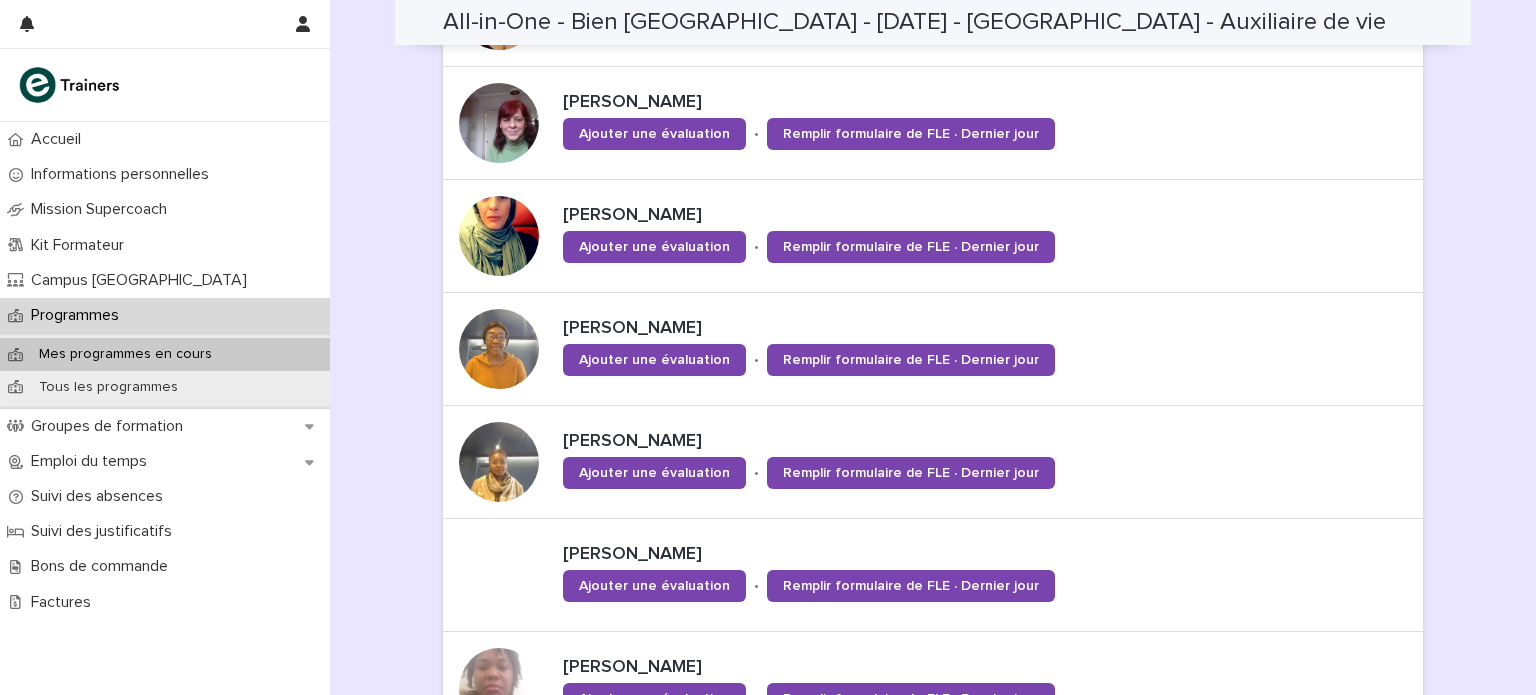 scroll, scrollTop: 1276, scrollLeft: 0, axis: vertical 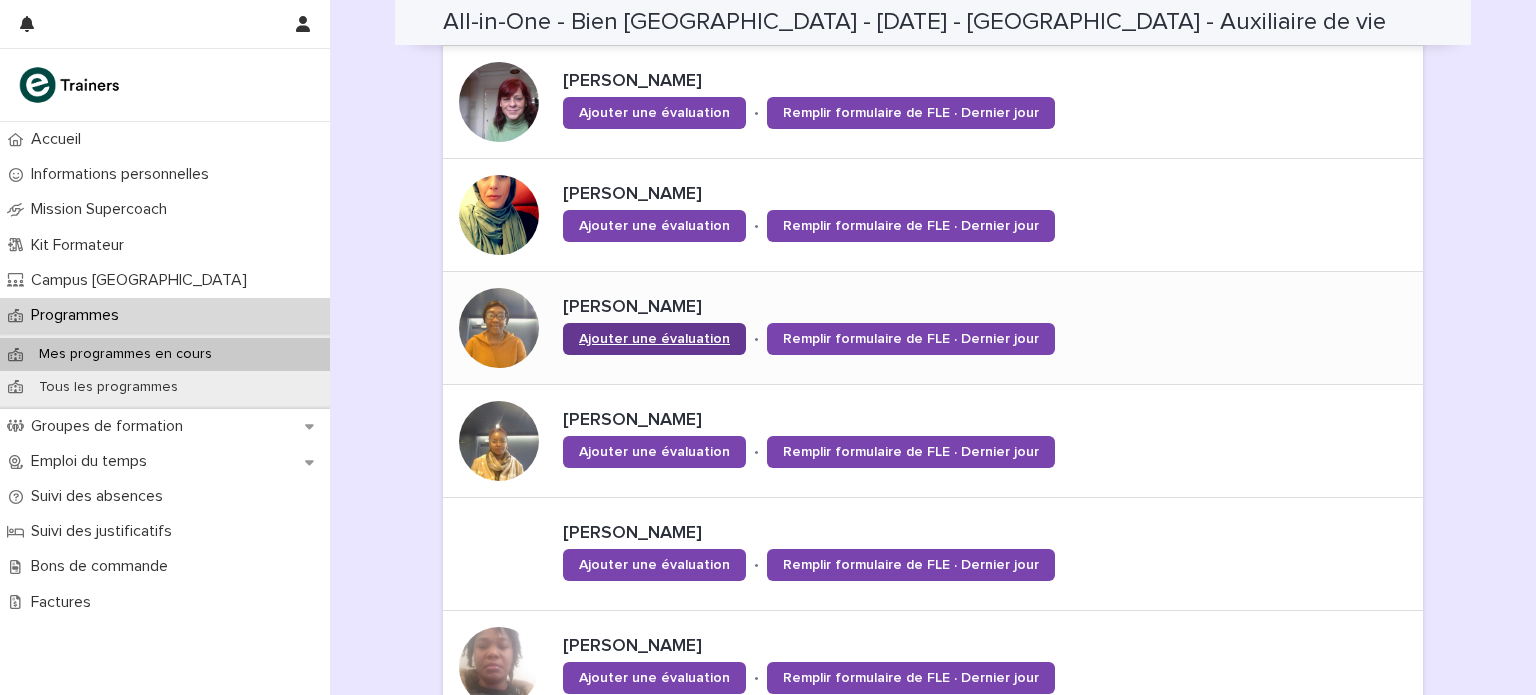 click on "Ajouter une évaluation" at bounding box center [654, 339] 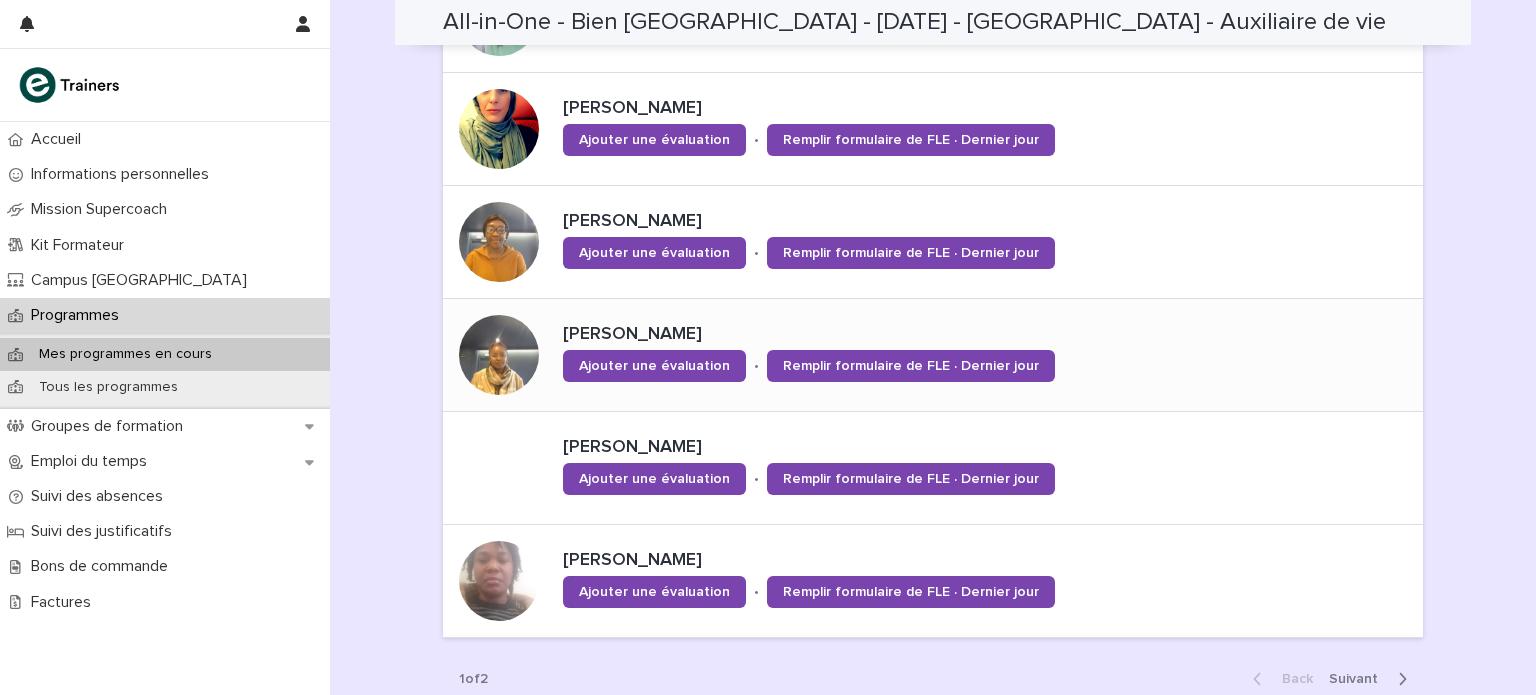 scroll, scrollTop: 1364, scrollLeft: 0, axis: vertical 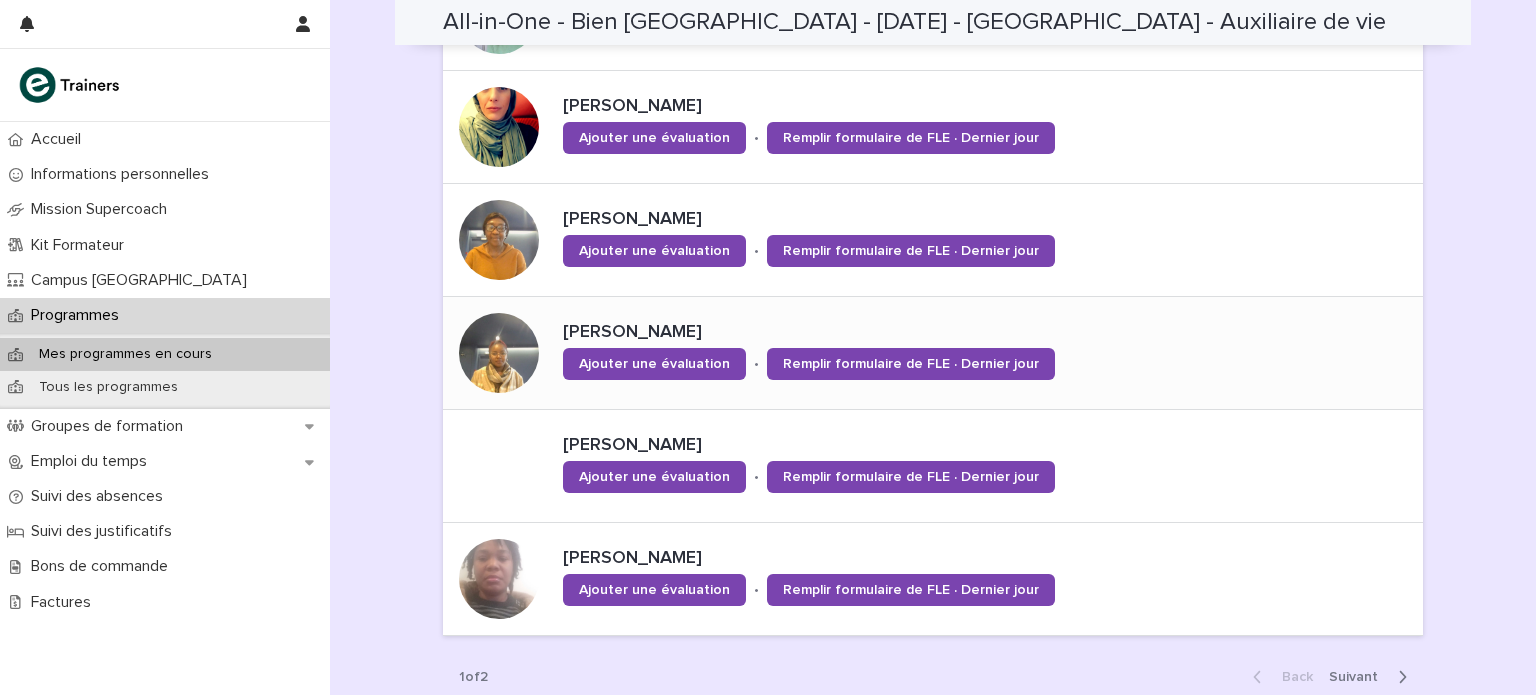 click on "Marie ornela RADANY" at bounding box center (878, 333) 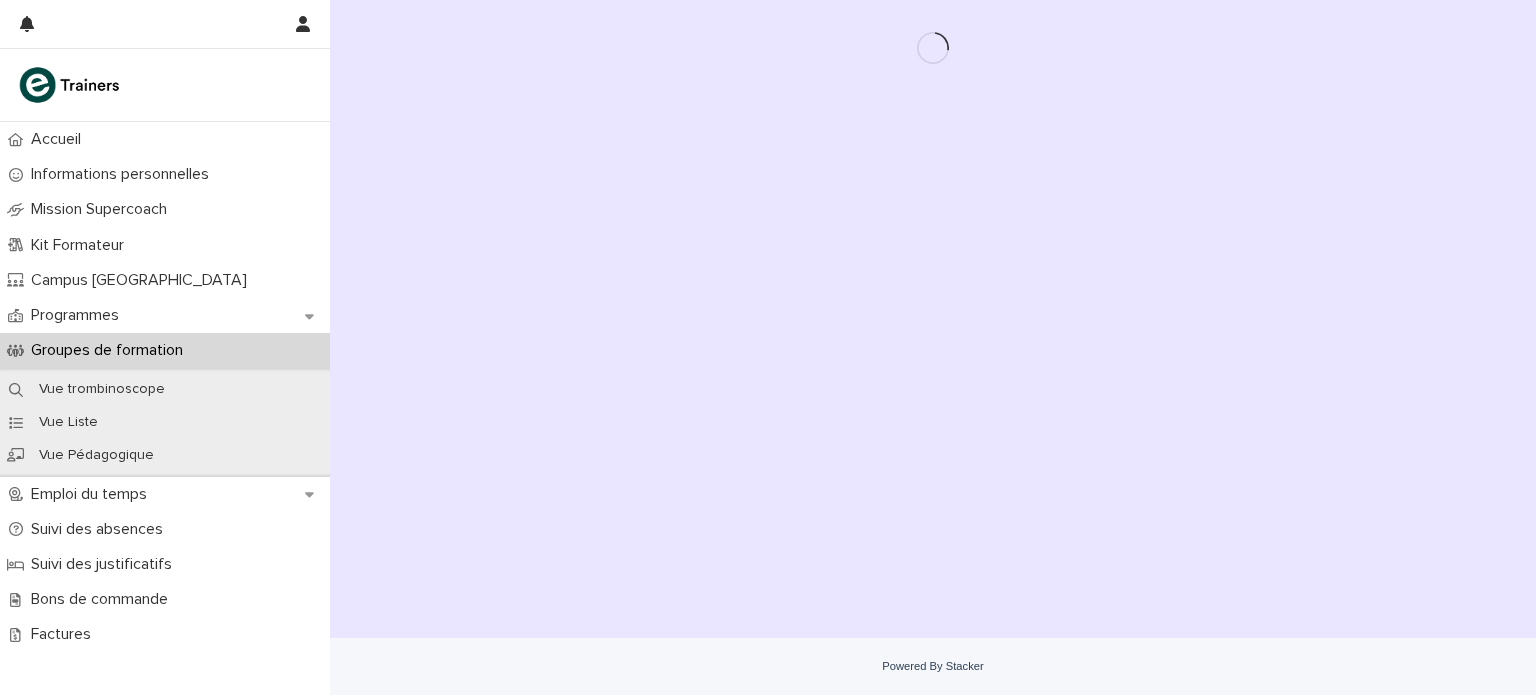 scroll, scrollTop: 0, scrollLeft: 0, axis: both 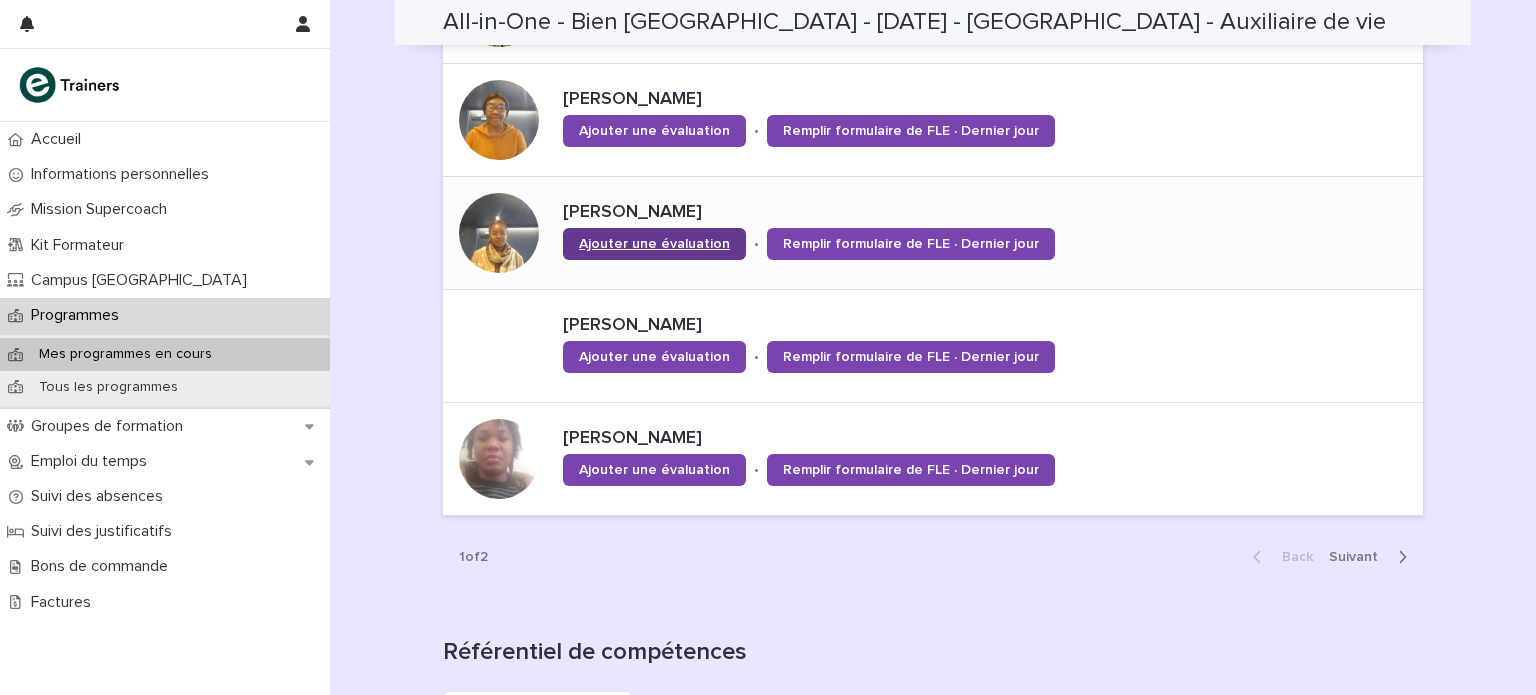 click on "Ajouter une évaluation" at bounding box center [654, 244] 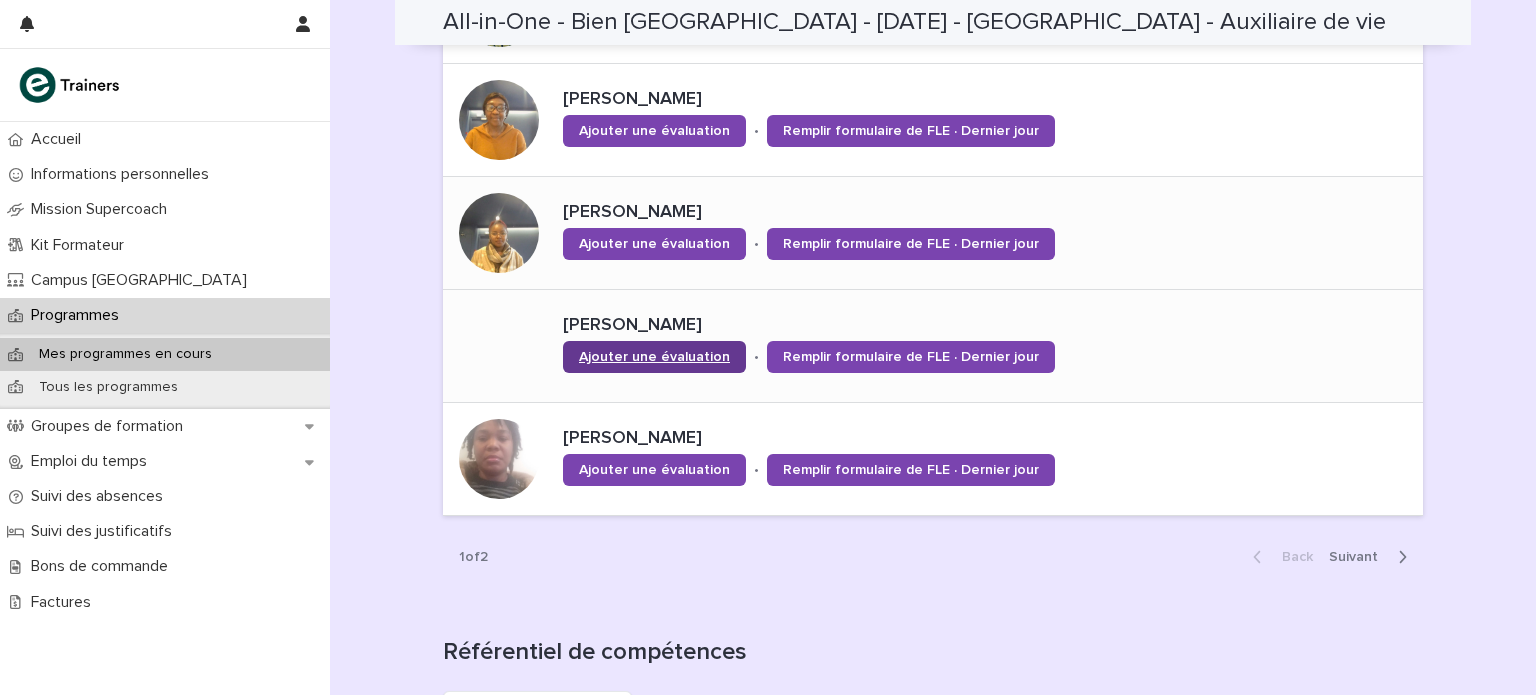 click on "Ajouter une évaluation" at bounding box center [654, 357] 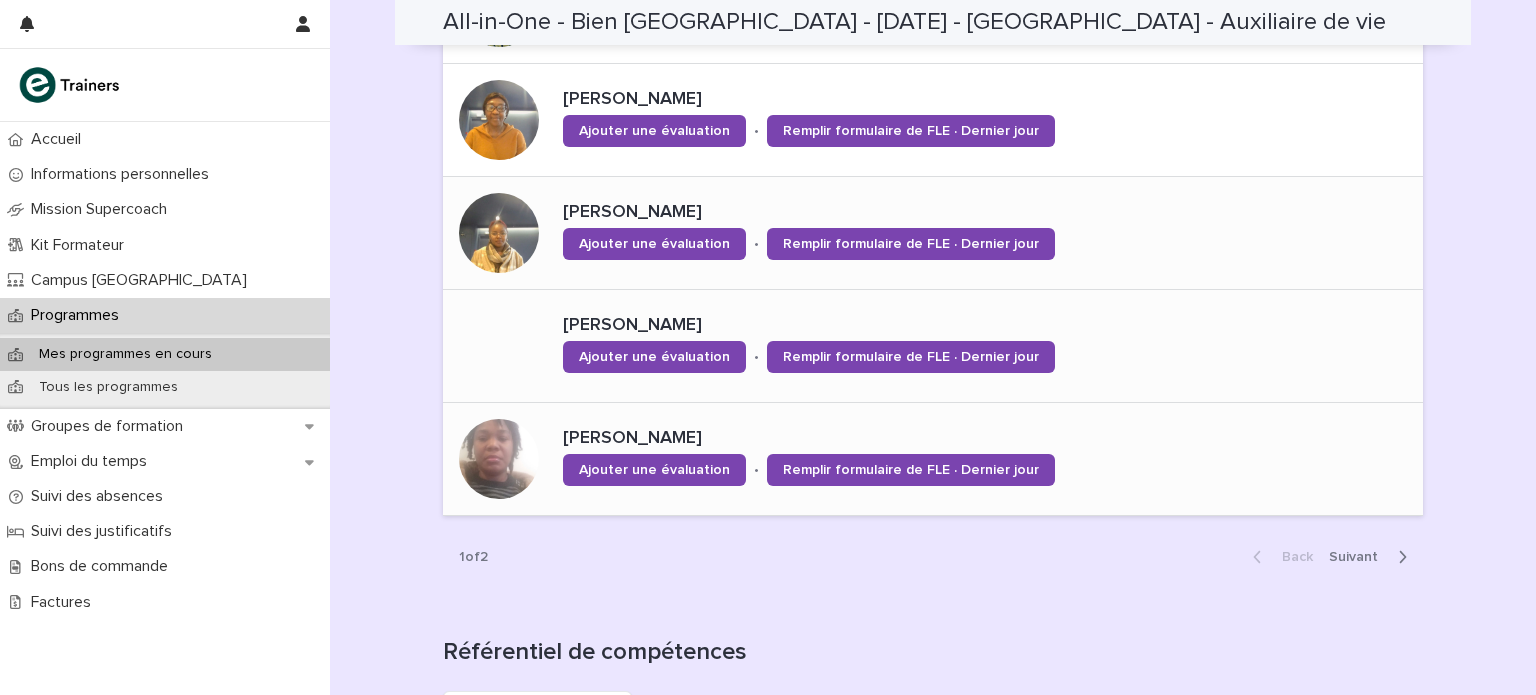 click on "Myrlande FANFAN" at bounding box center [878, 439] 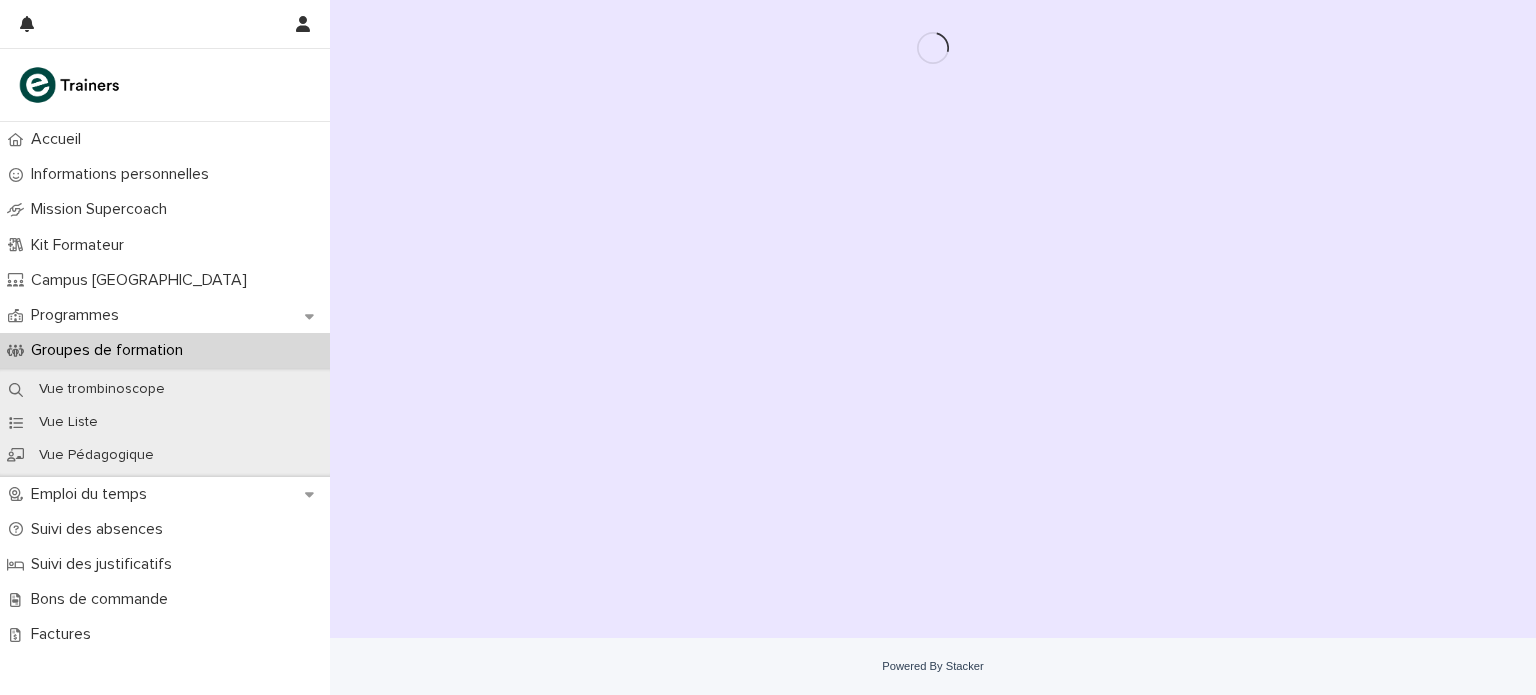 scroll, scrollTop: 0, scrollLeft: 0, axis: both 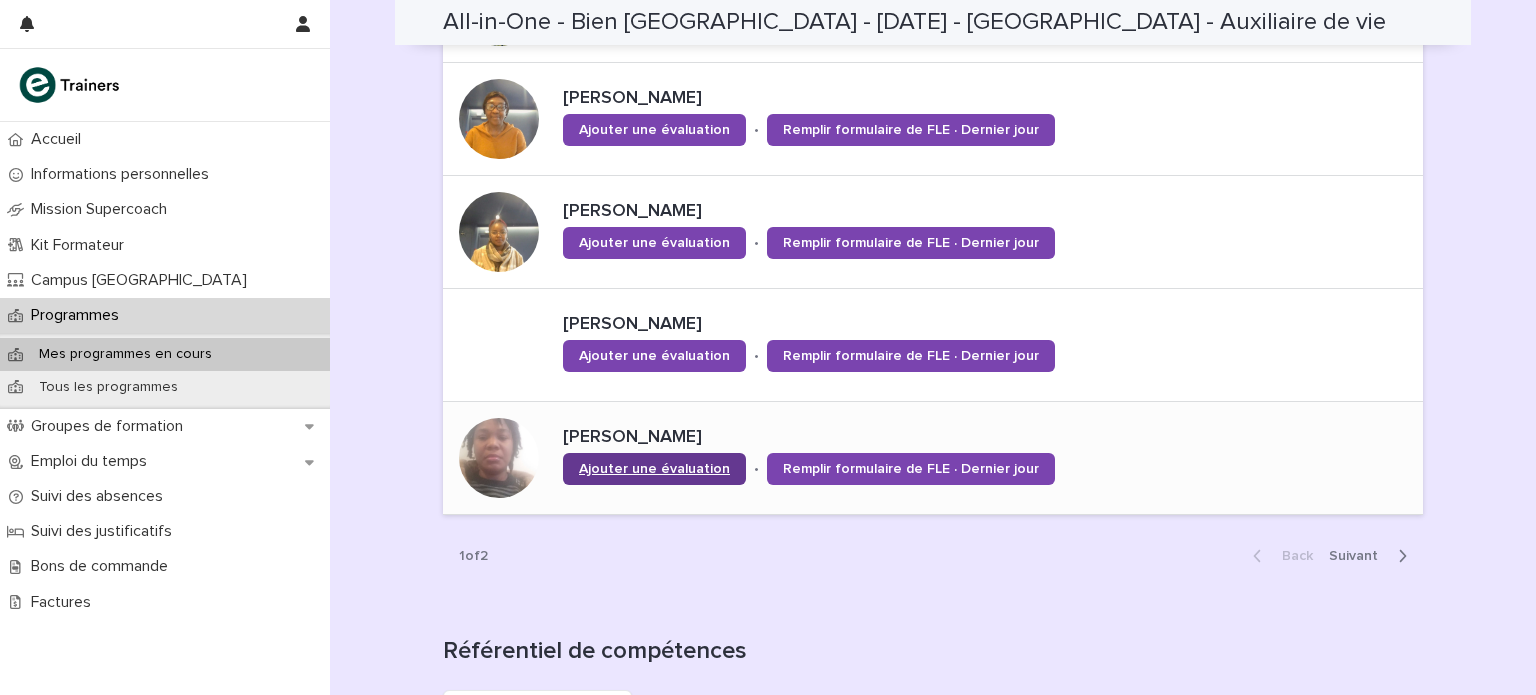 click on "Ajouter une évaluation" at bounding box center [654, 469] 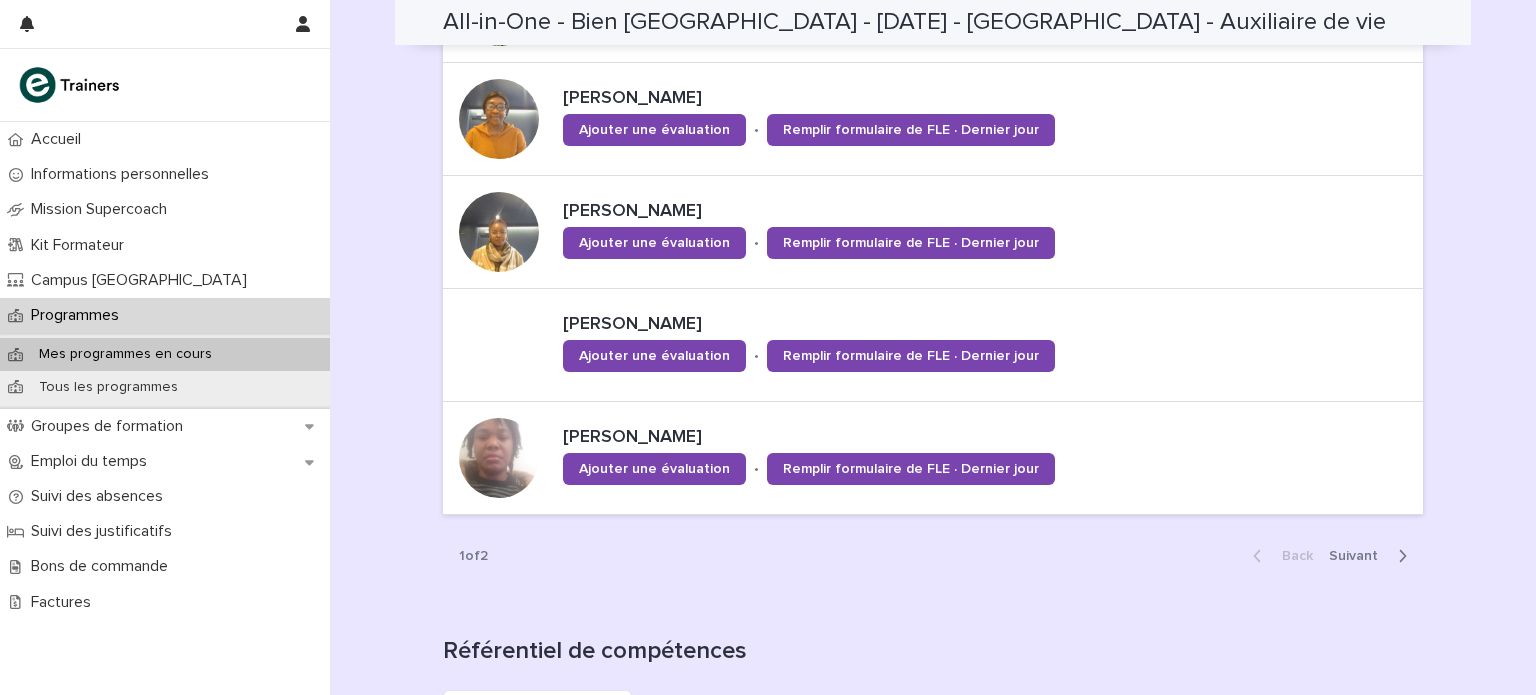 click on "Next" at bounding box center [1372, 556] 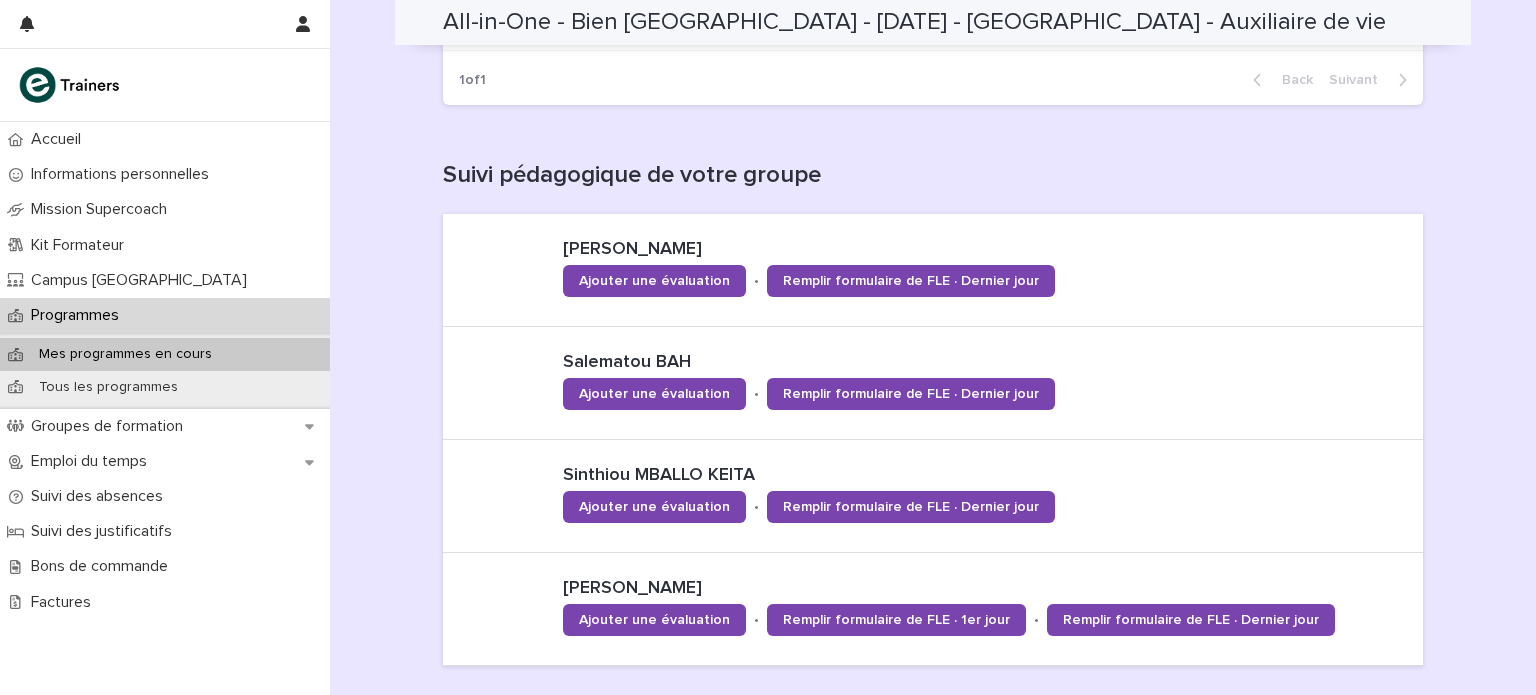 scroll, scrollTop: 654, scrollLeft: 0, axis: vertical 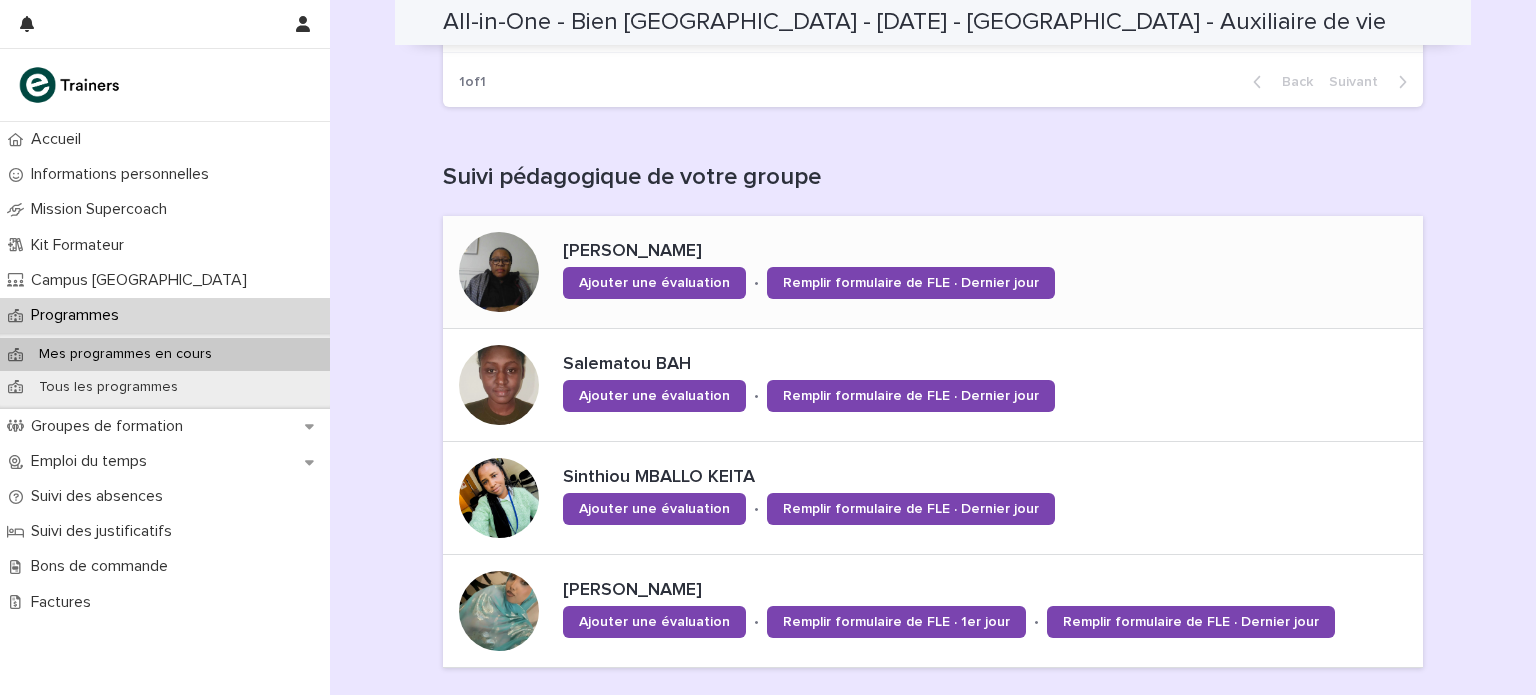 click on "Rebecca KAVULU" at bounding box center [878, 252] 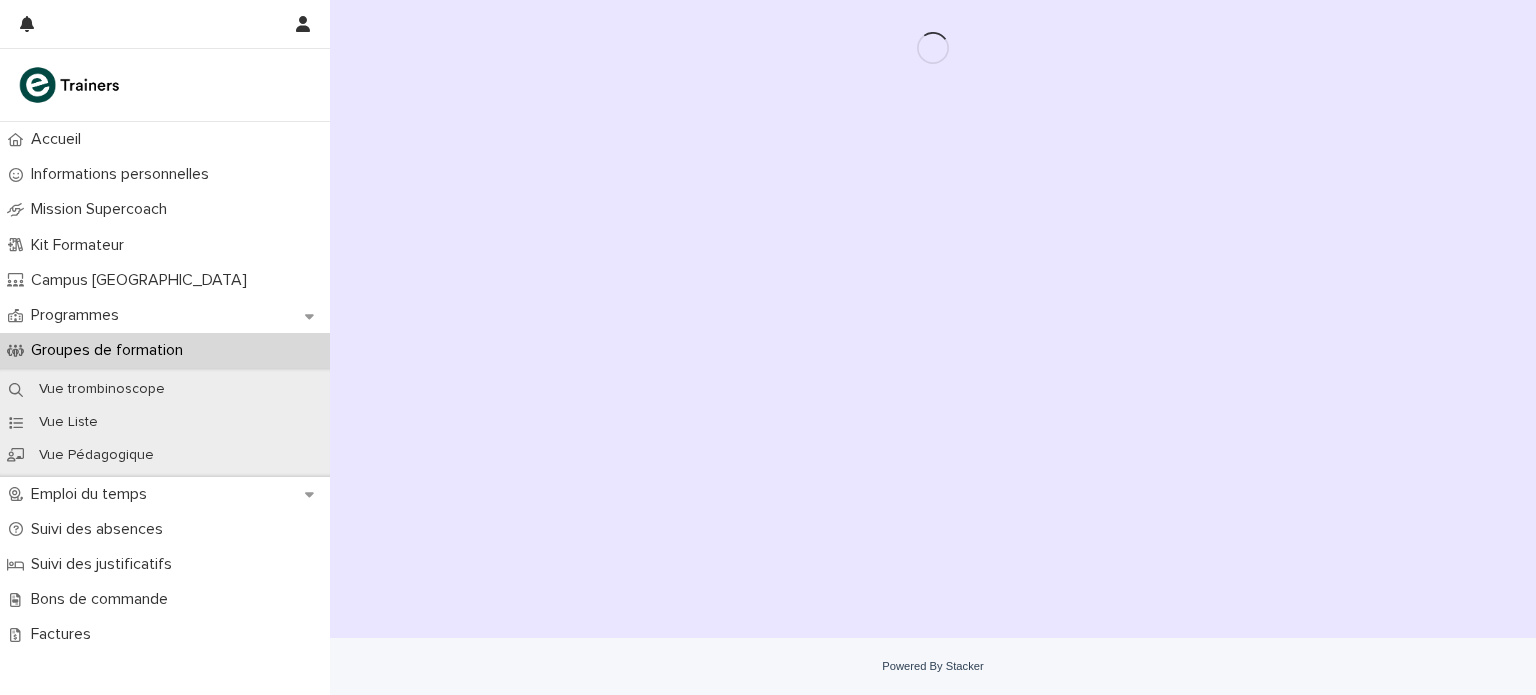 scroll, scrollTop: 0, scrollLeft: 0, axis: both 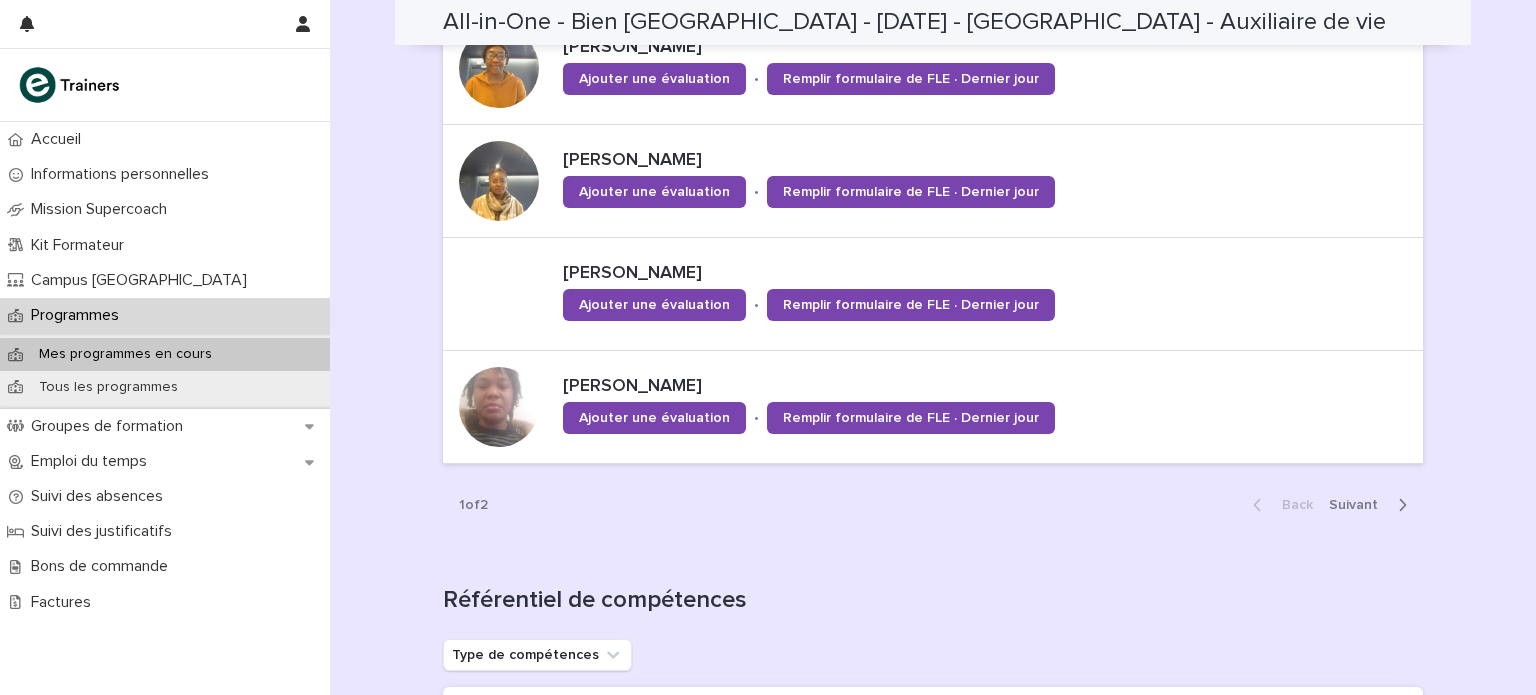 click on "Next" at bounding box center (1359, 505) 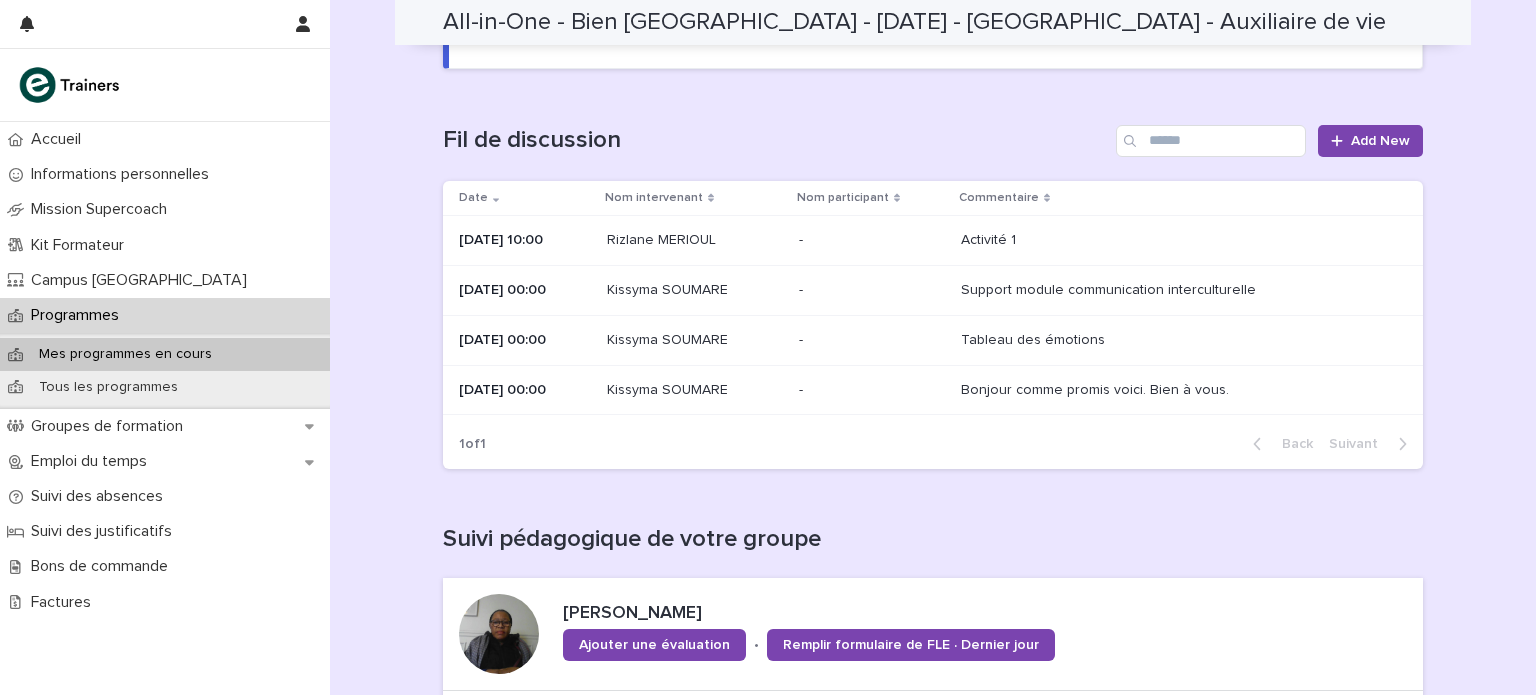 scroll, scrollTop: 258, scrollLeft: 0, axis: vertical 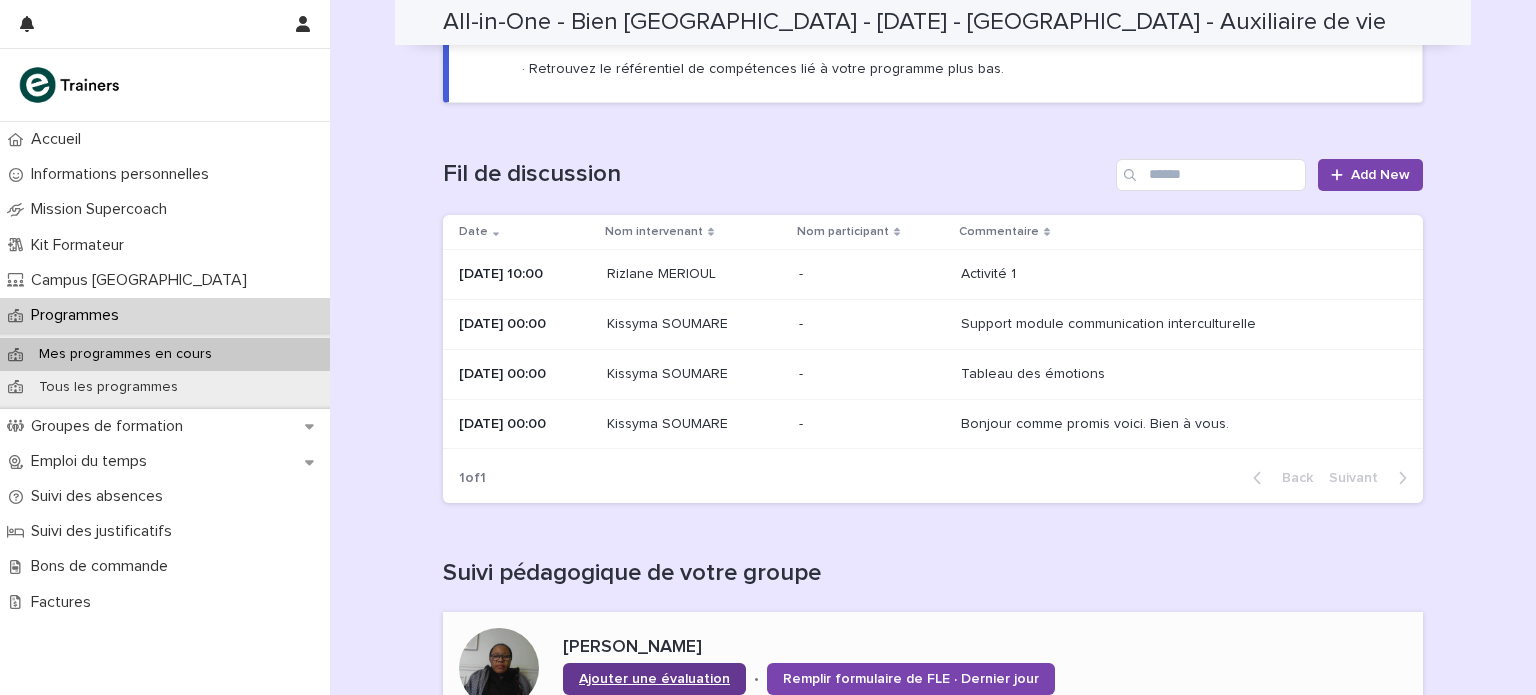 click on "Ajouter une évaluation" at bounding box center [654, 679] 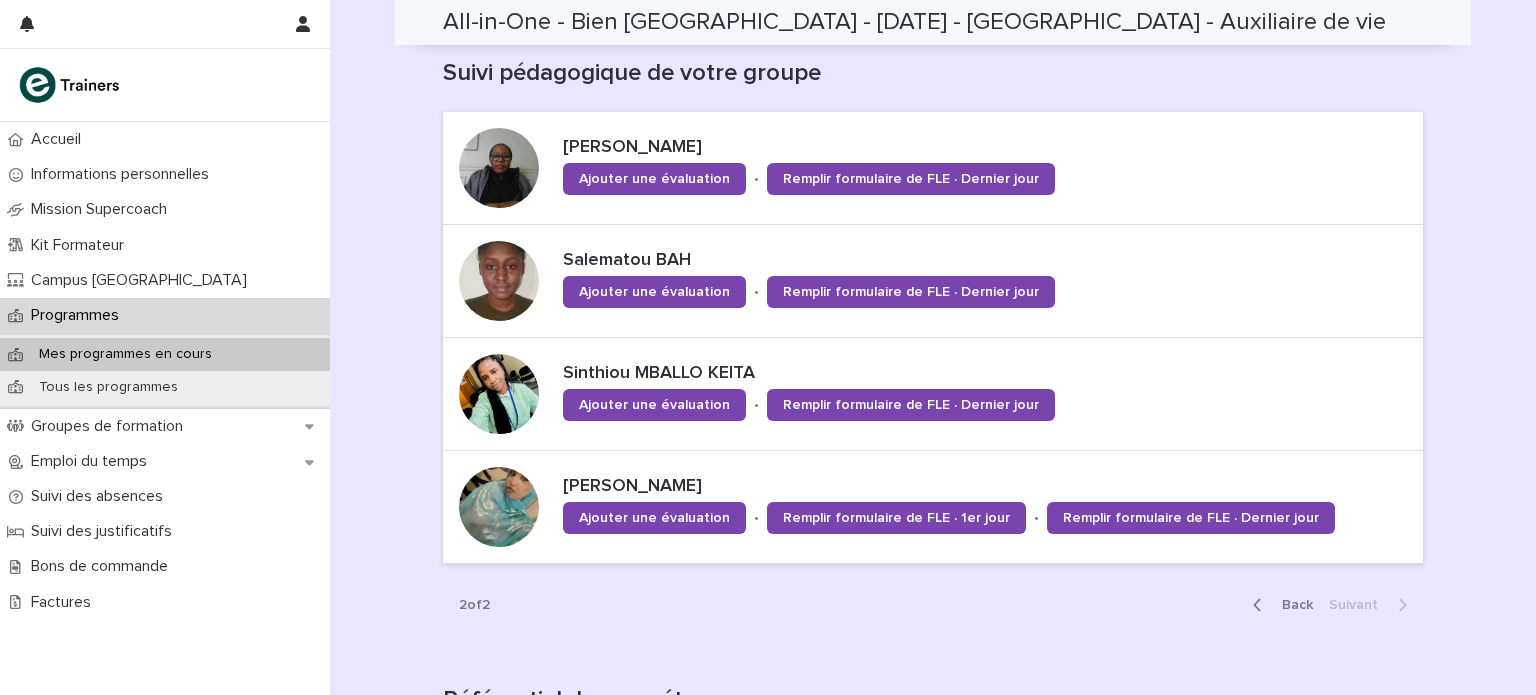 scroll, scrollTop: 761, scrollLeft: 0, axis: vertical 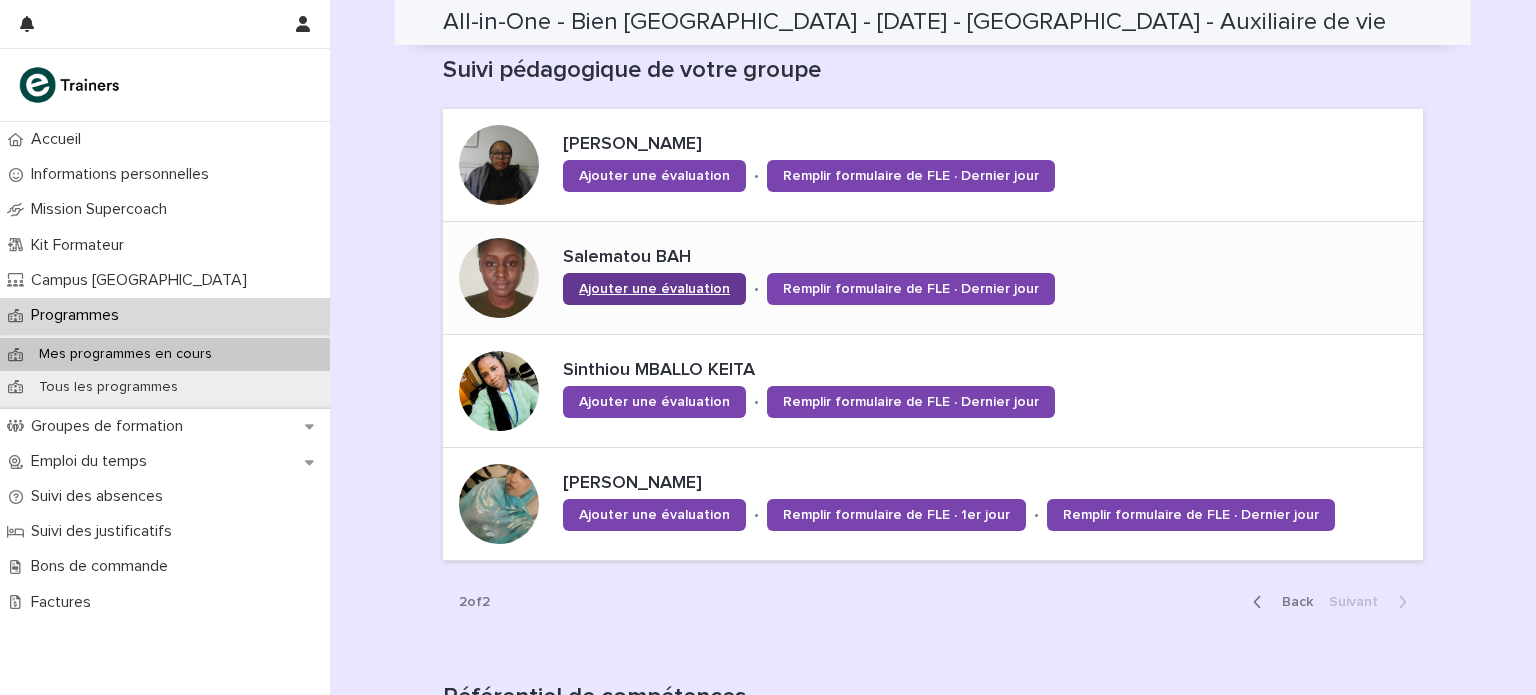 click on "Ajouter une évaluation" at bounding box center [654, 289] 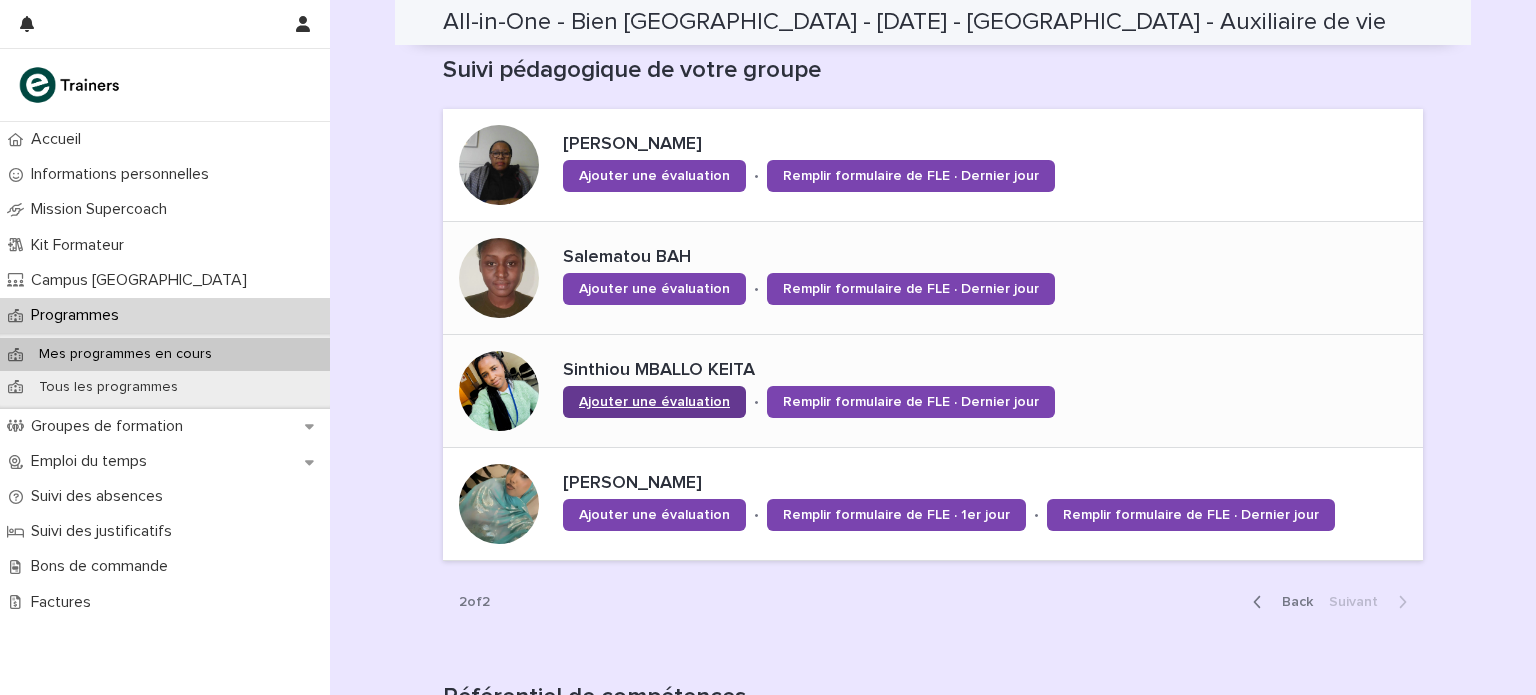 click on "Ajouter une évaluation" at bounding box center (654, 402) 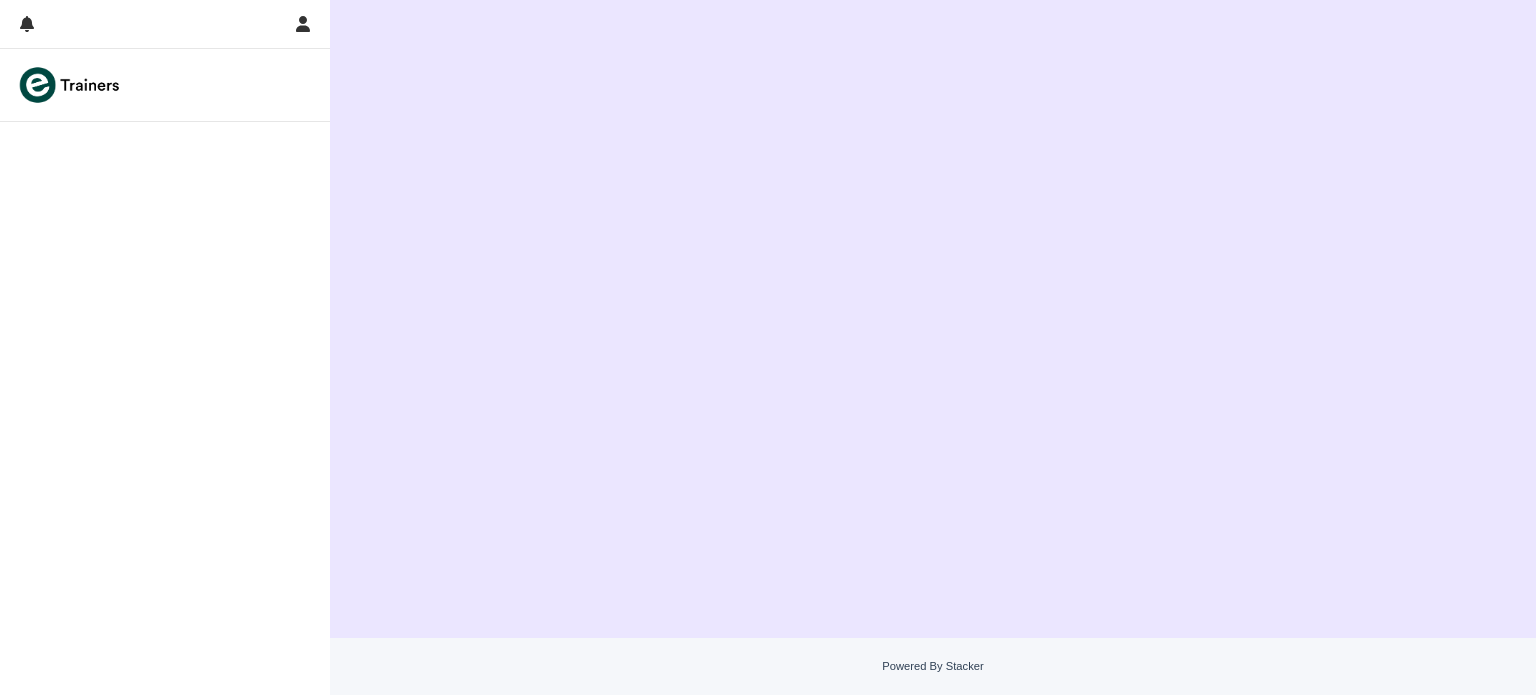 scroll, scrollTop: 0, scrollLeft: 0, axis: both 